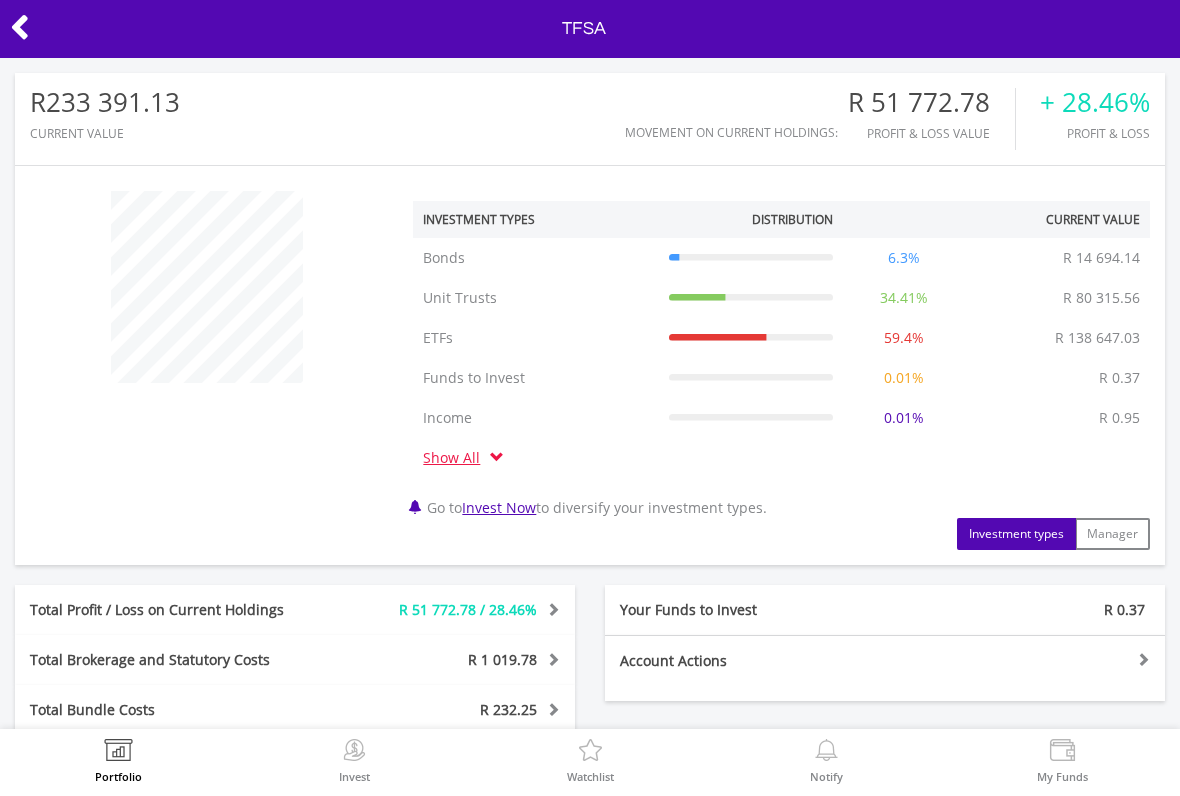 scroll, scrollTop: 0, scrollLeft: 0, axis: both 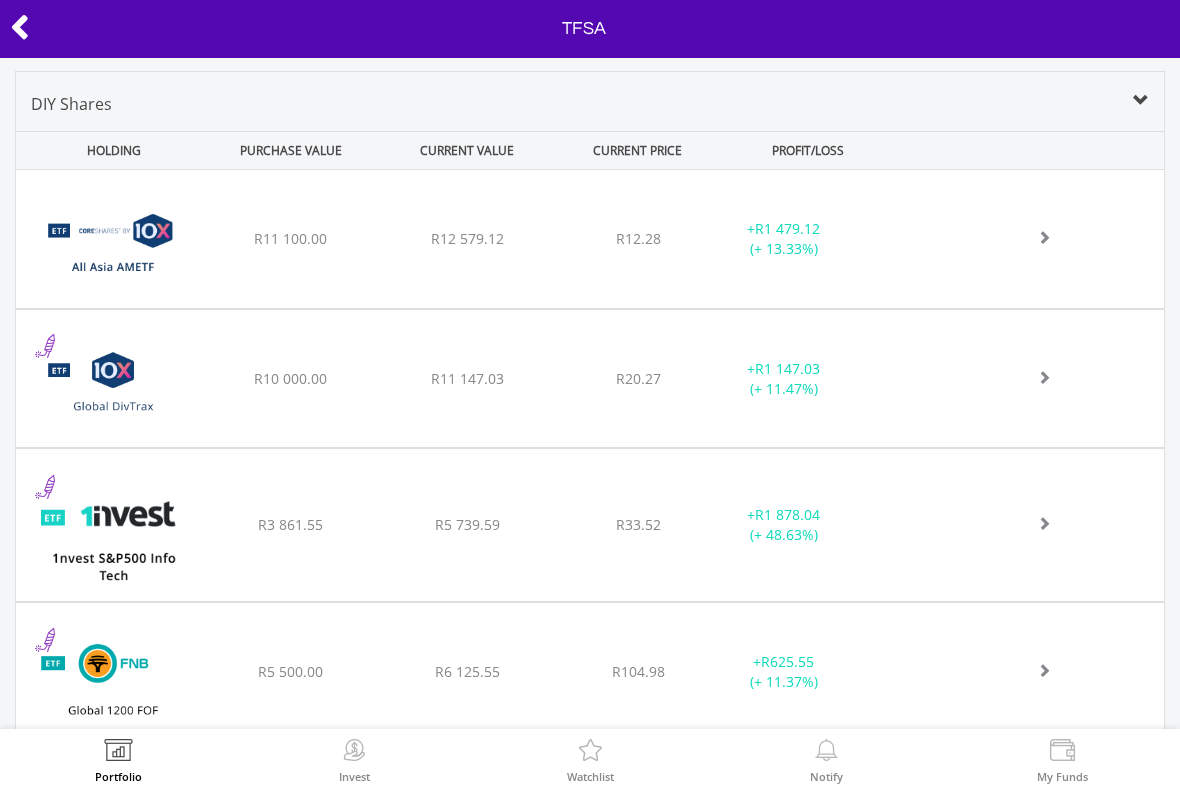 click at bounding box center (1032, 239) 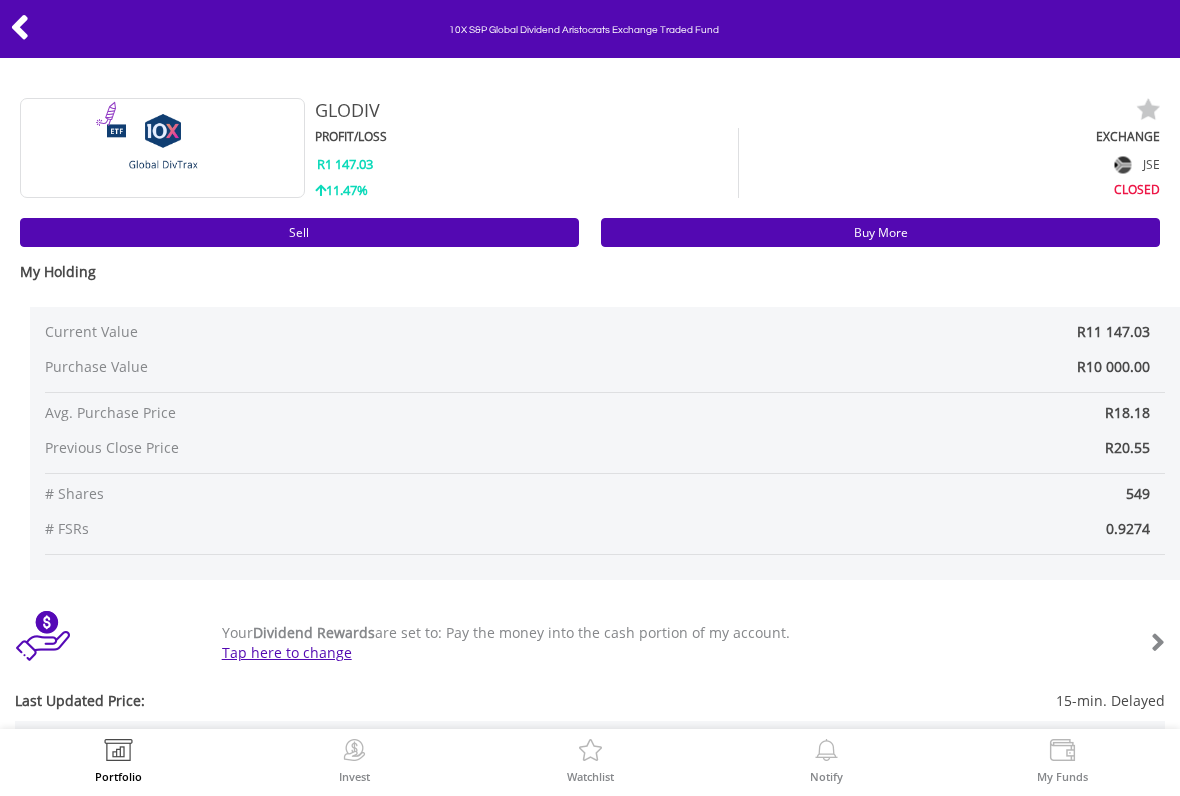 scroll, scrollTop: 0, scrollLeft: 0, axis: both 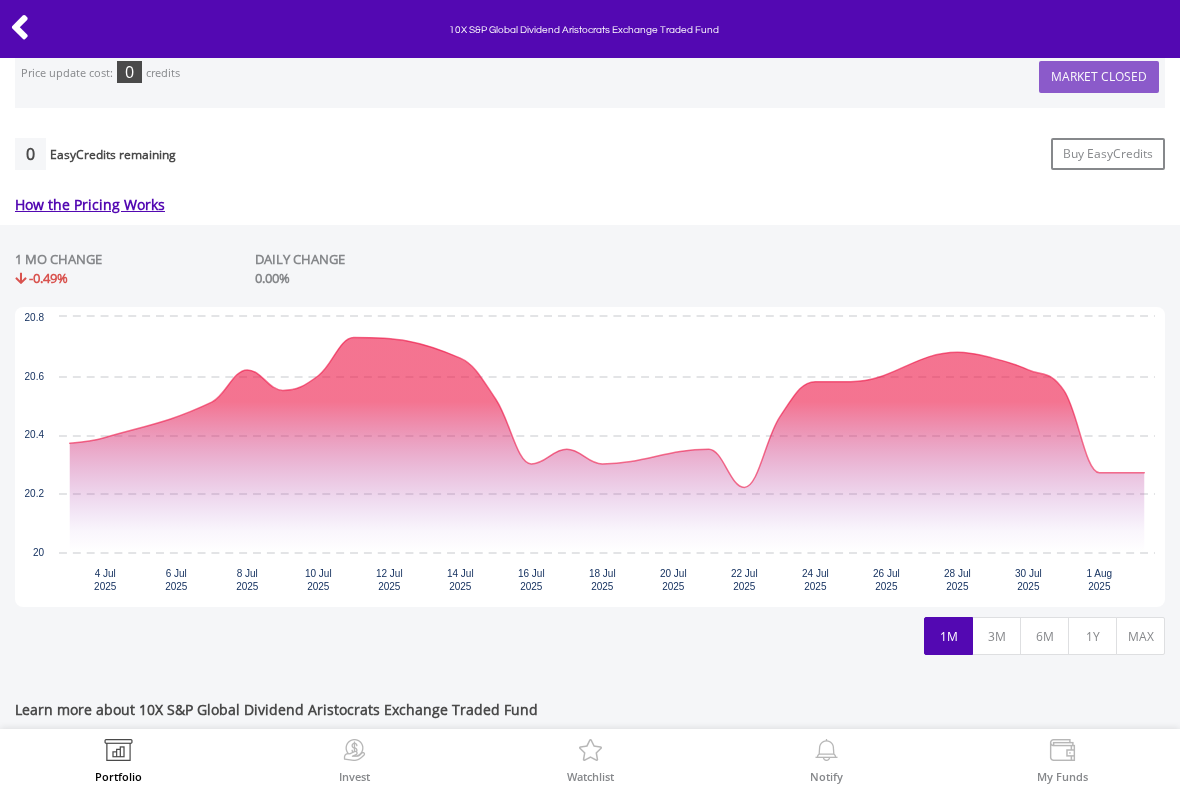 click at bounding box center (20, 27) 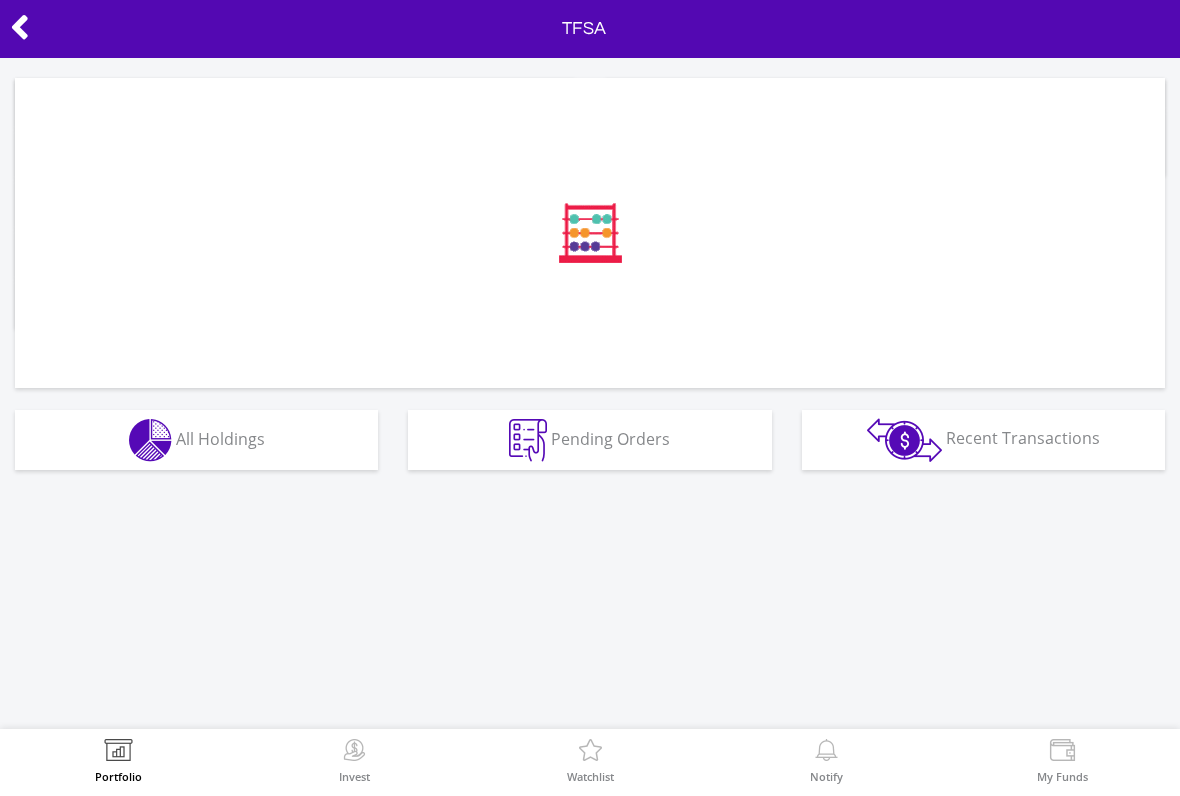 scroll, scrollTop: 0, scrollLeft: 0, axis: both 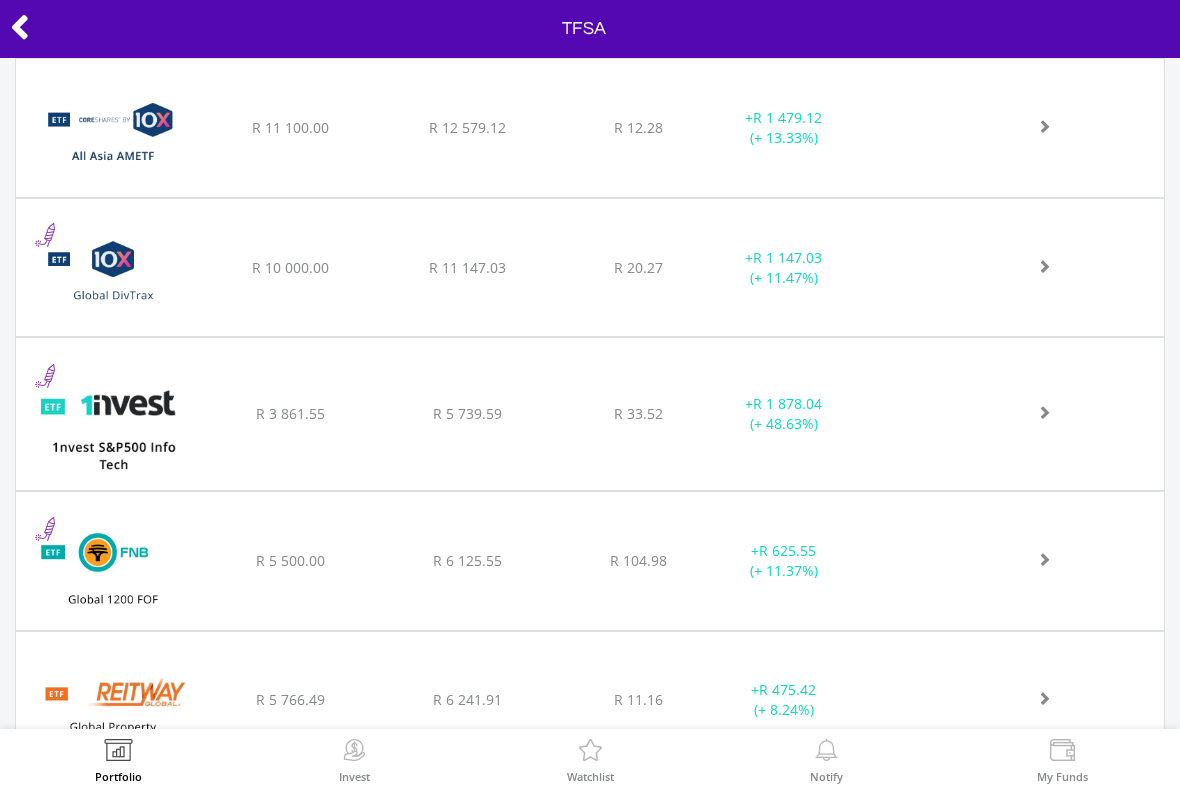 click on "﻿
FNB Global 1200 Equity Fund of Funds ETF
R 5 500.00
R 6 125.55
R 104.98
+  R 625.55 (+ 11.37%)" at bounding box center [590, 128] 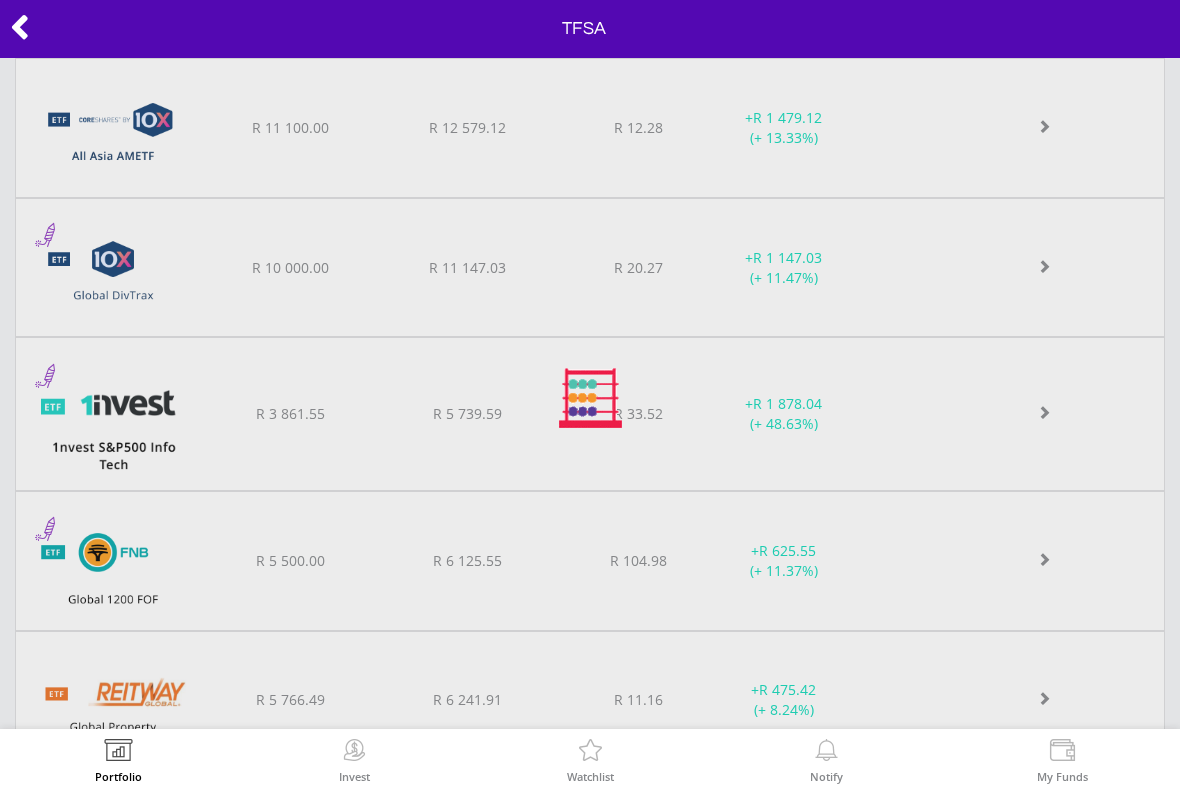 click at bounding box center [590, 398] 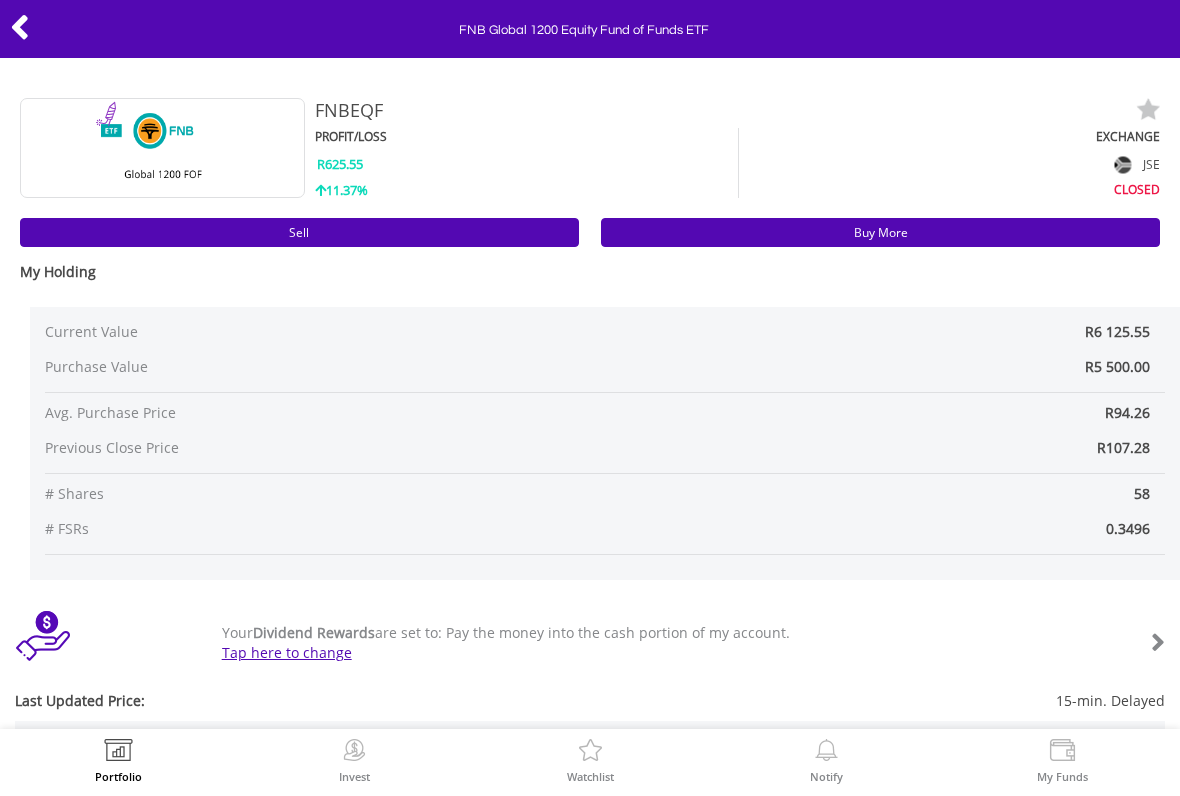 scroll, scrollTop: 0, scrollLeft: 0, axis: both 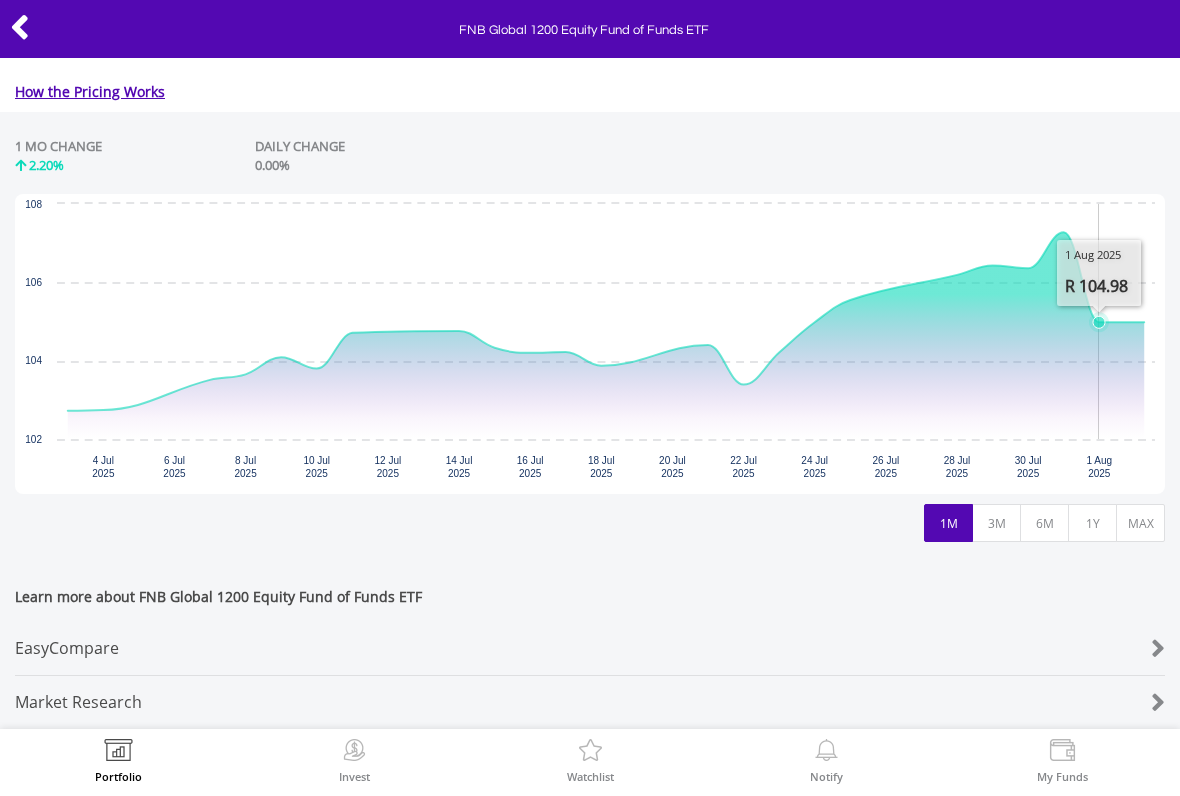 click on "3M" at bounding box center [996, 523] 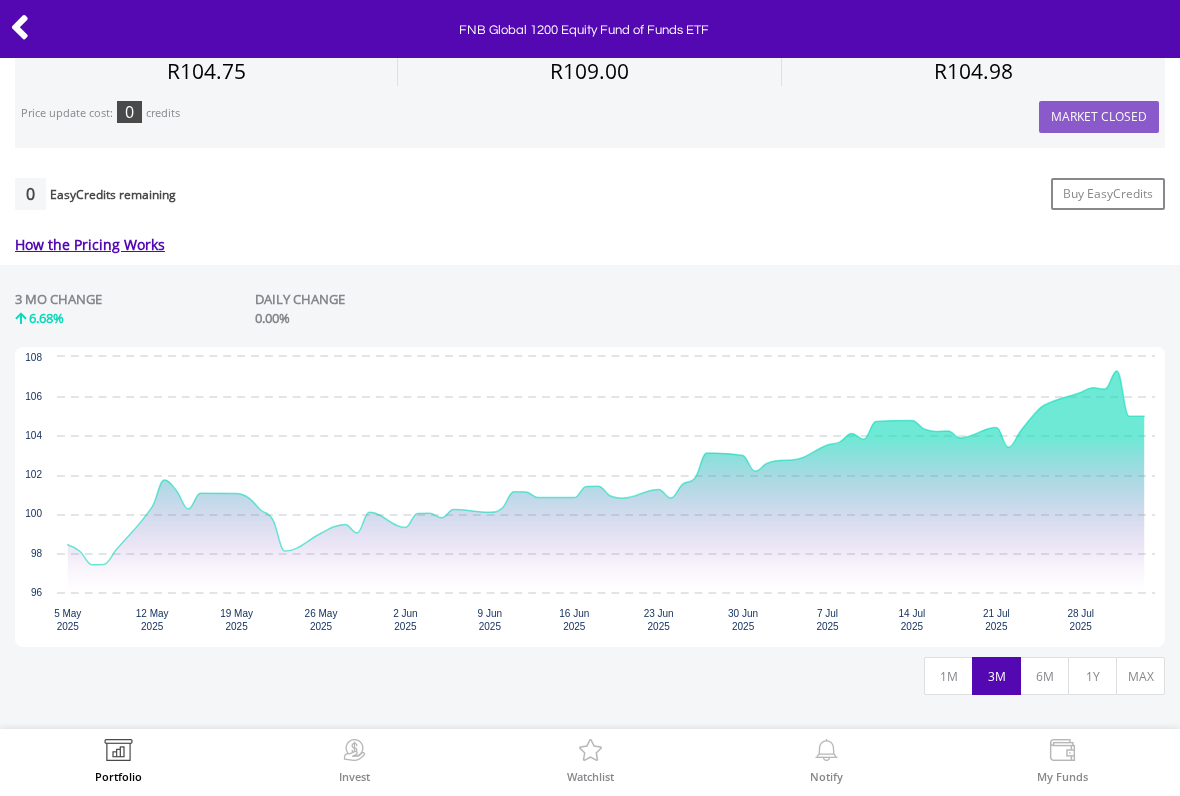 scroll, scrollTop: 727, scrollLeft: 0, axis: vertical 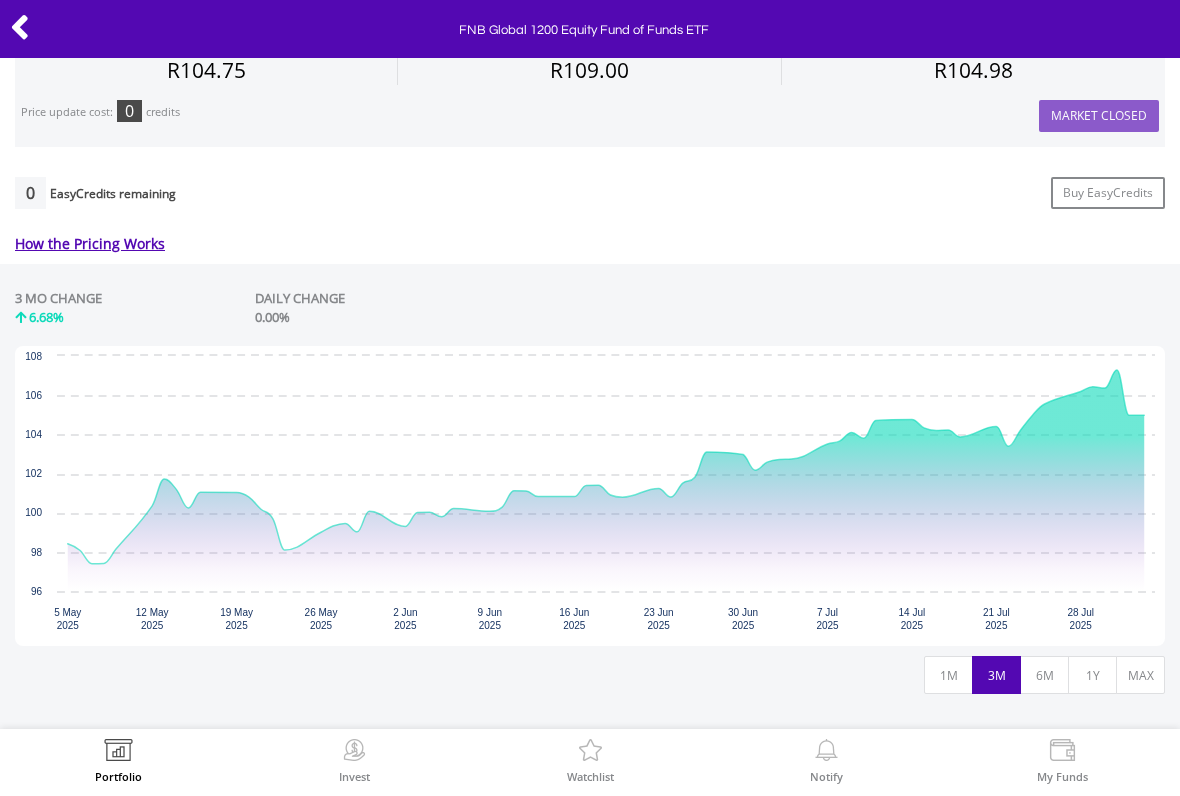 click at bounding box center (20, 27) 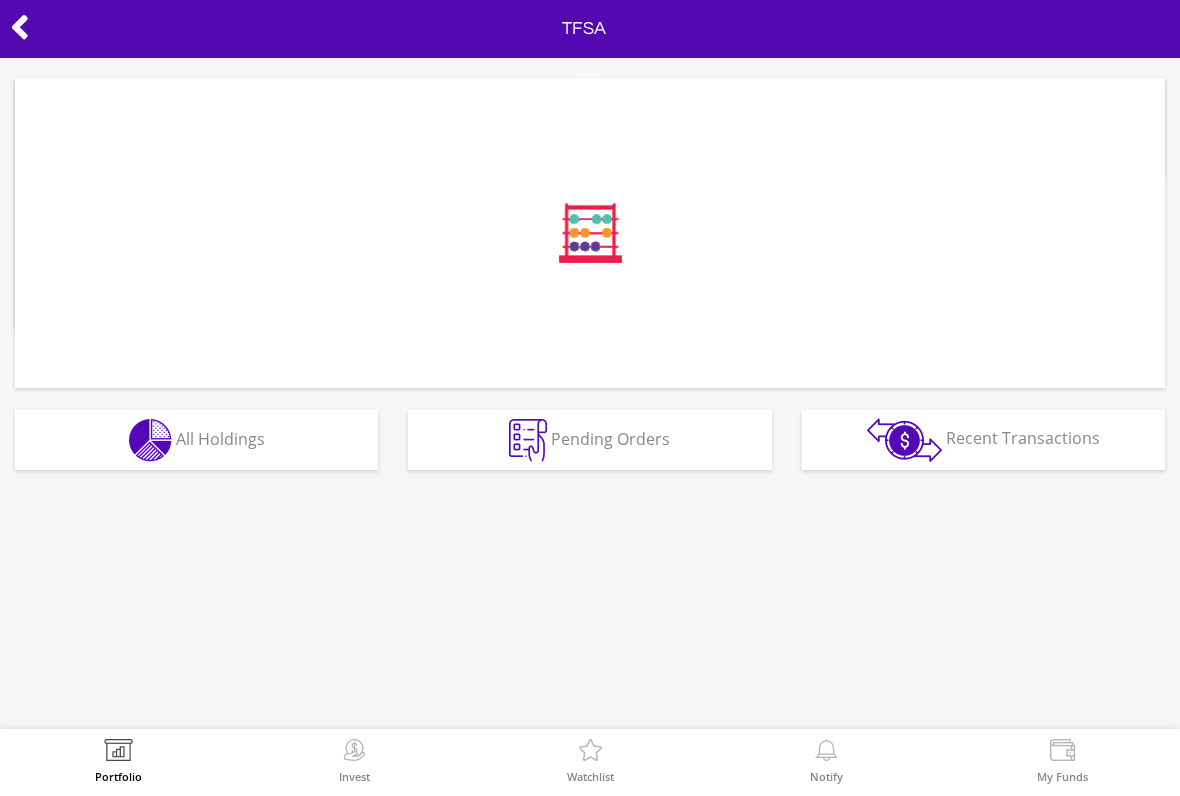 scroll, scrollTop: 0, scrollLeft: 0, axis: both 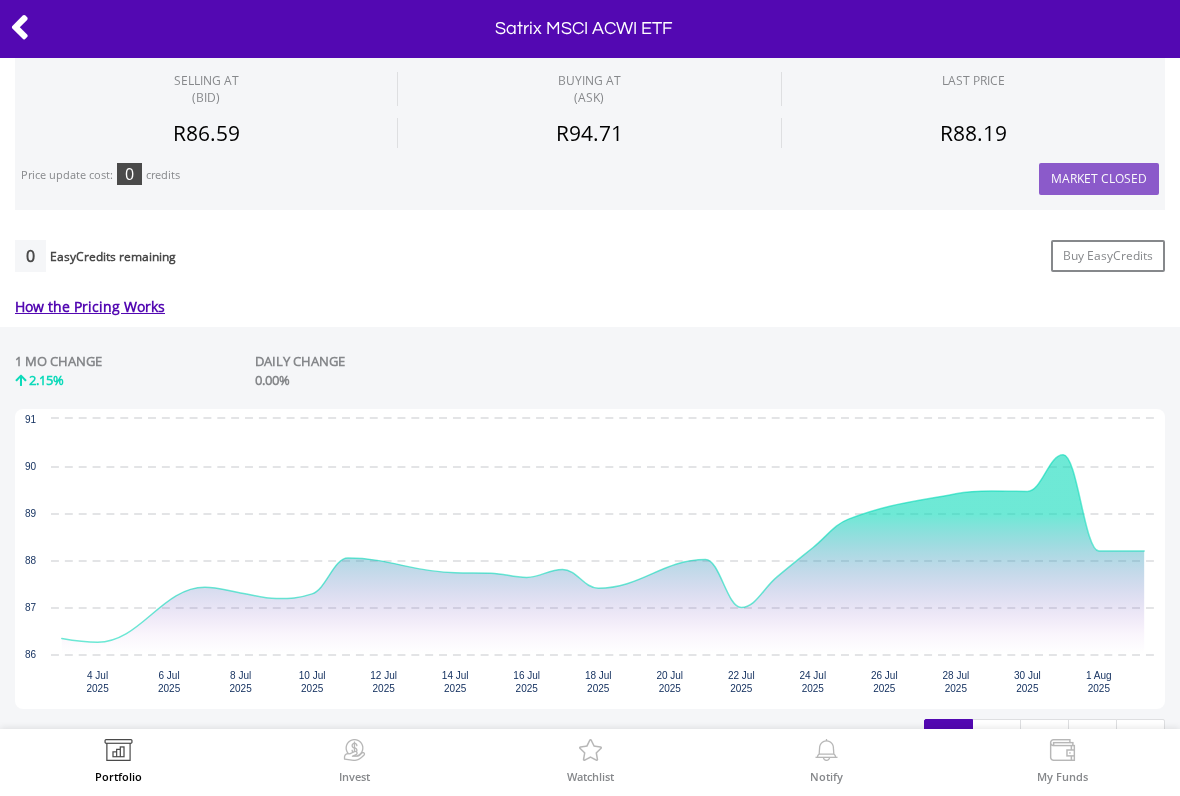 click at bounding box center [20, 27] 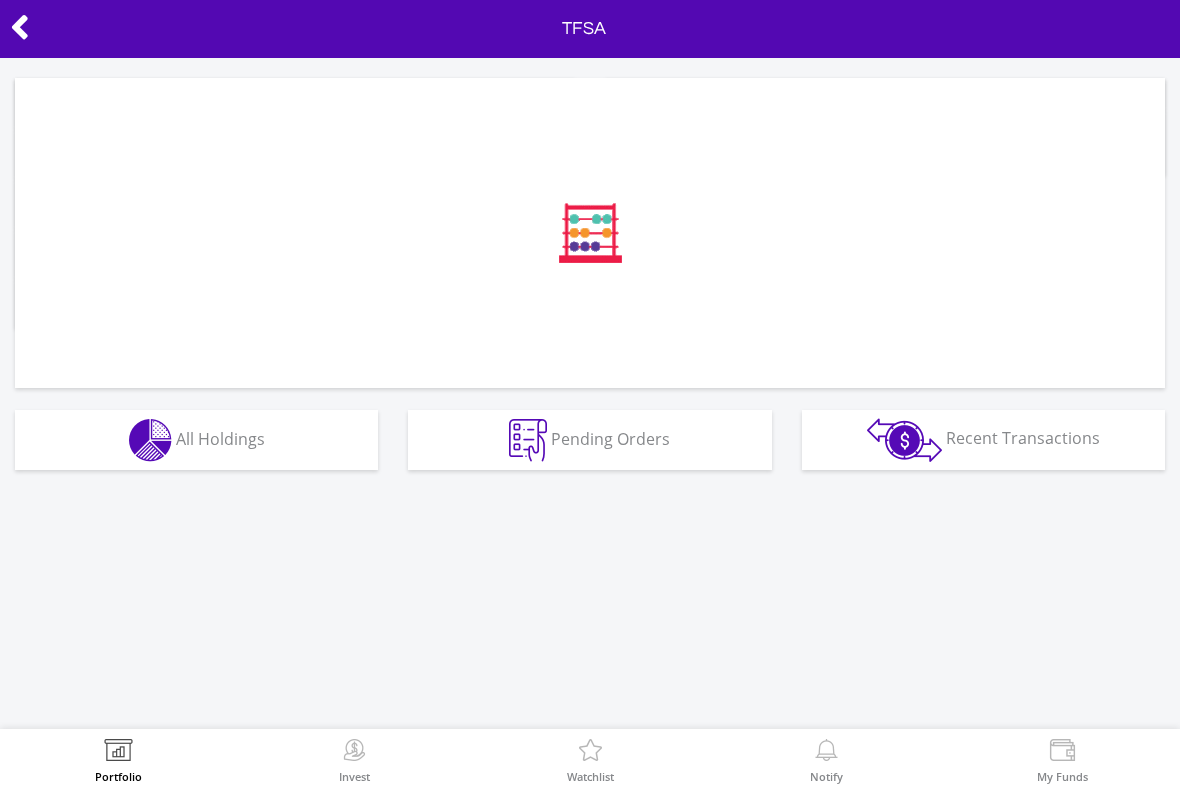 scroll, scrollTop: 0, scrollLeft: 0, axis: both 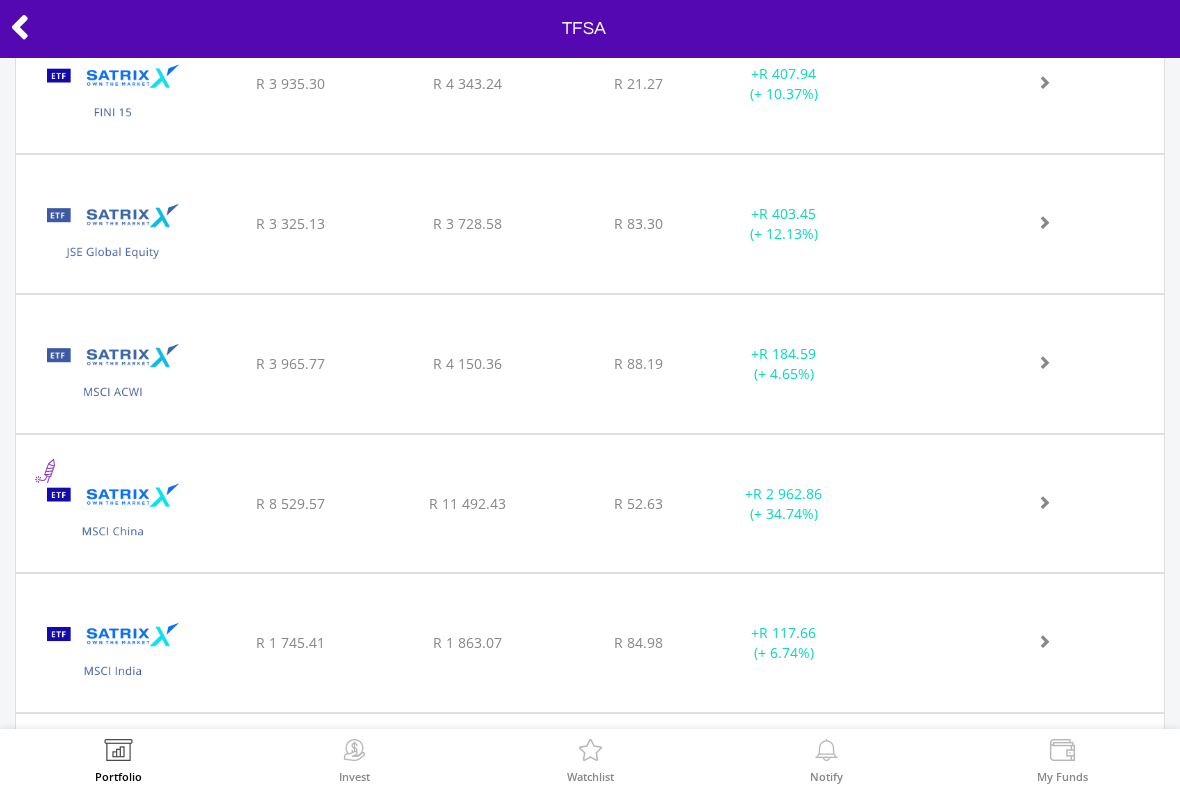click at bounding box center (1032, -907) 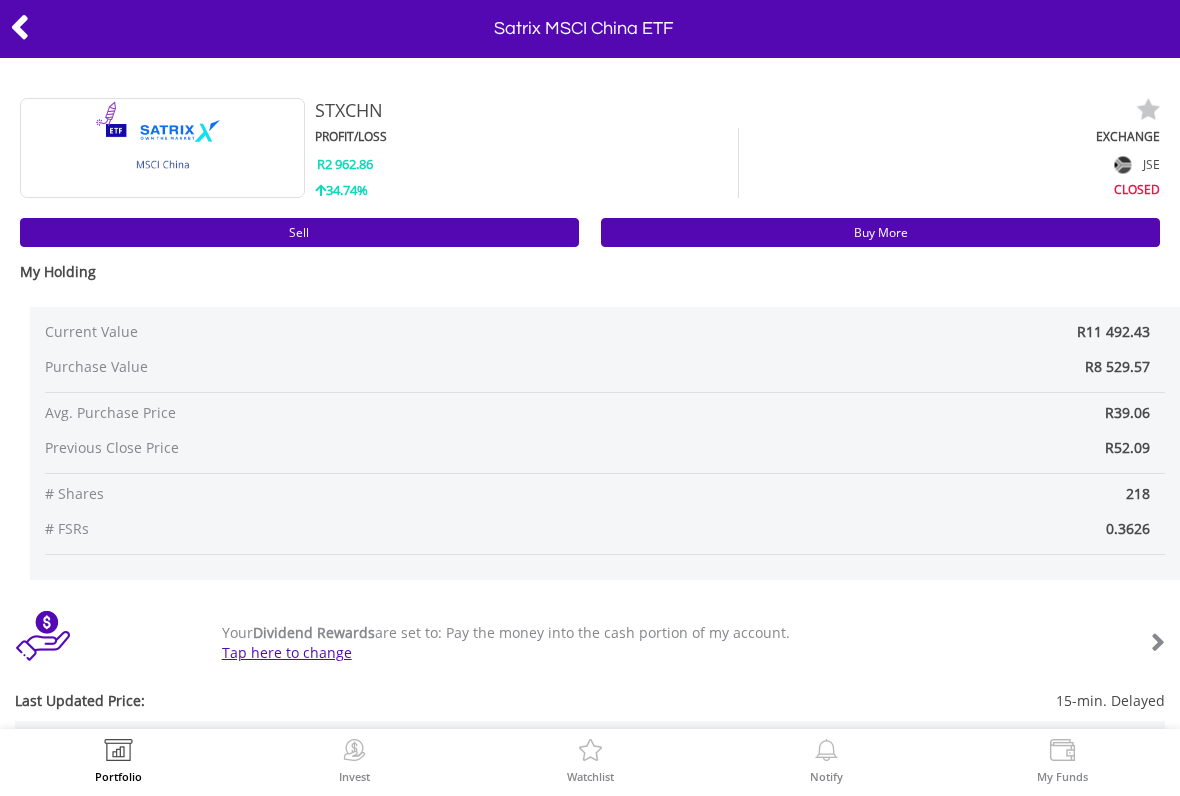 scroll, scrollTop: 0, scrollLeft: 0, axis: both 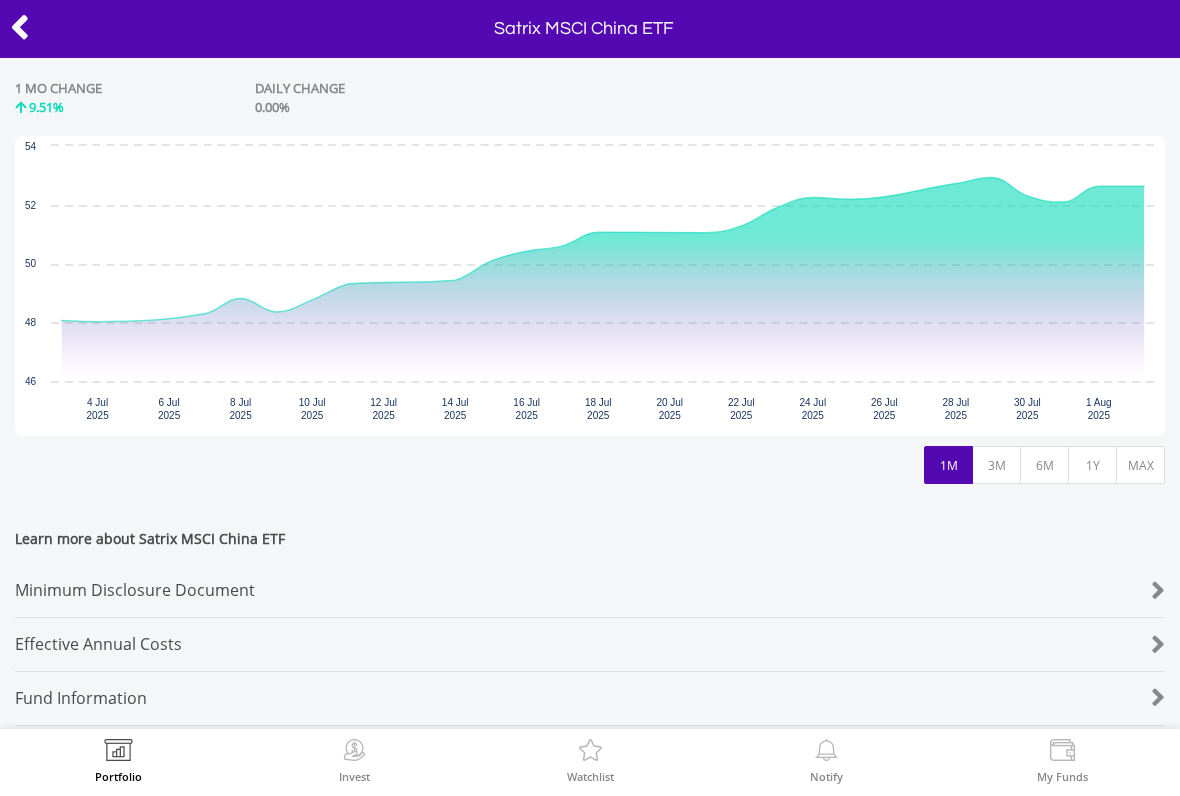 click on "Minimum Disclosure Document" at bounding box center (542, 590) 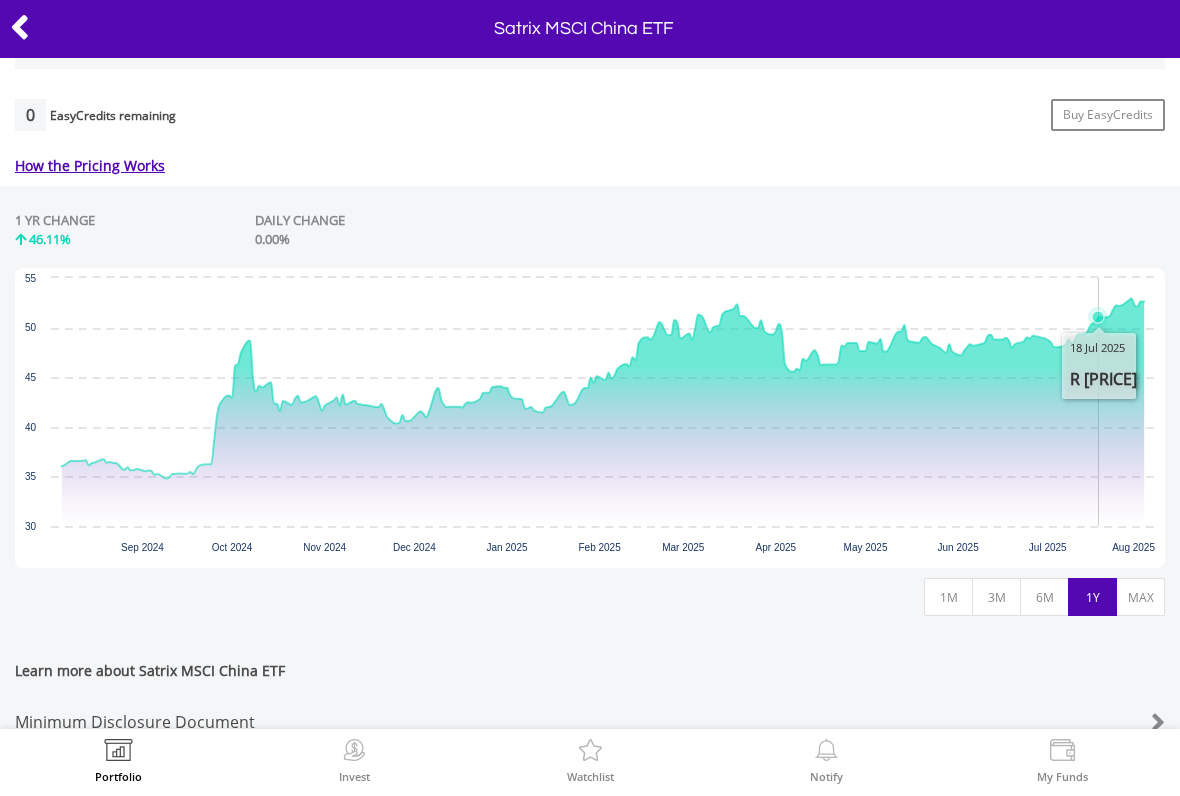 scroll, scrollTop: 809, scrollLeft: 0, axis: vertical 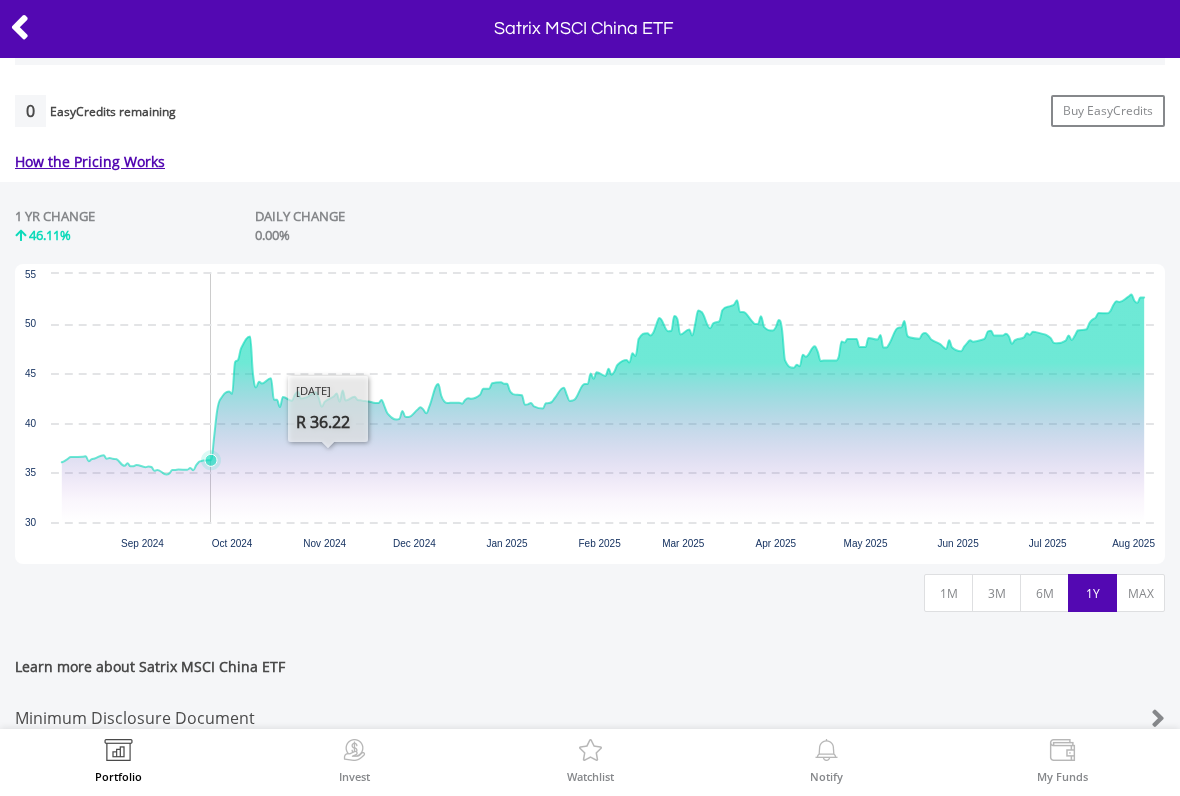 click 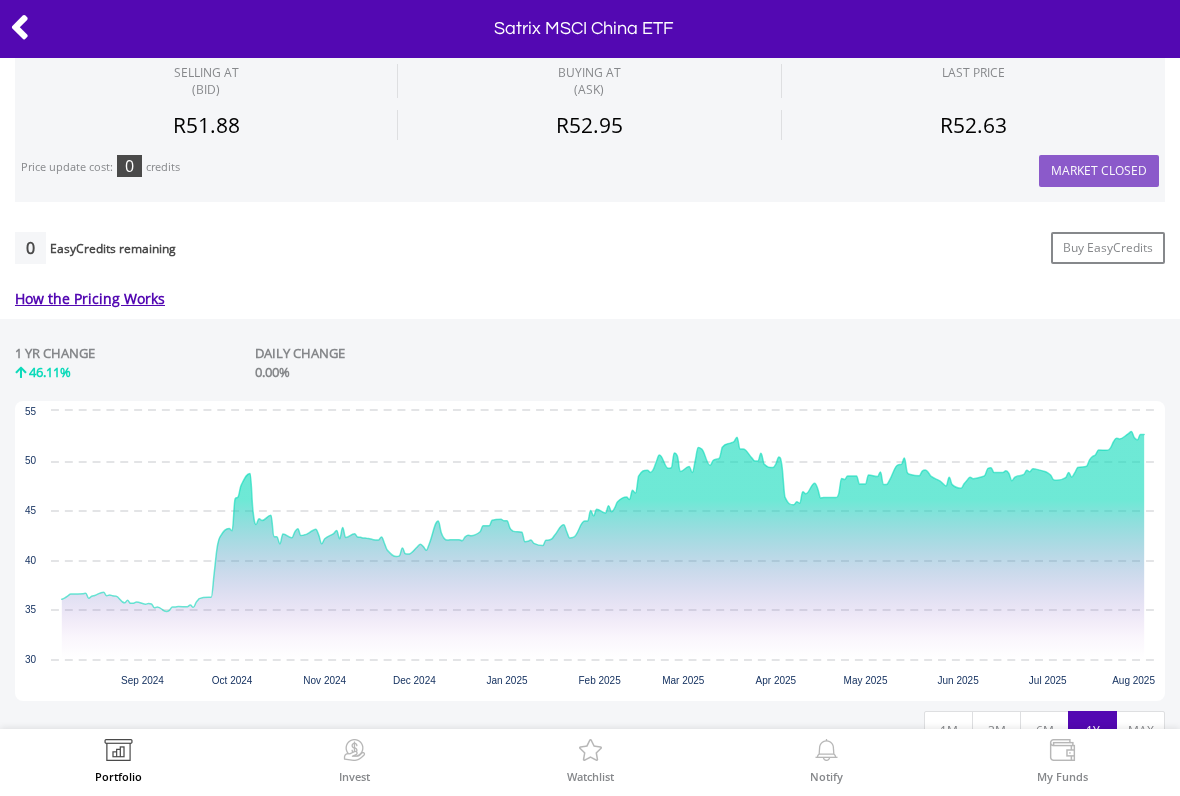 scroll, scrollTop: 716, scrollLeft: 0, axis: vertical 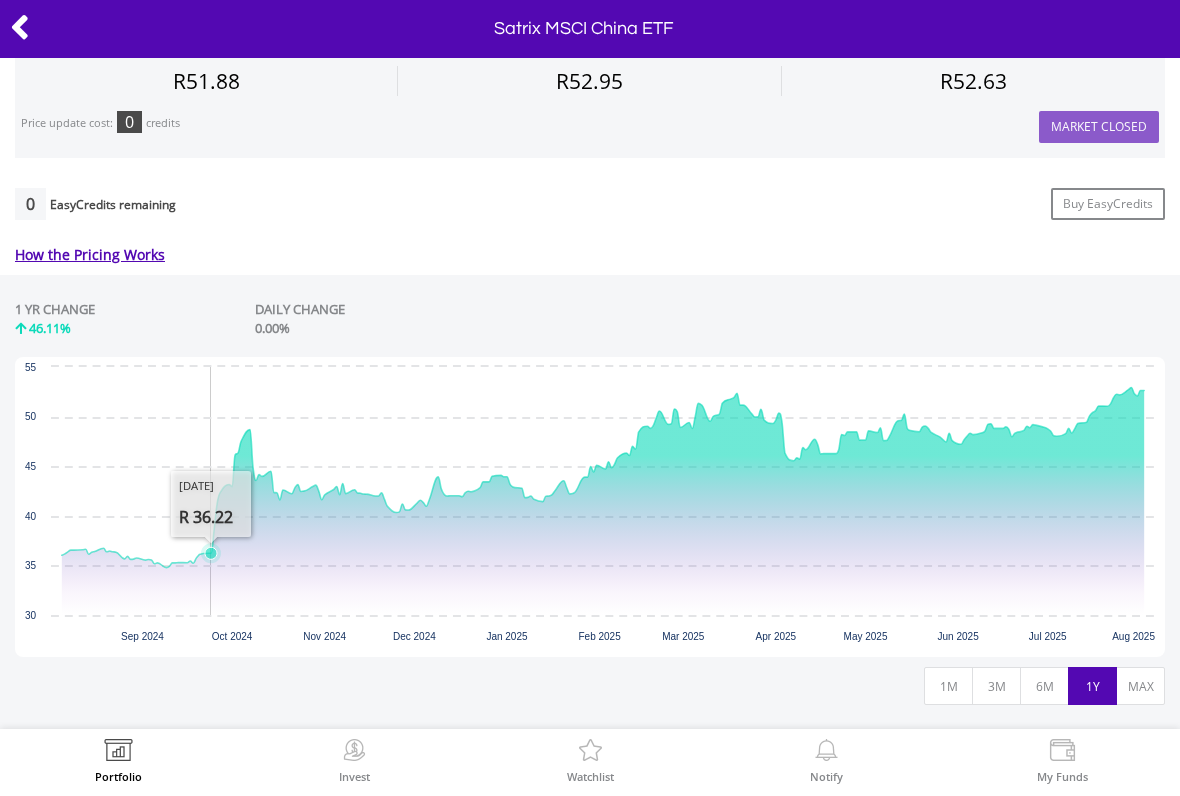click 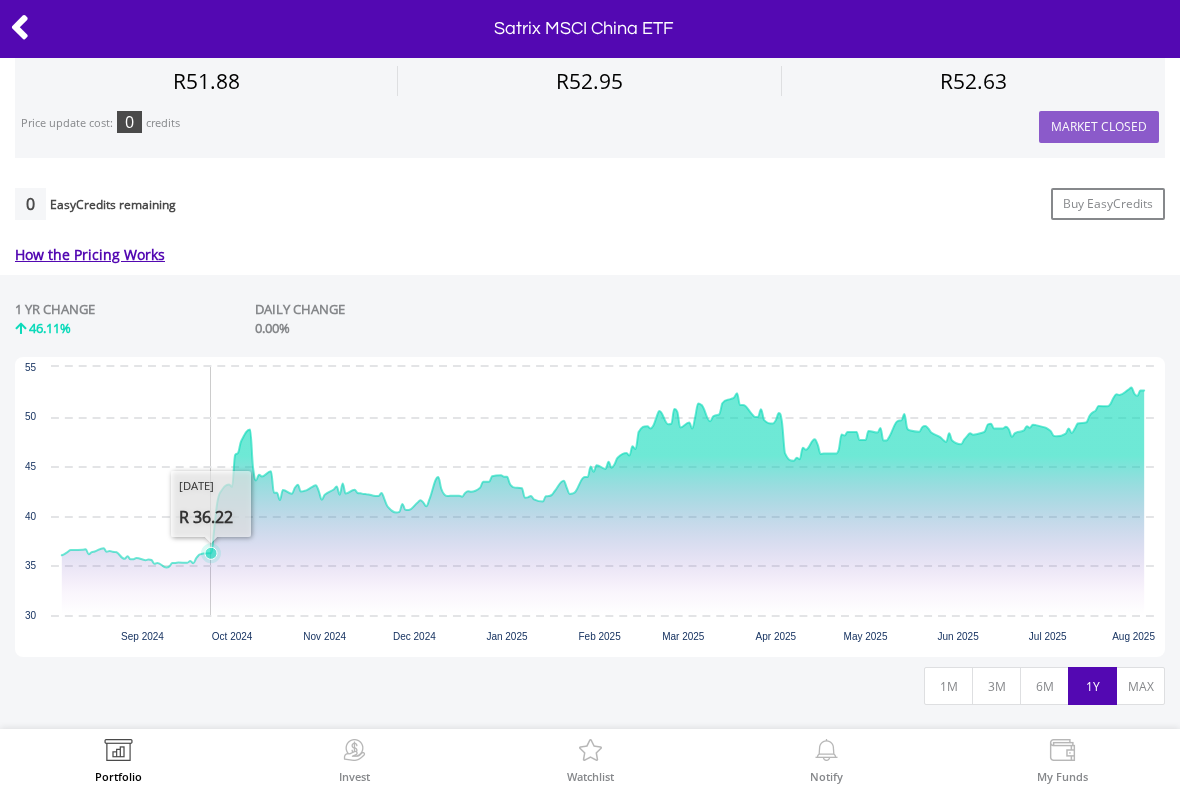 click 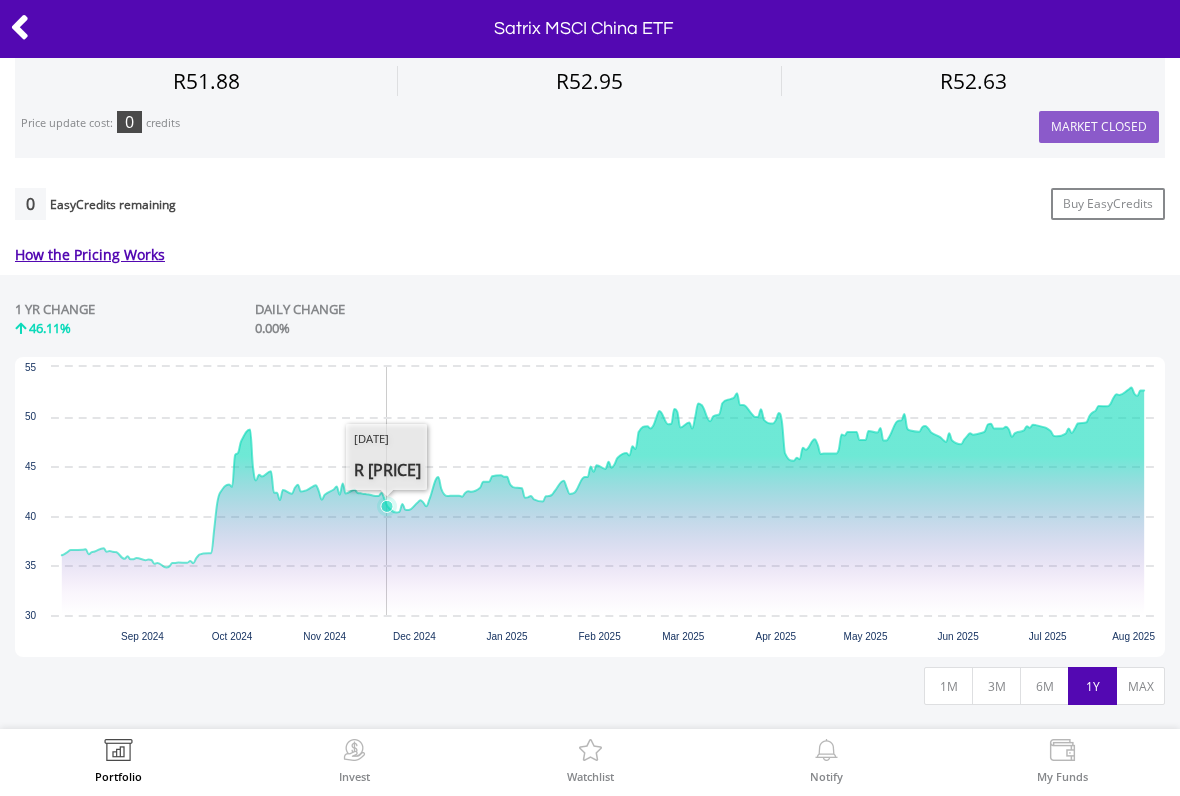 click at bounding box center [20, 27] 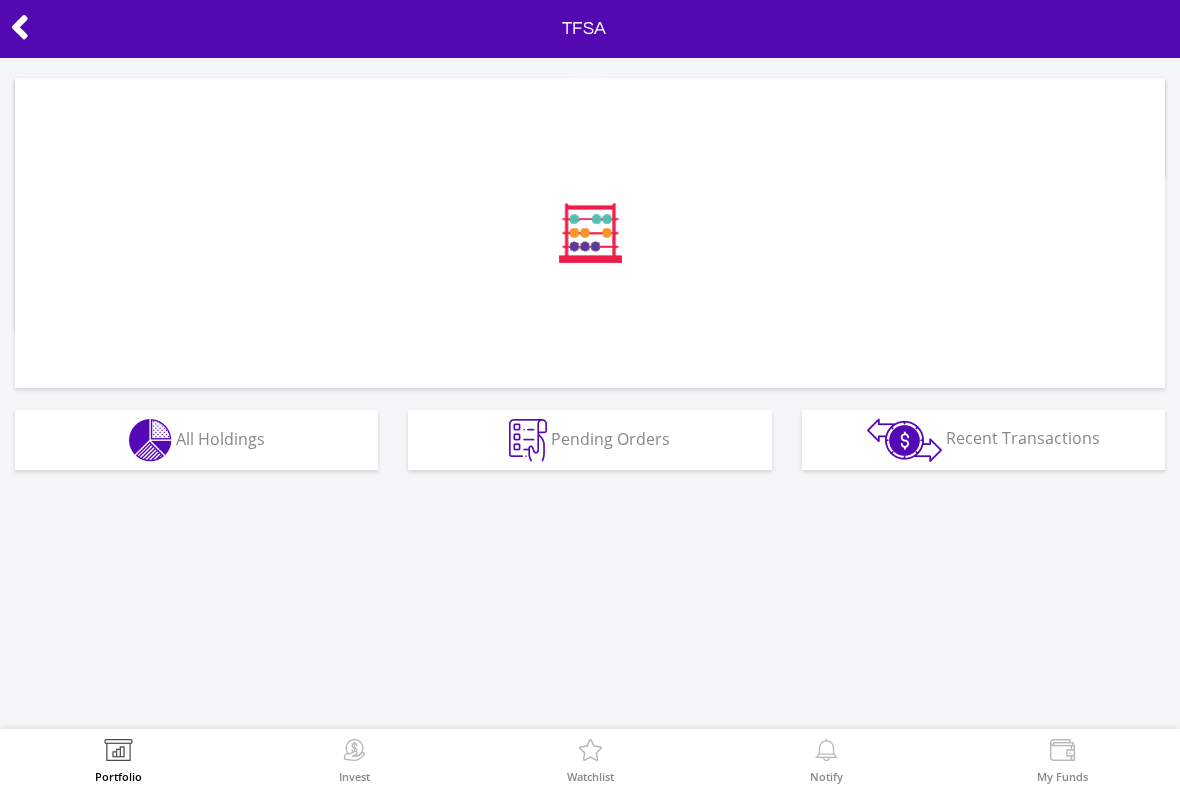scroll, scrollTop: 0, scrollLeft: 0, axis: both 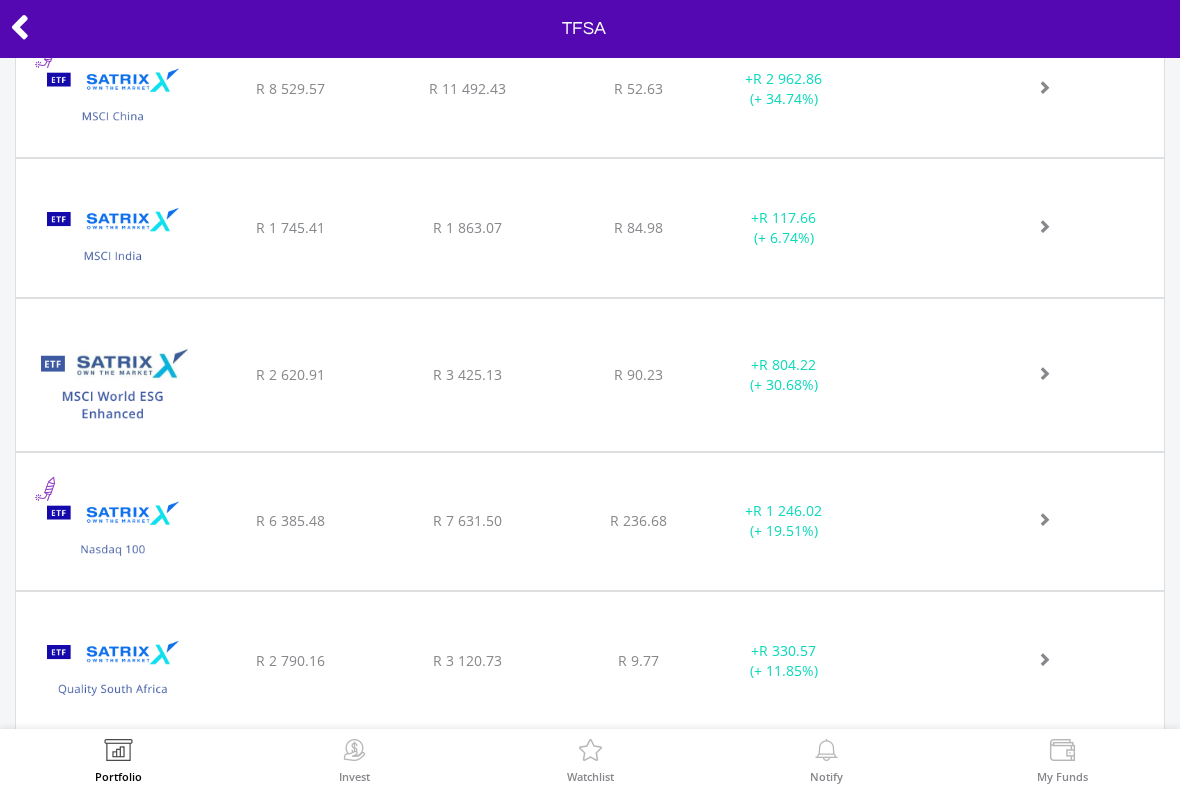 click at bounding box center [1032, -1322] 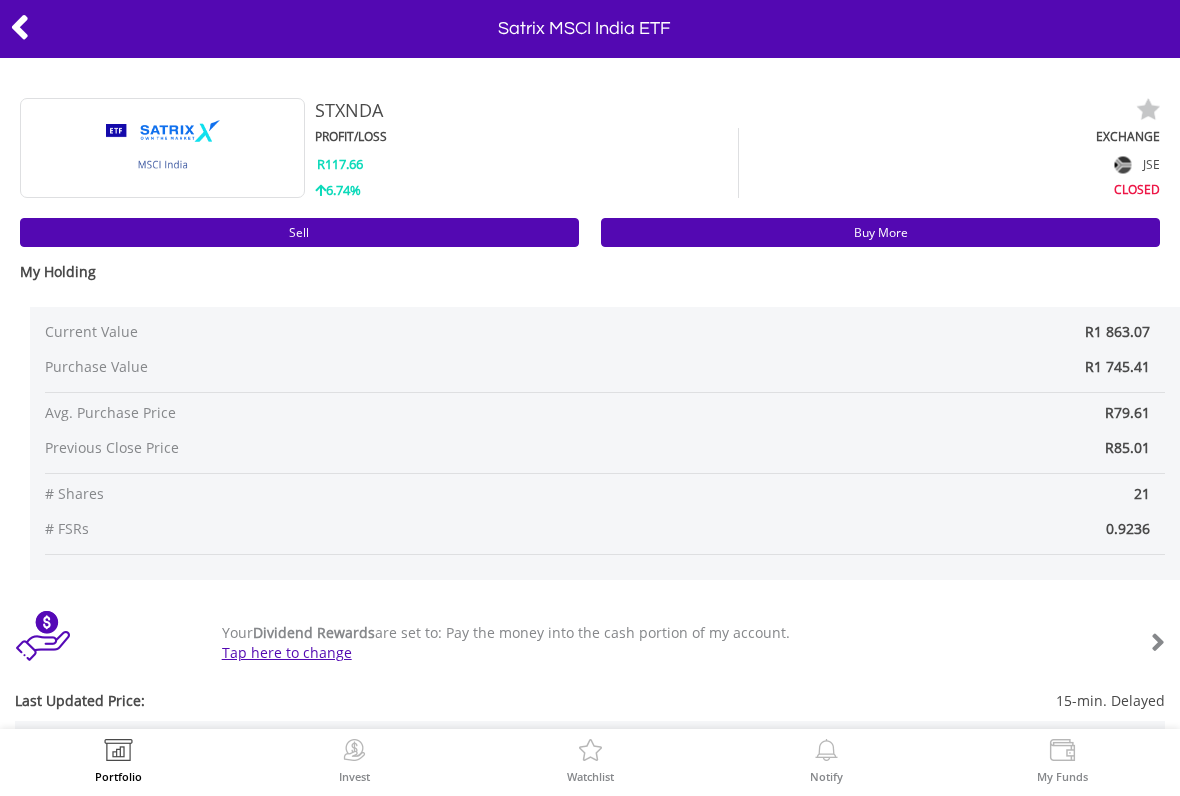 scroll, scrollTop: 0, scrollLeft: 0, axis: both 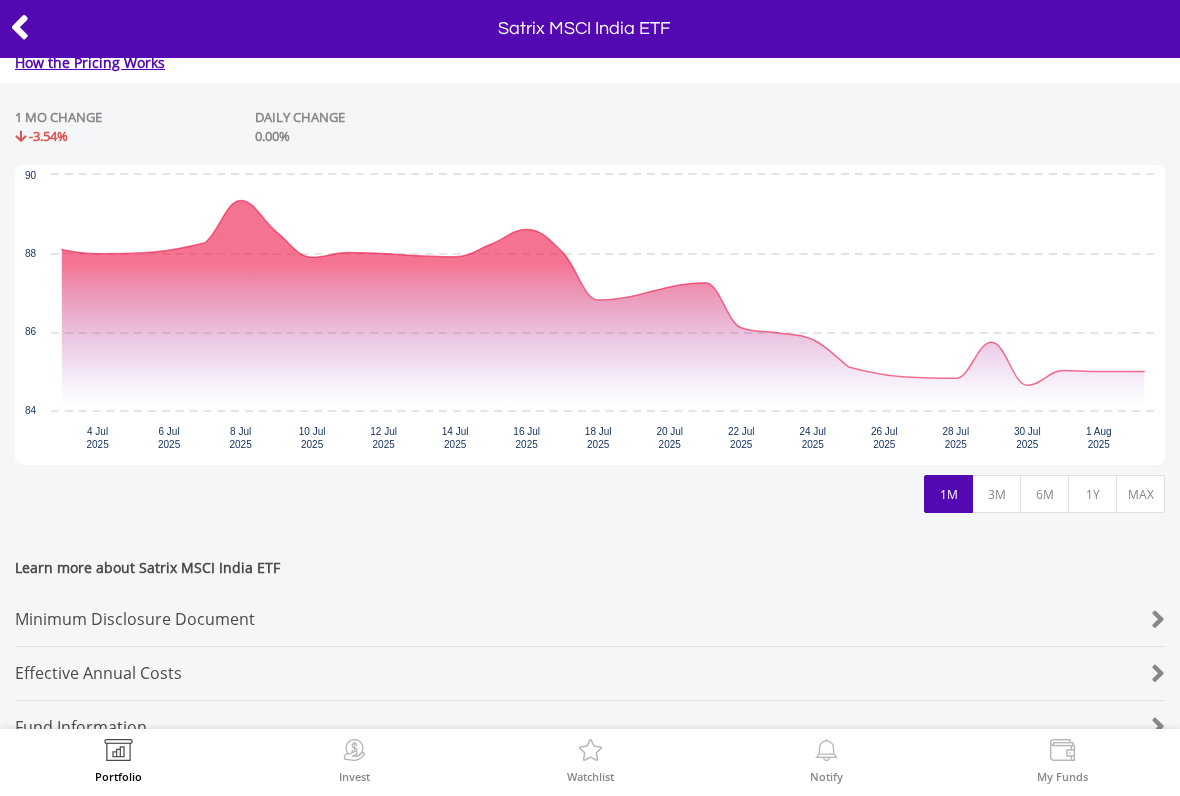 click on "1Y" at bounding box center [1092, 494] 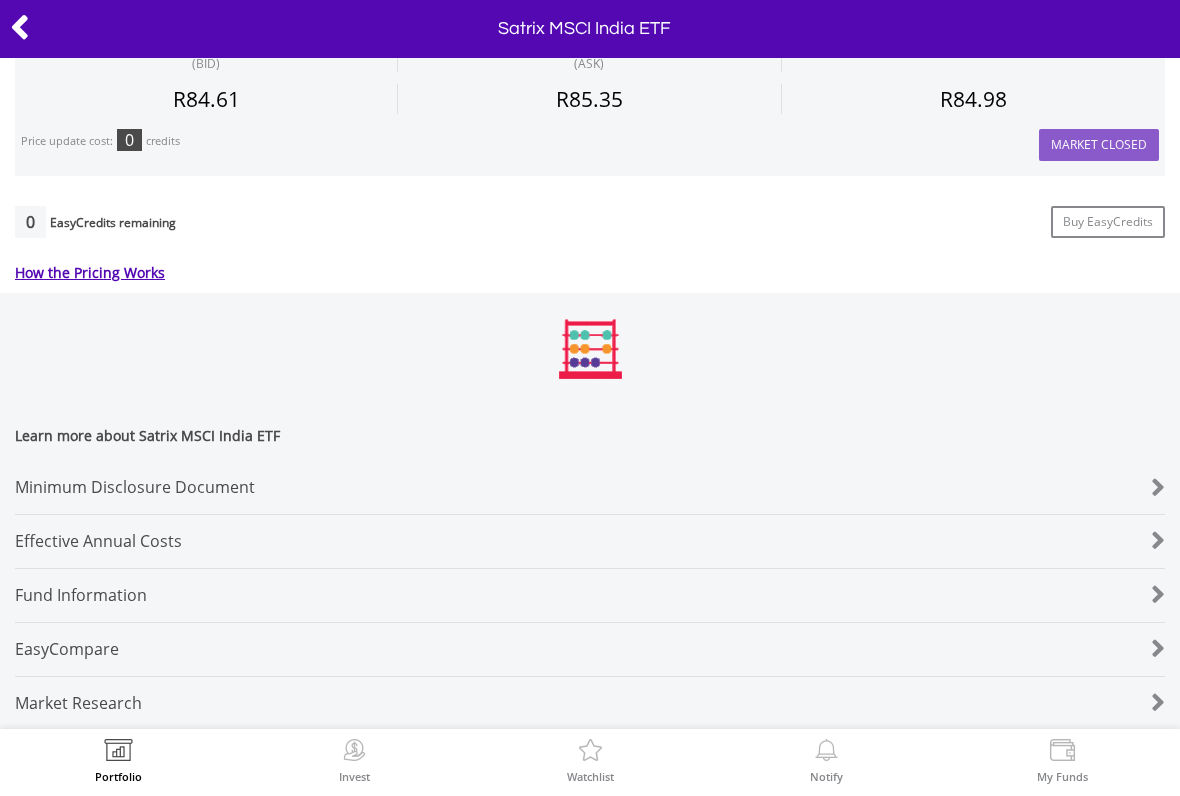 scroll, scrollTop: 709, scrollLeft: 0, axis: vertical 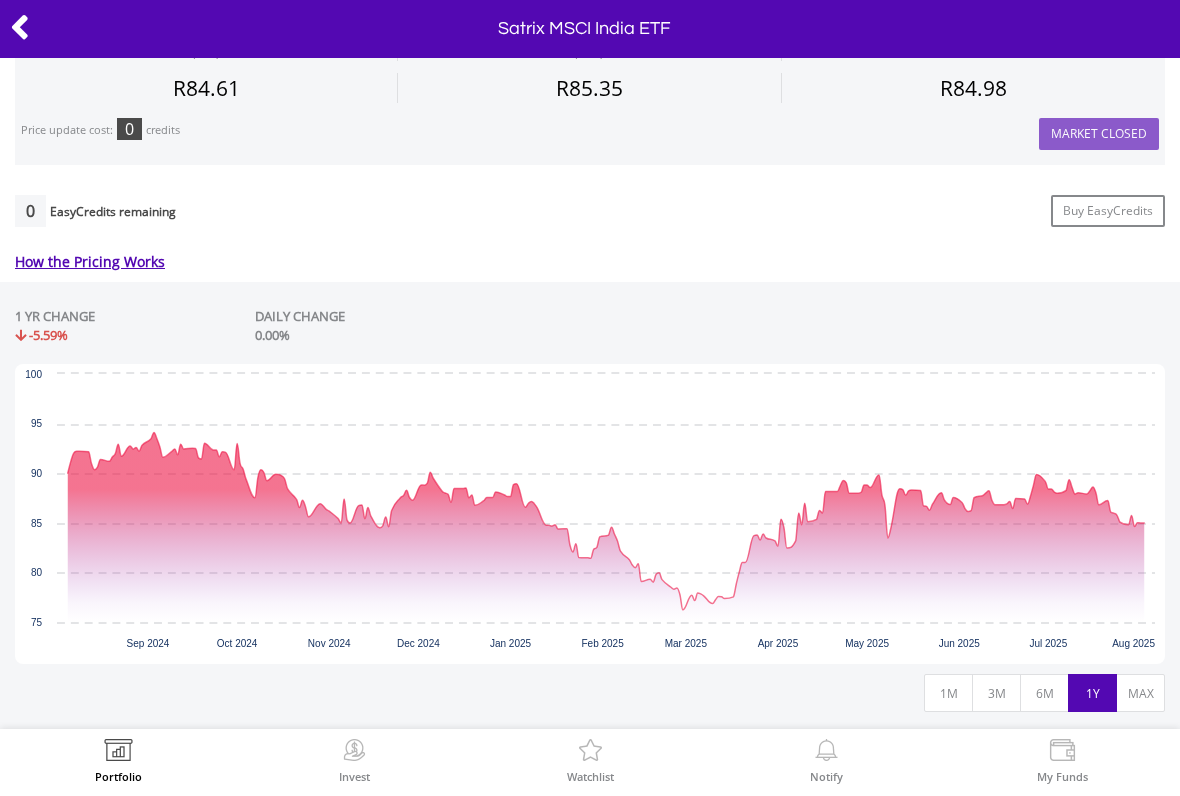 click on "MAX" at bounding box center [1140, 693] 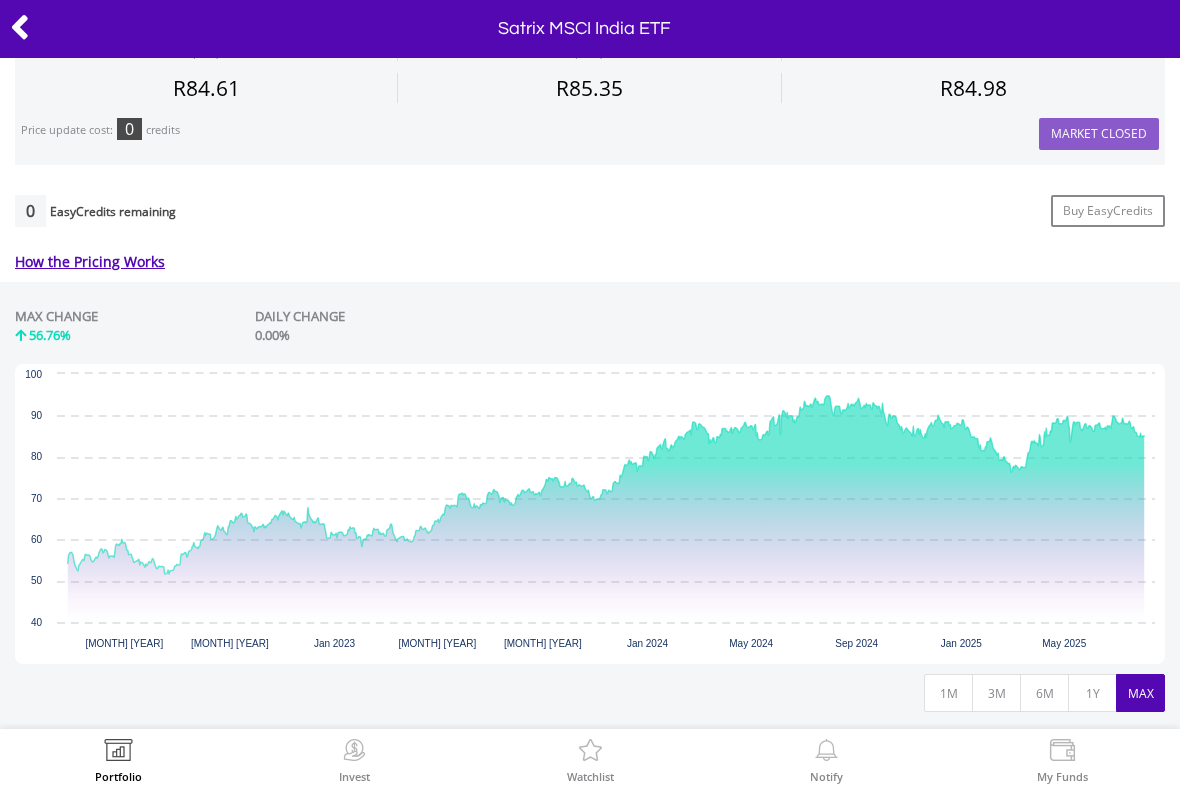 click at bounding box center [20, 27] 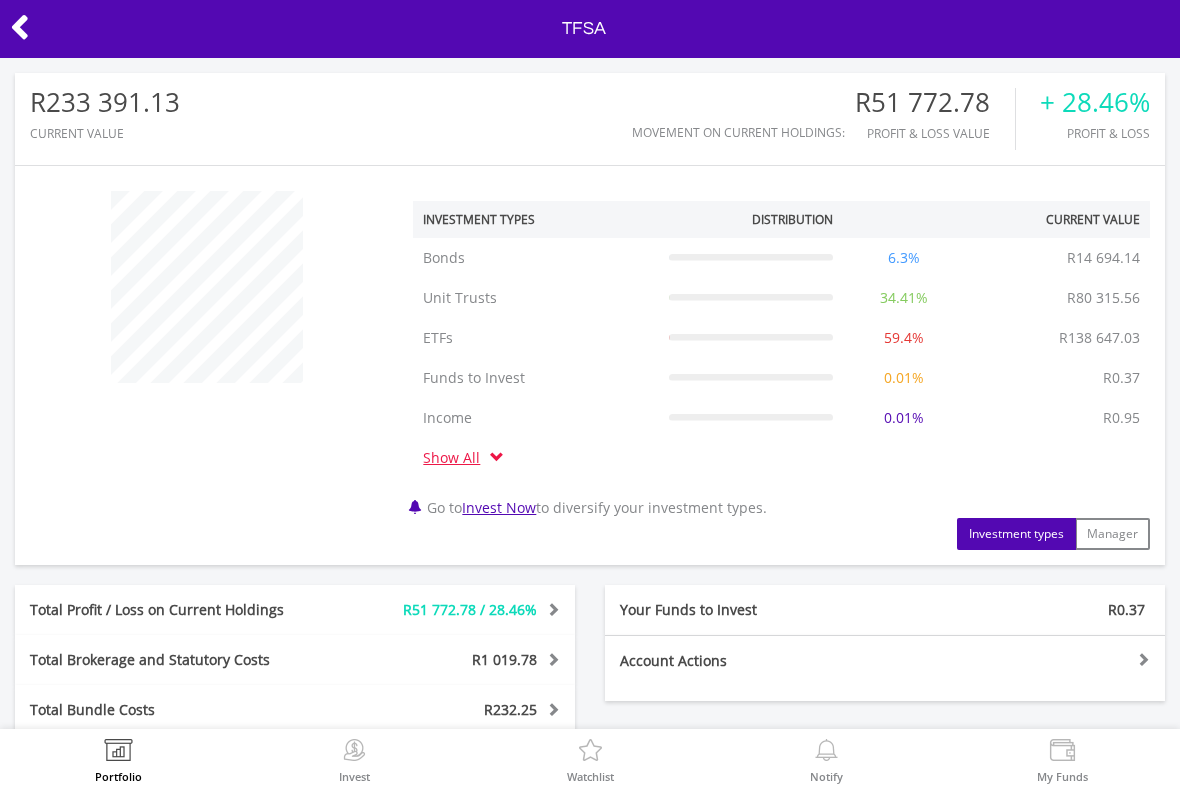 scroll, scrollTop: 0, scrollLeft: 0, axis: both 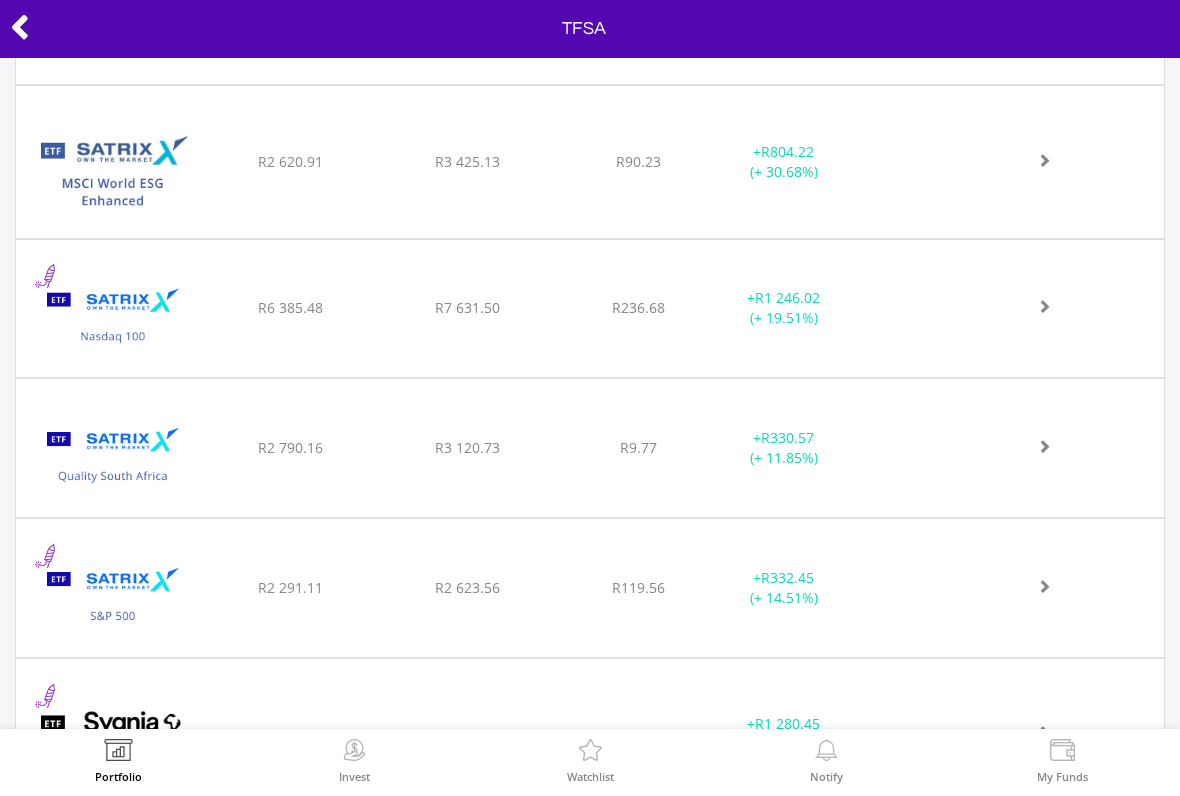 click at bounding box center (113, 172) 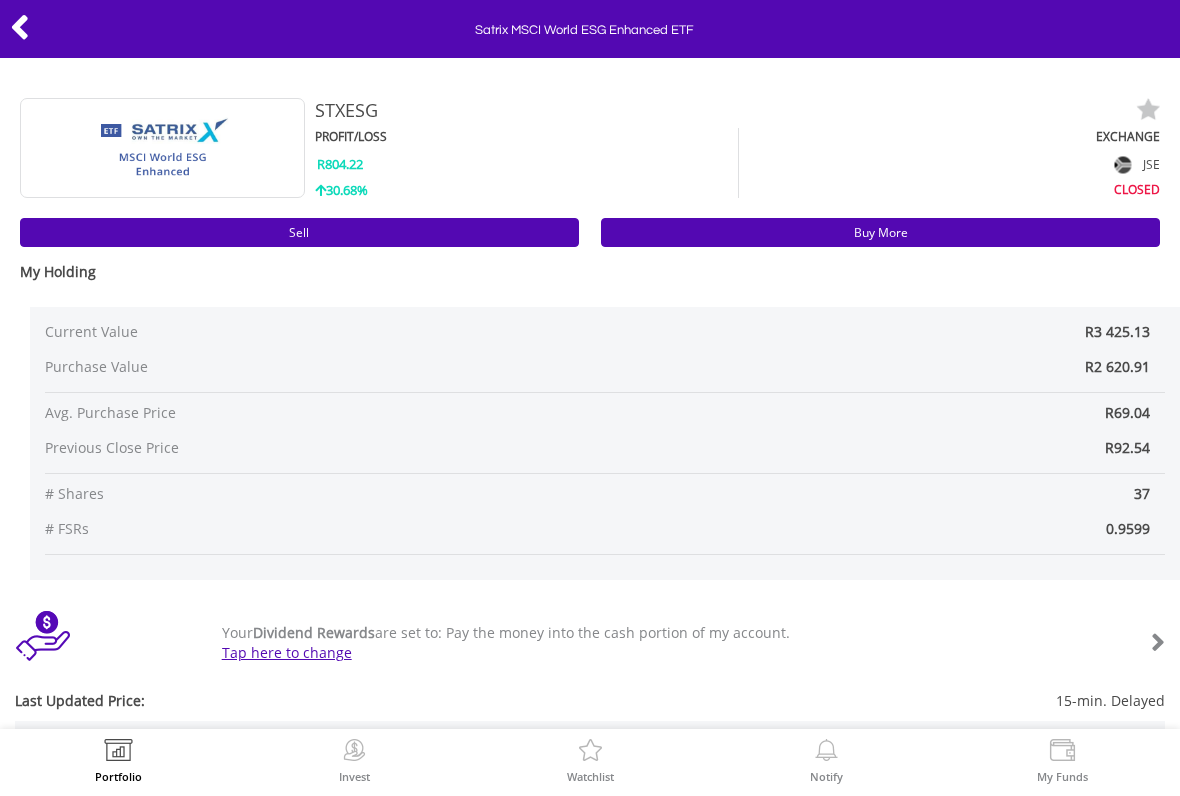 scroll, scrollTop: 0, scrollLeft: 0, axis: both 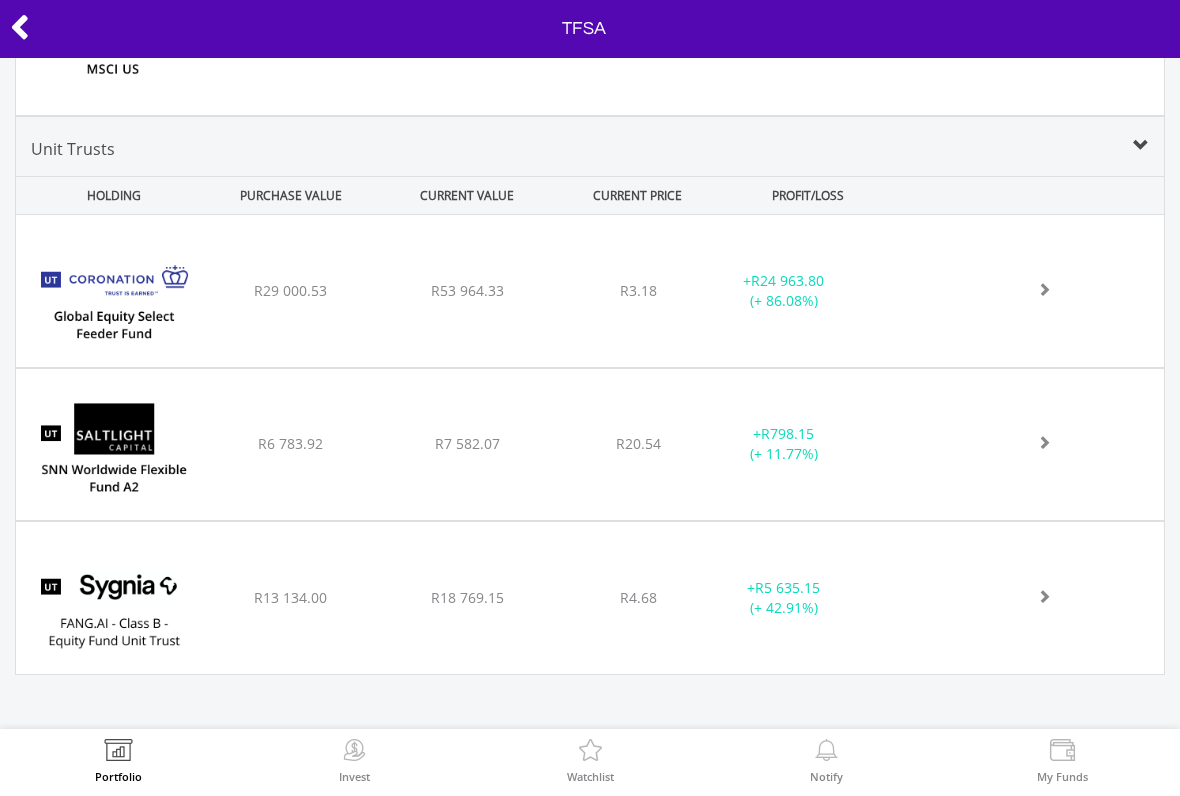 click at bounding box center [1032, 291] 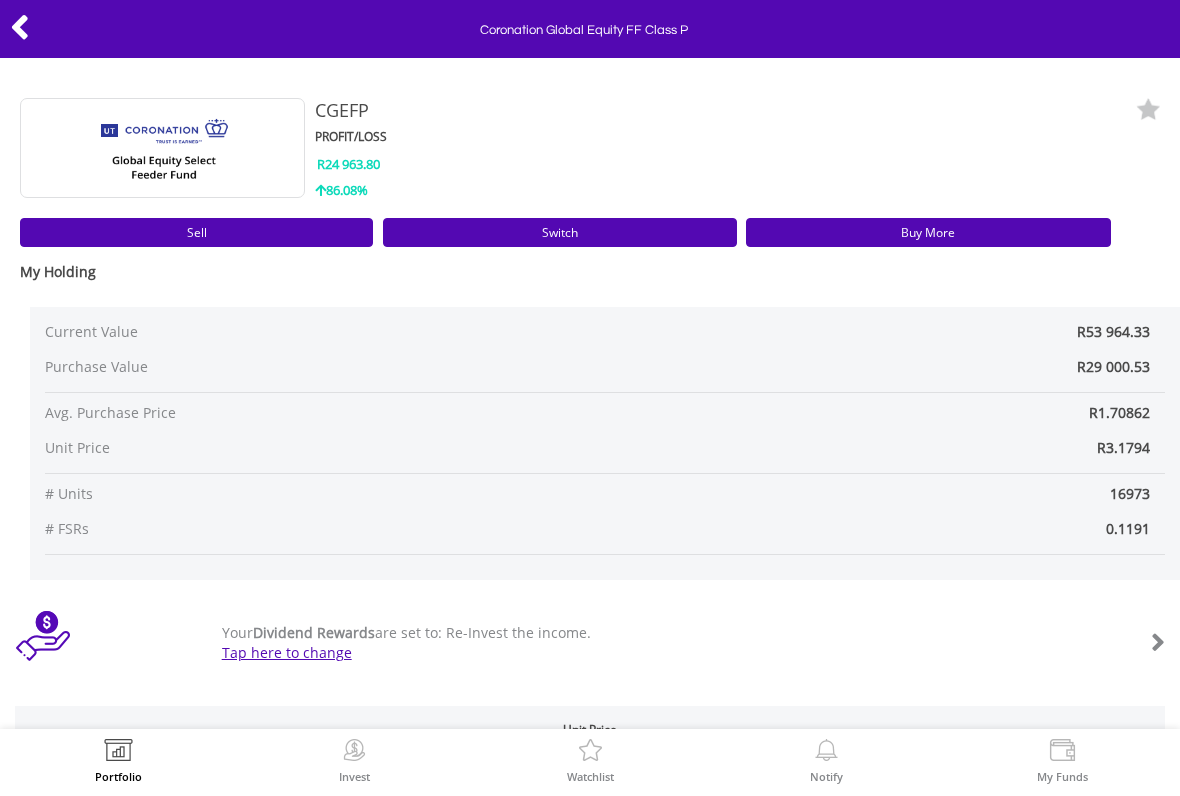 scroll, scrollTop: 0, scrollLeft: 0, axis: both 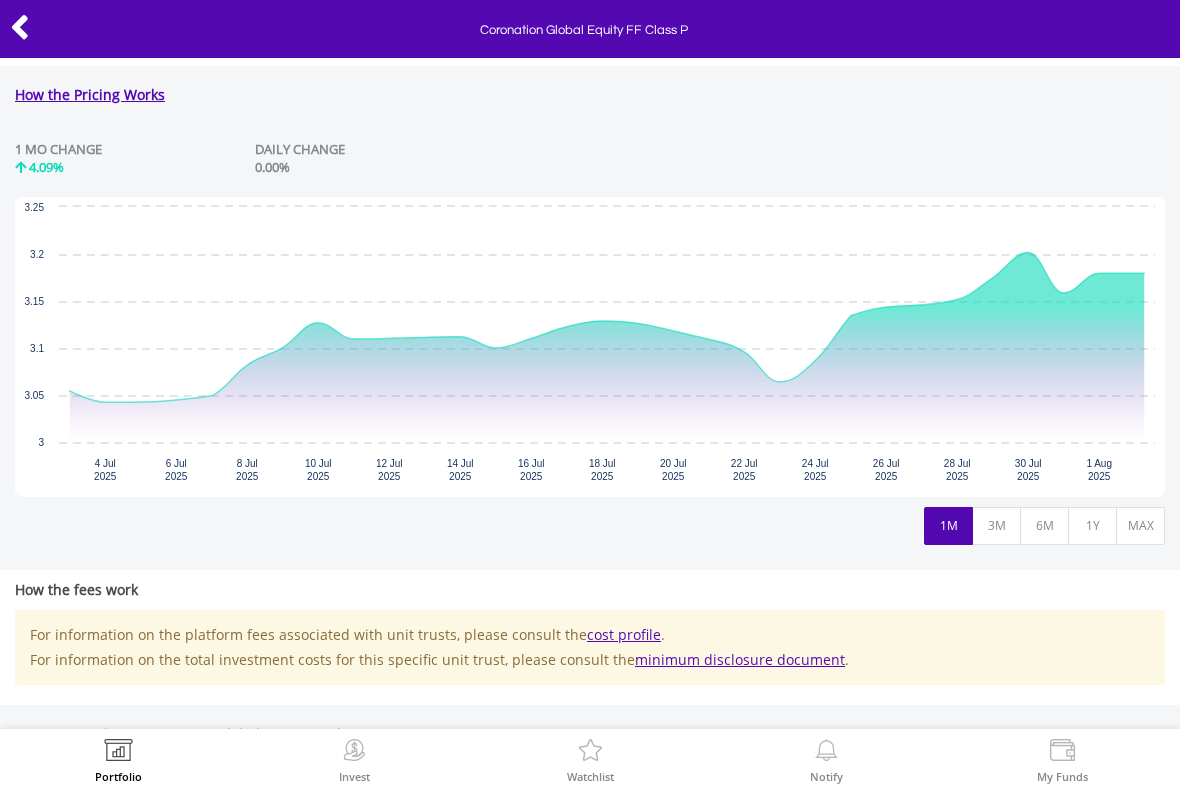 click at bounding box center [20, 27] 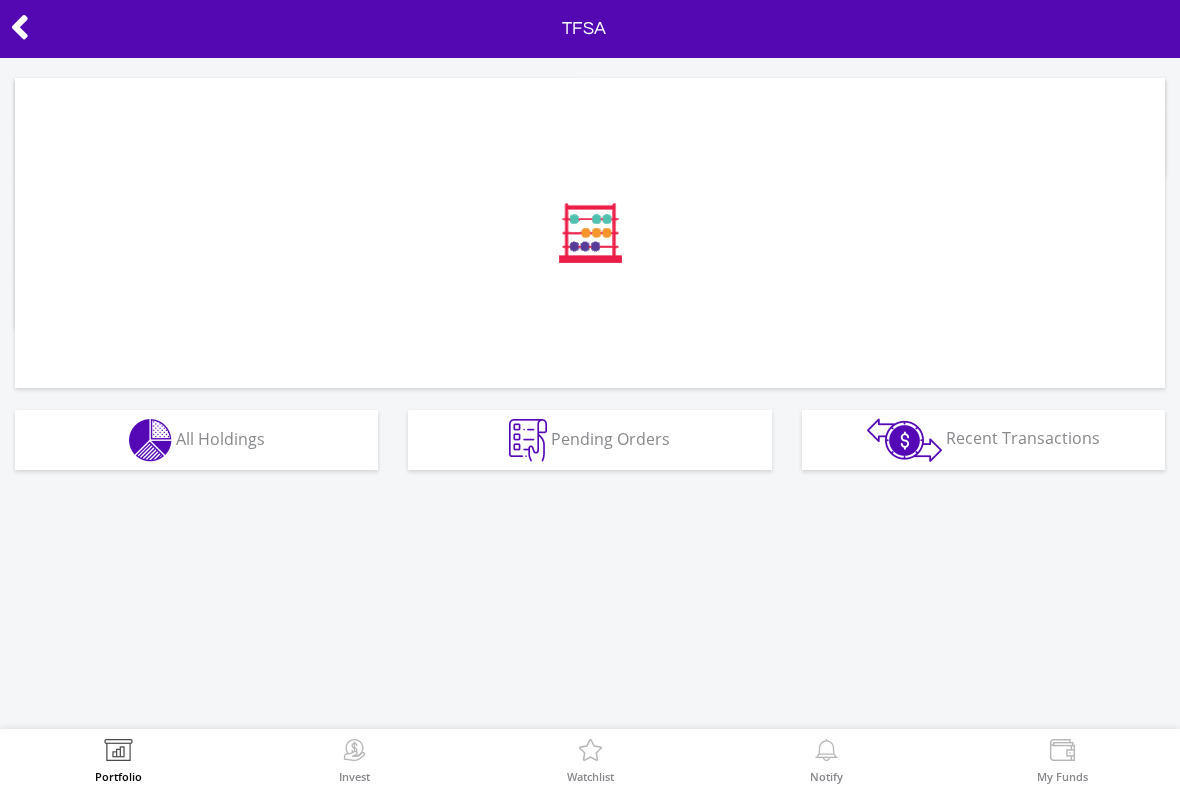 scroll, scrollTop: 0, scrollLeft: 0, axis: both 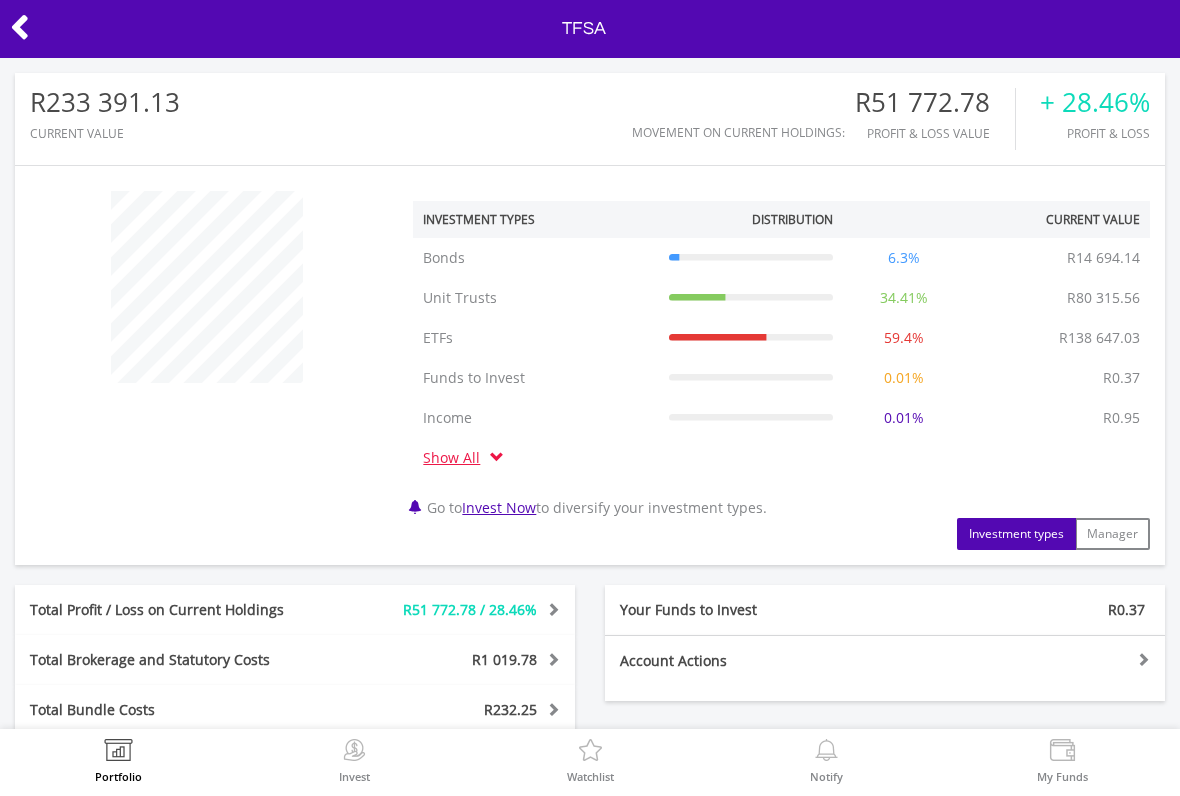 click at bounding box center (20, 27) 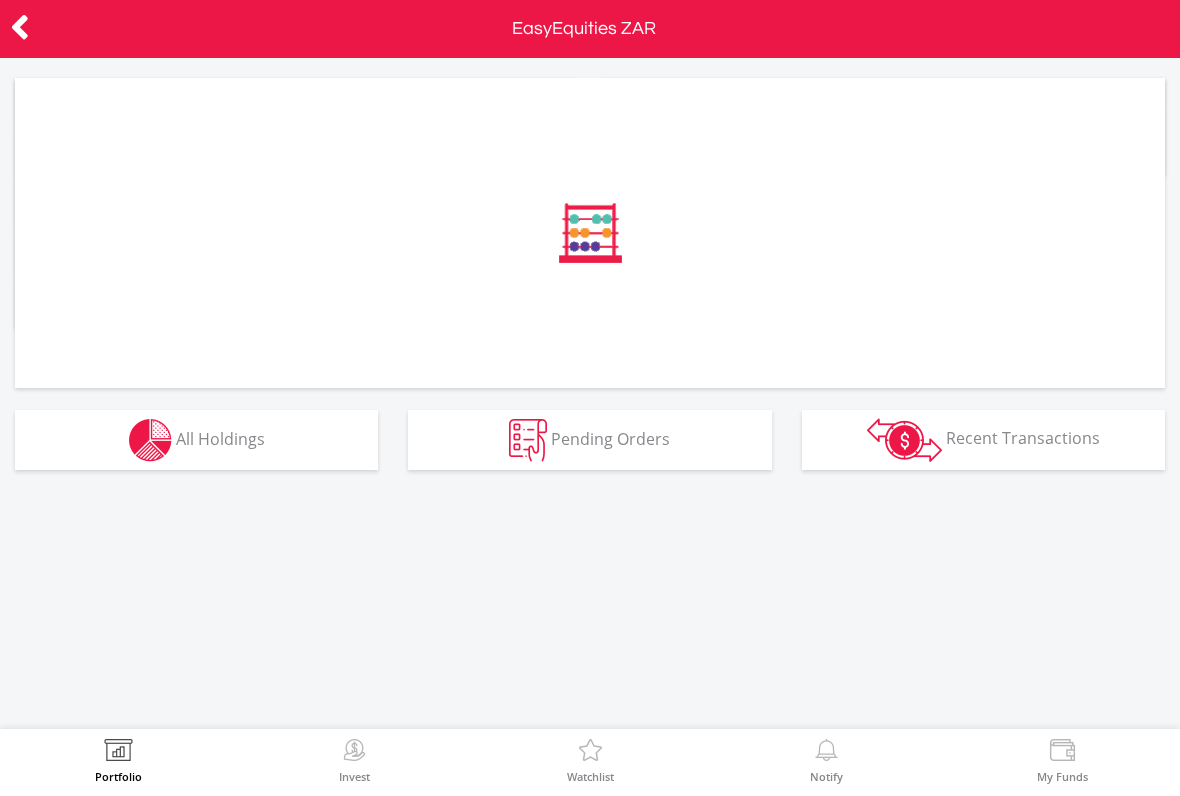 scroll, scrollTop: 0, scrollLeft: 0, axis: both 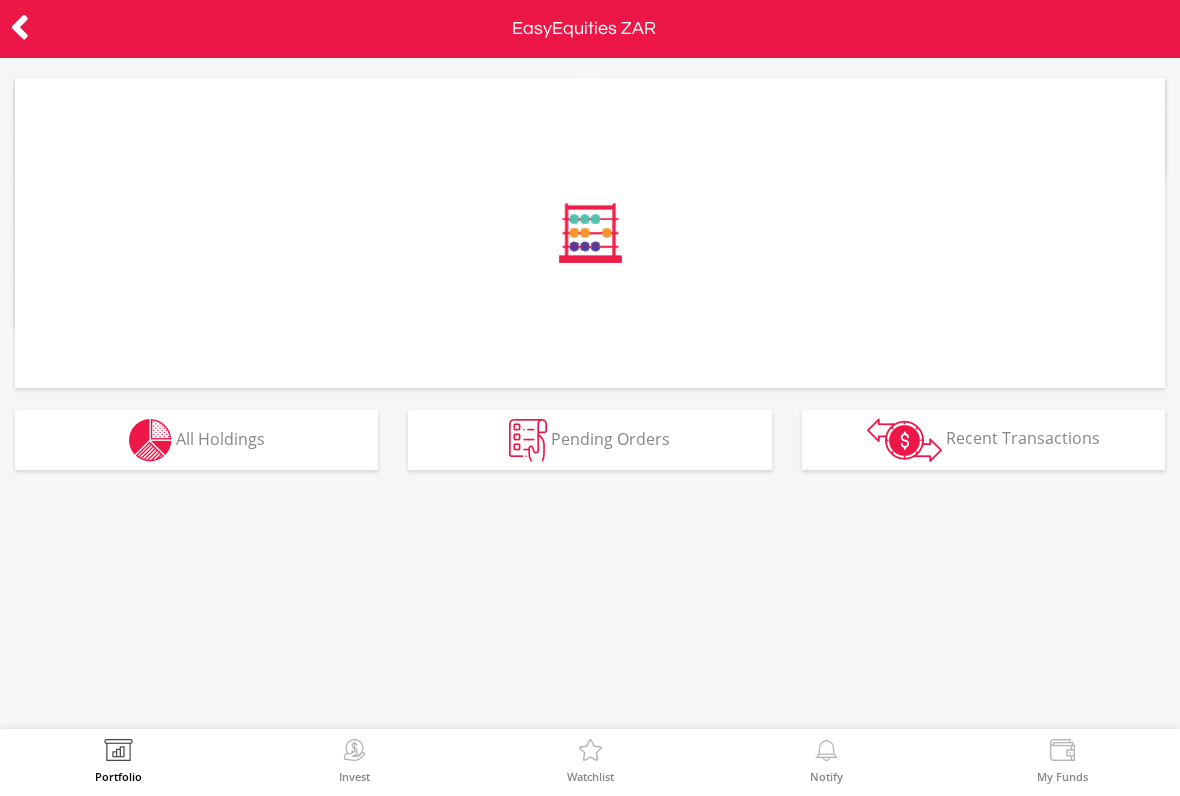 click on "﻿
Distribution" at bounding box center [590, 393] 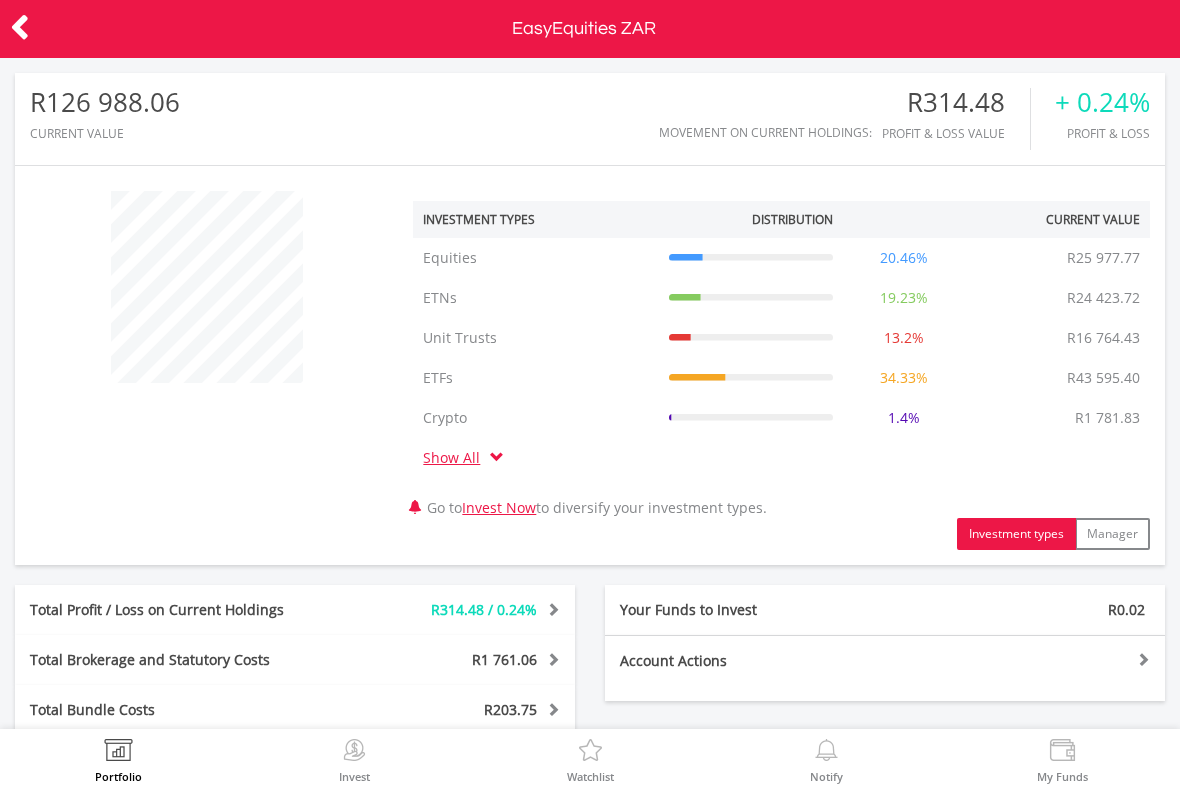 scroll, scrollTop: 999808, scrollLeft: 999617, axis: both 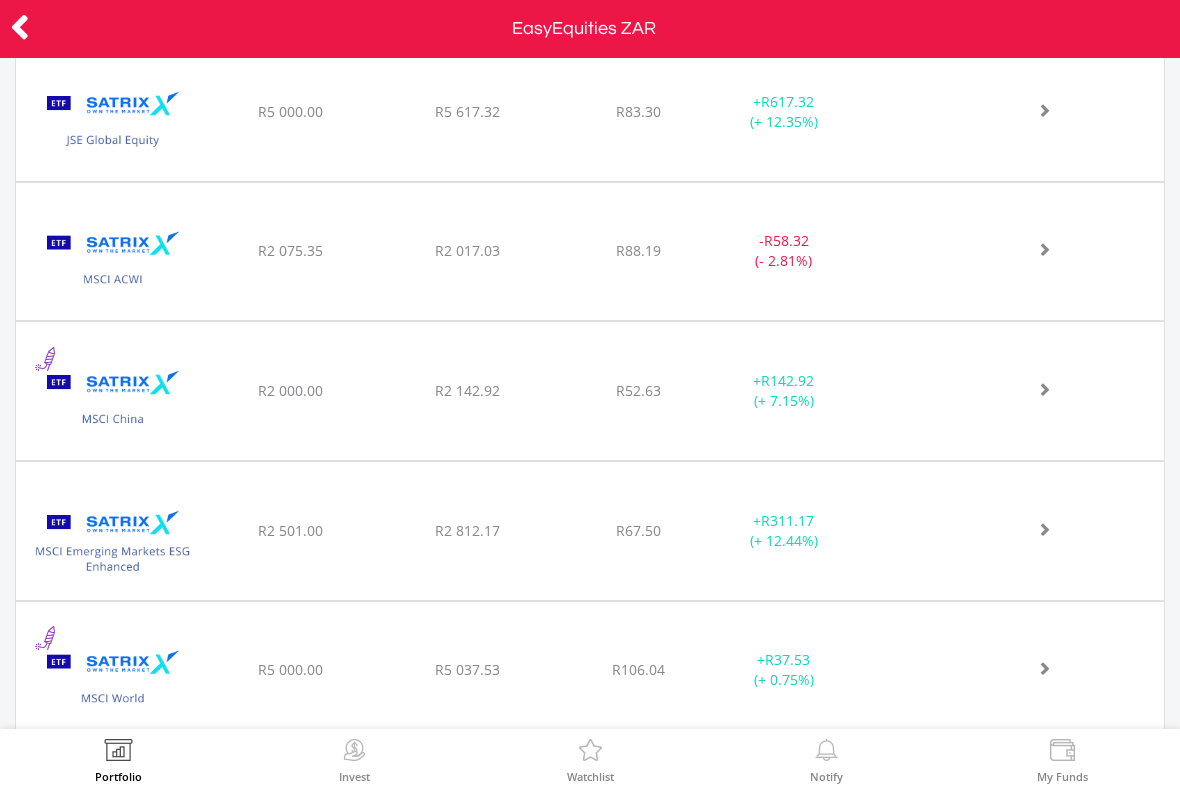 click at bounding box center [1032, -3212] 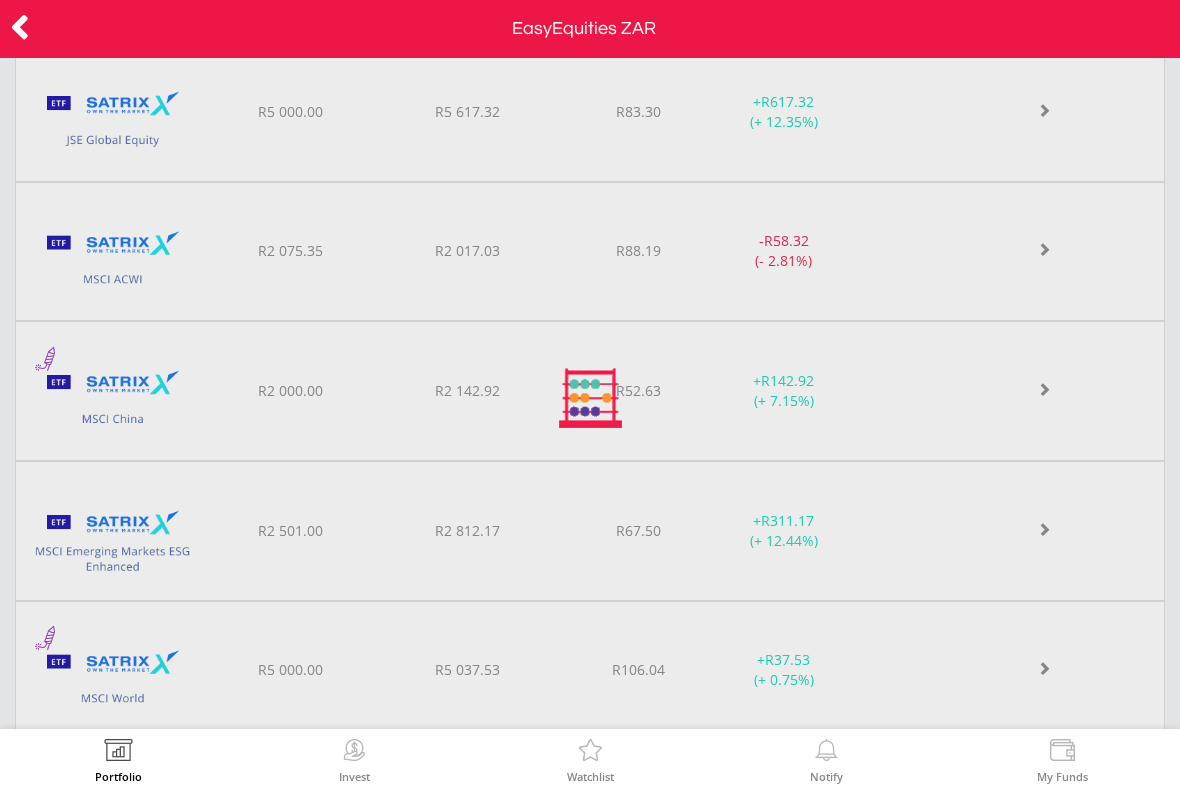 click at bounding box center (590, 398) 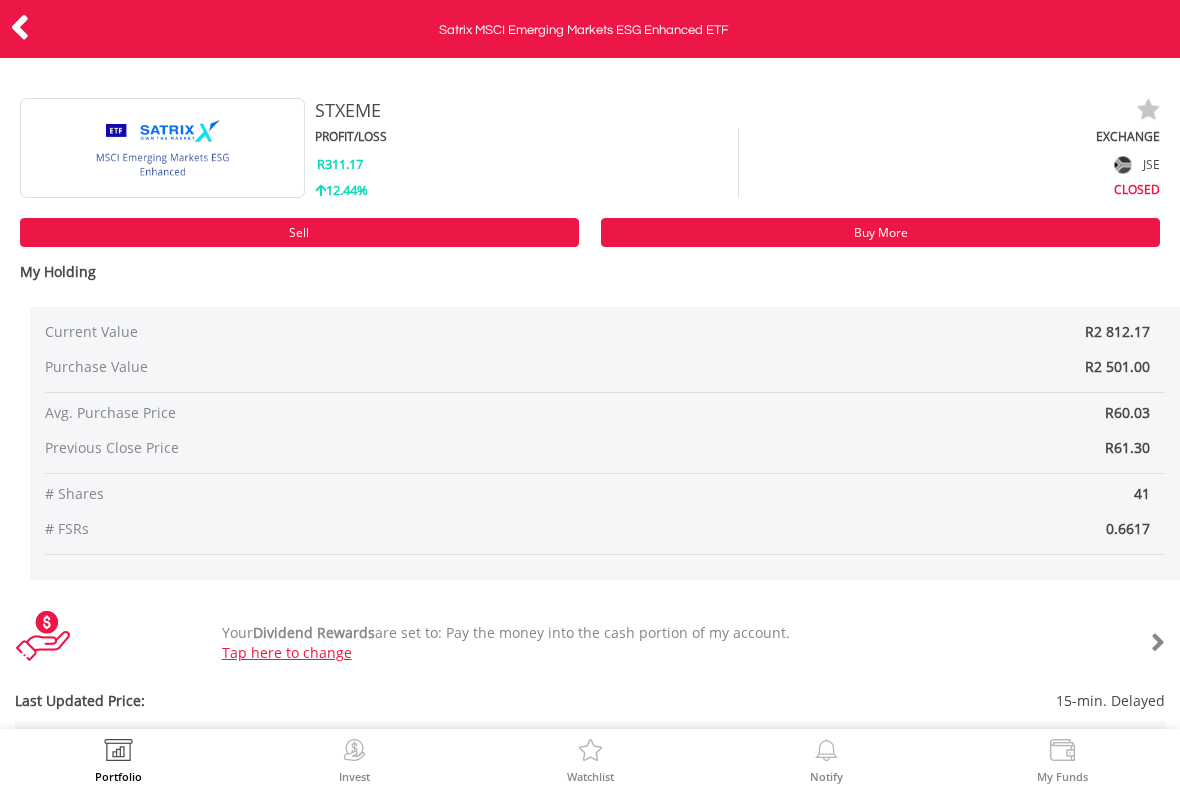 scroll, scrollTop: 0, scrollLeft: 0, axis: both 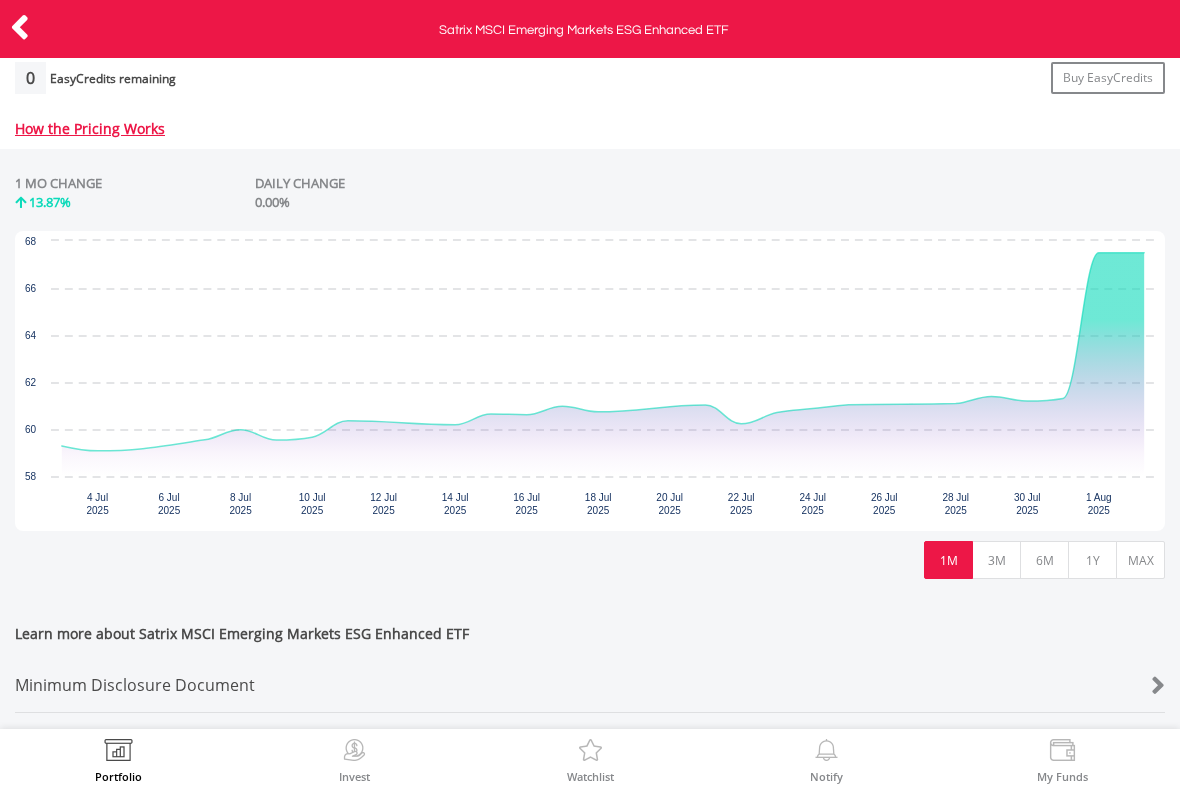 click on "3M" at bounding box center (996, 560) 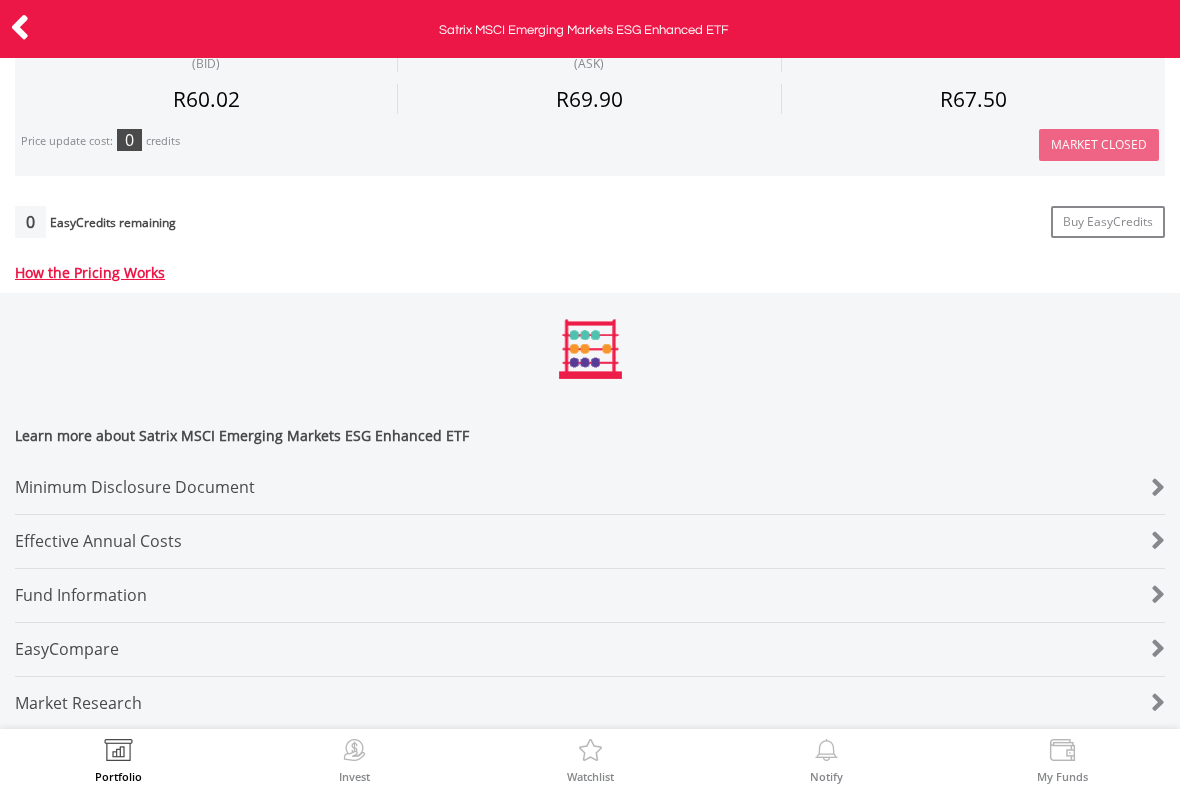 scroll, scrollTop: 709, scrollLeft: 0, axis: vertical 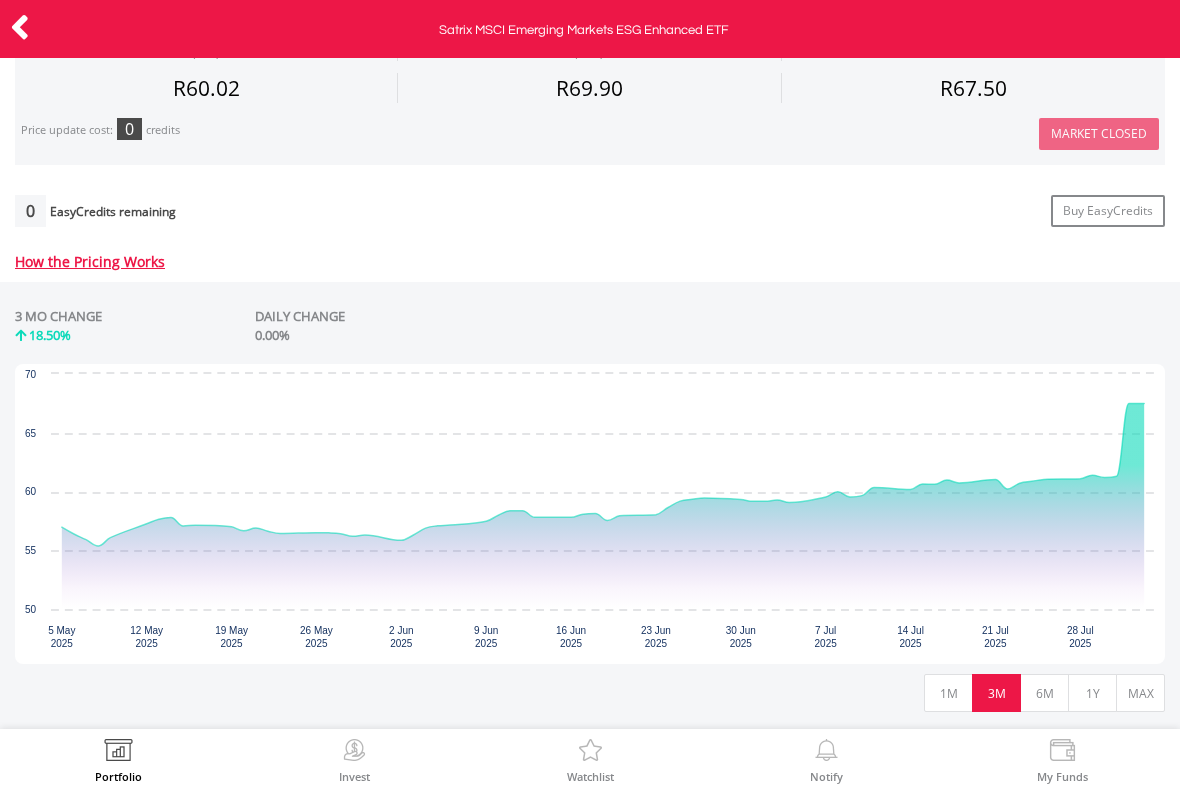 click on "6M" at bounding box center (1044, 693) 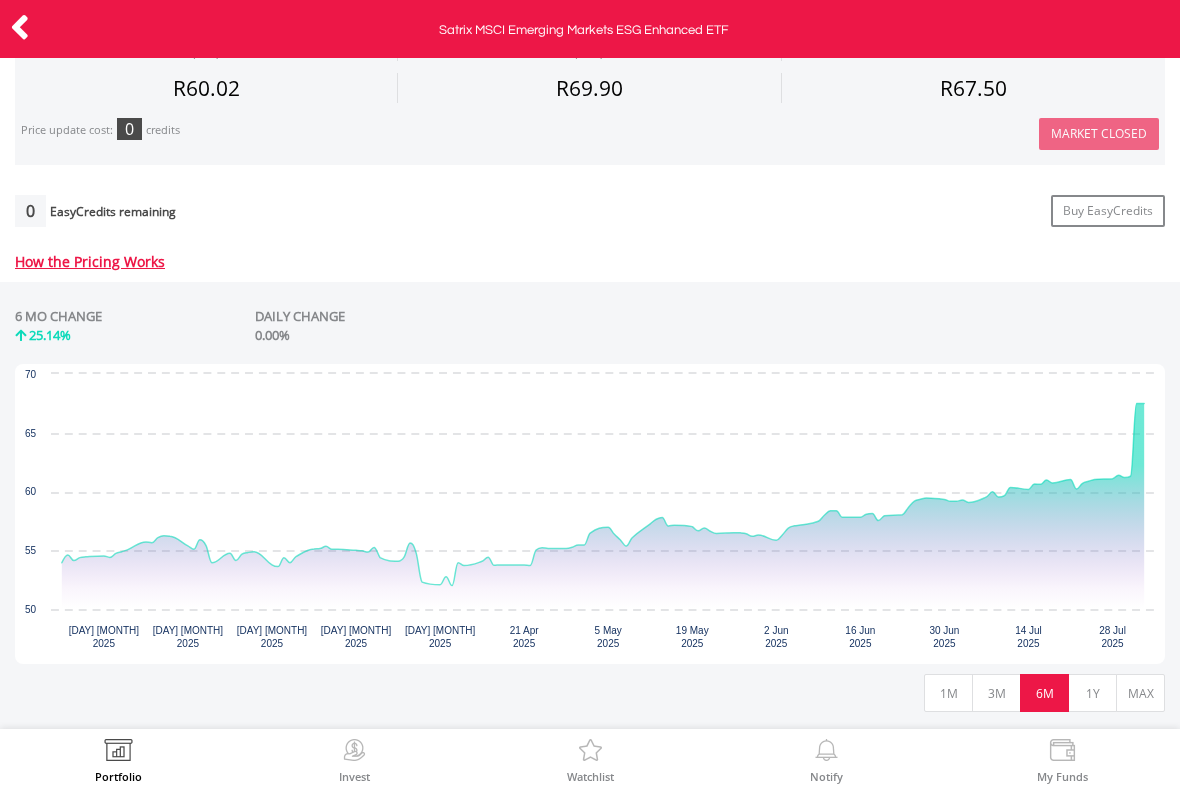 click at bounding box center (20, 27) 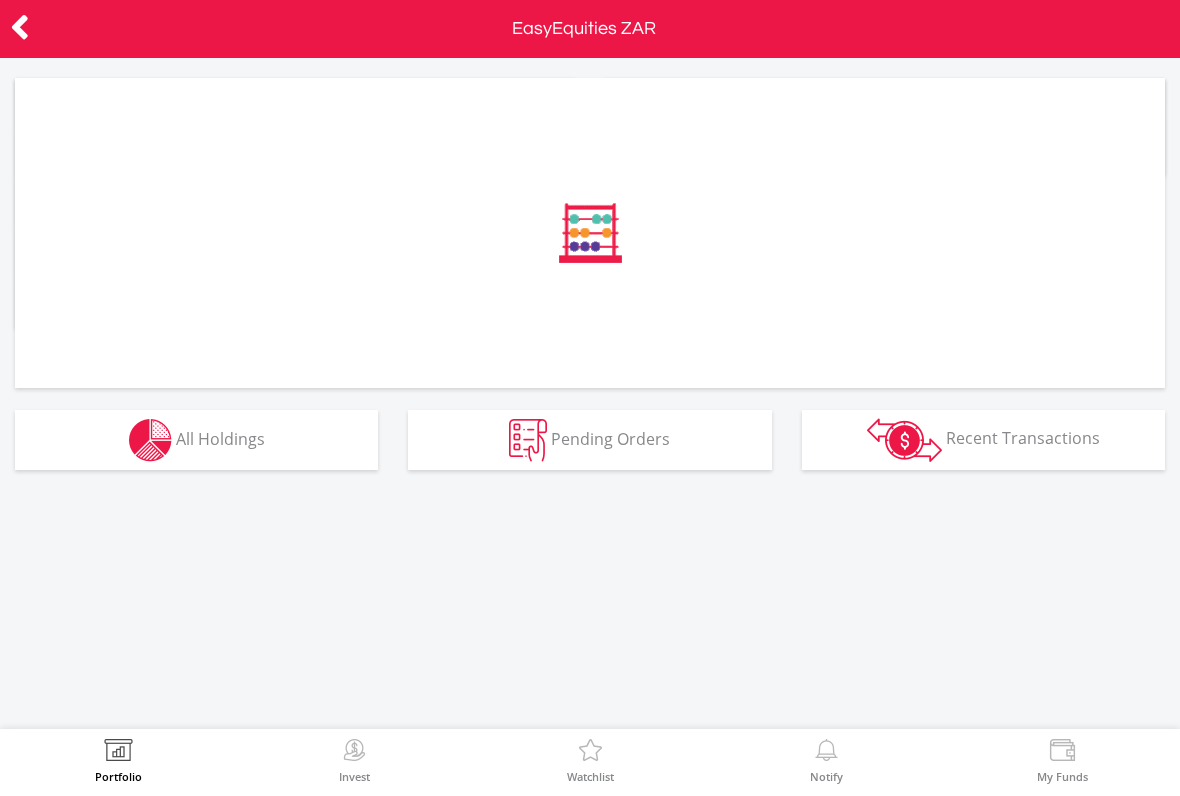 scroll, scrollTop: 0, scrollLeft: 0, axis: both 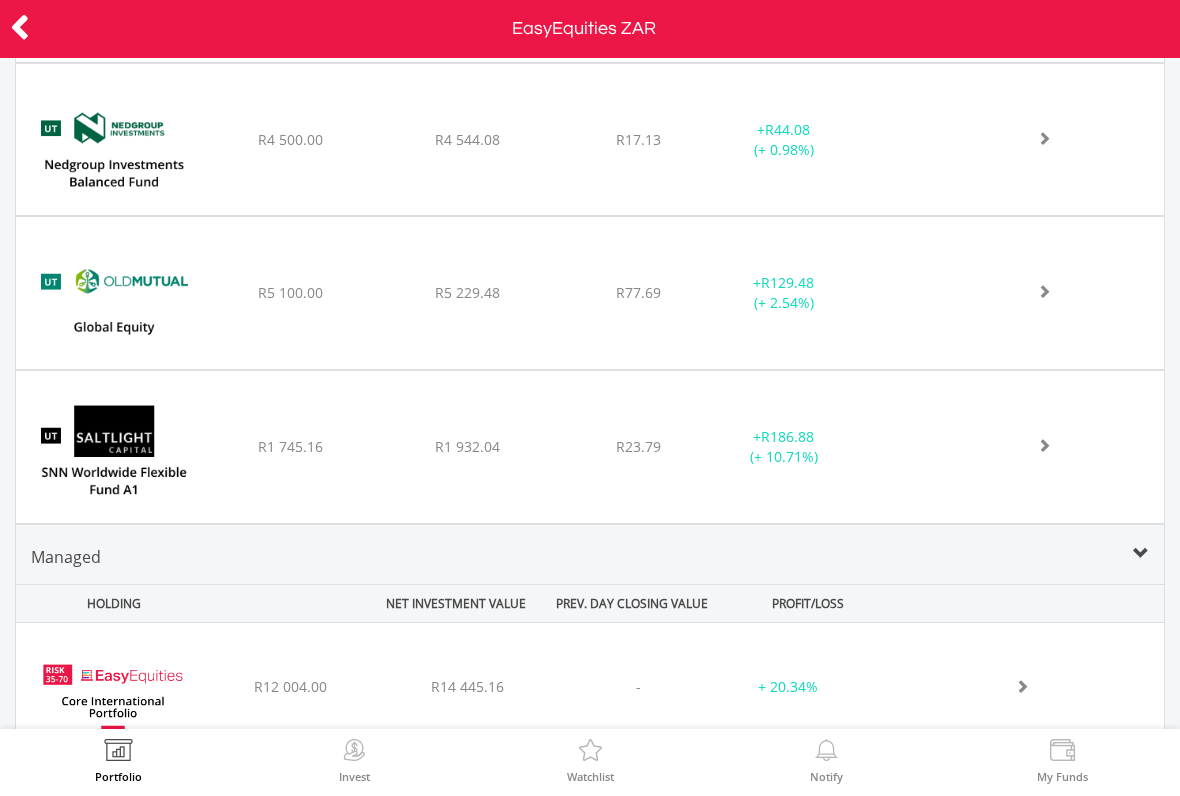 click on "﻿
EasyEquities Core International Portfolio
R12 004.00
R14 445.16
-
+ 20.34%" at bounding box center [590, 687] 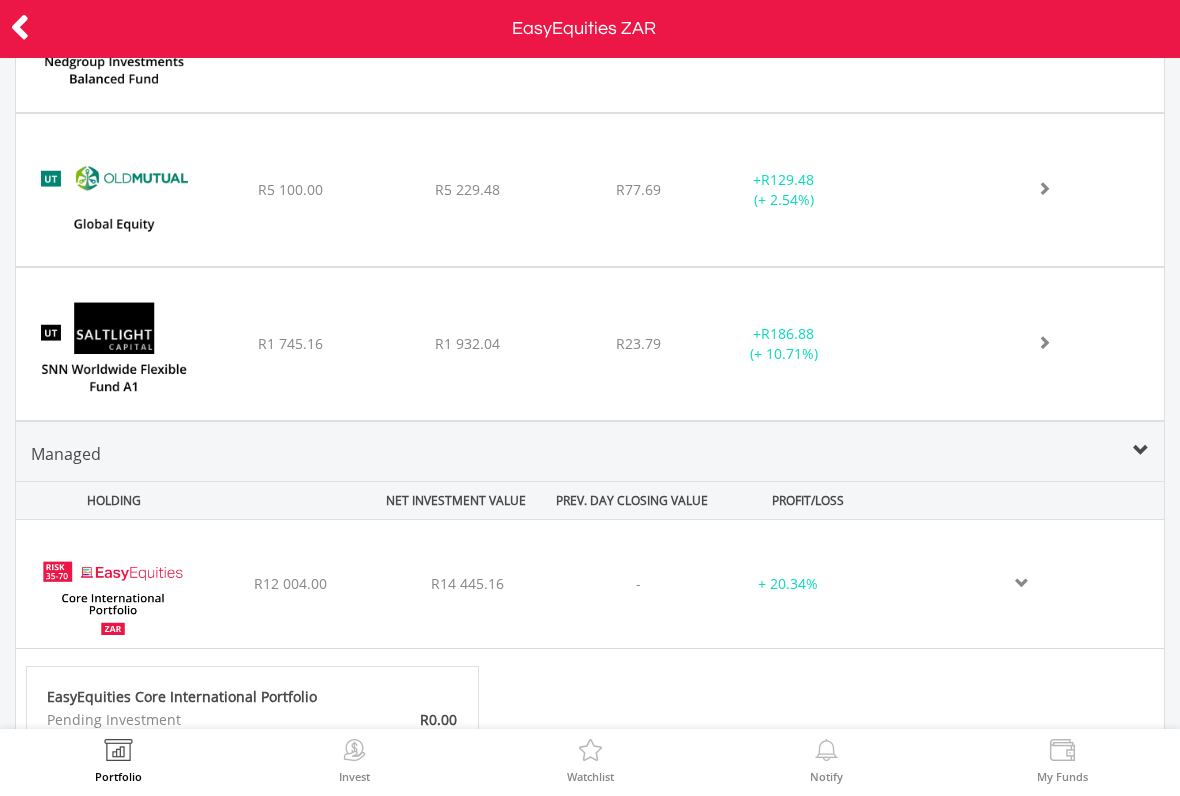 scroll, scrollTop: 6387, scrollLeft: 0, axis: vertical 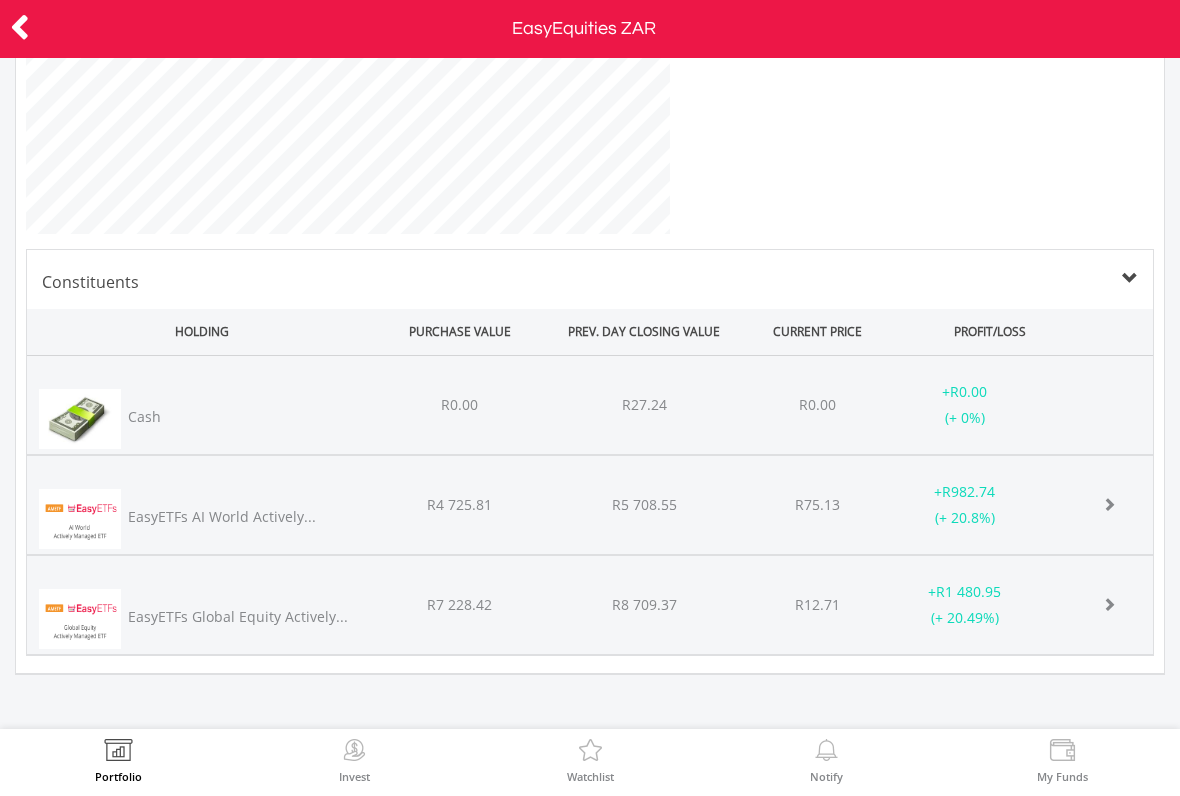 click at bounding box center (1109, 504) 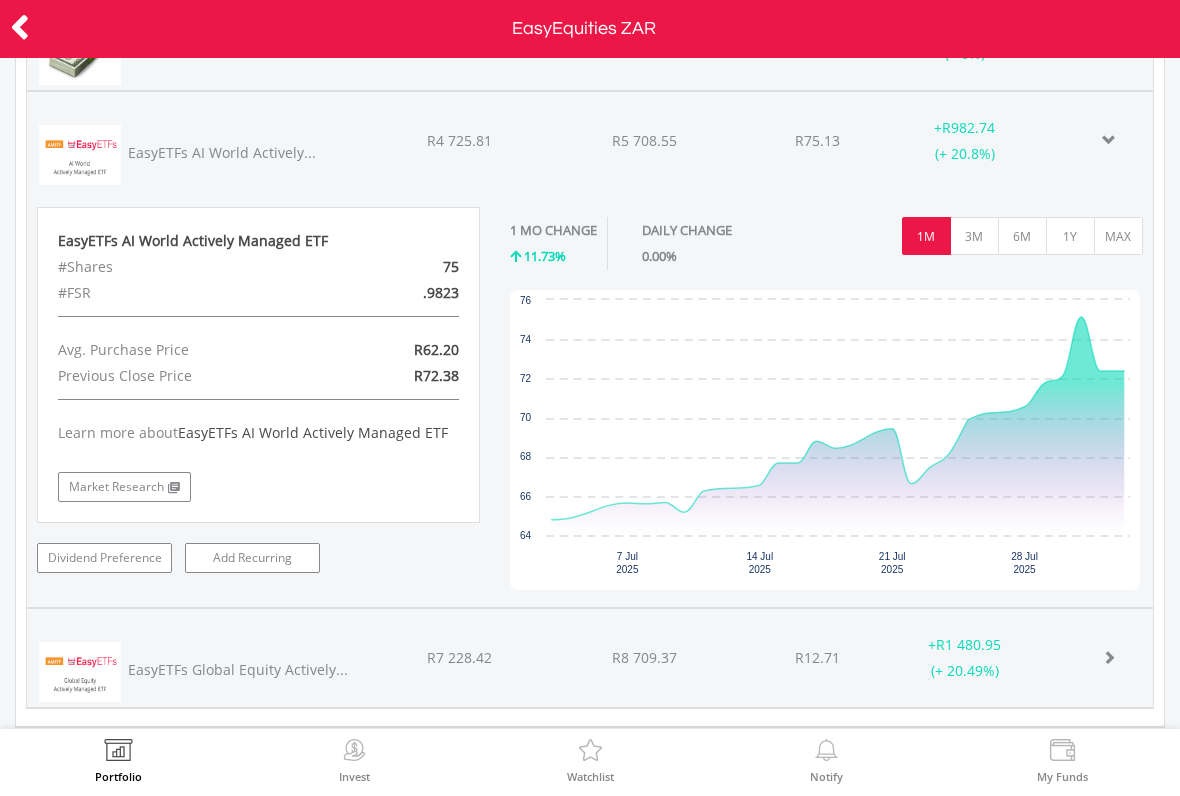 scroll, scrollTop: 7794, scrollLeft: 0, axis: vertical 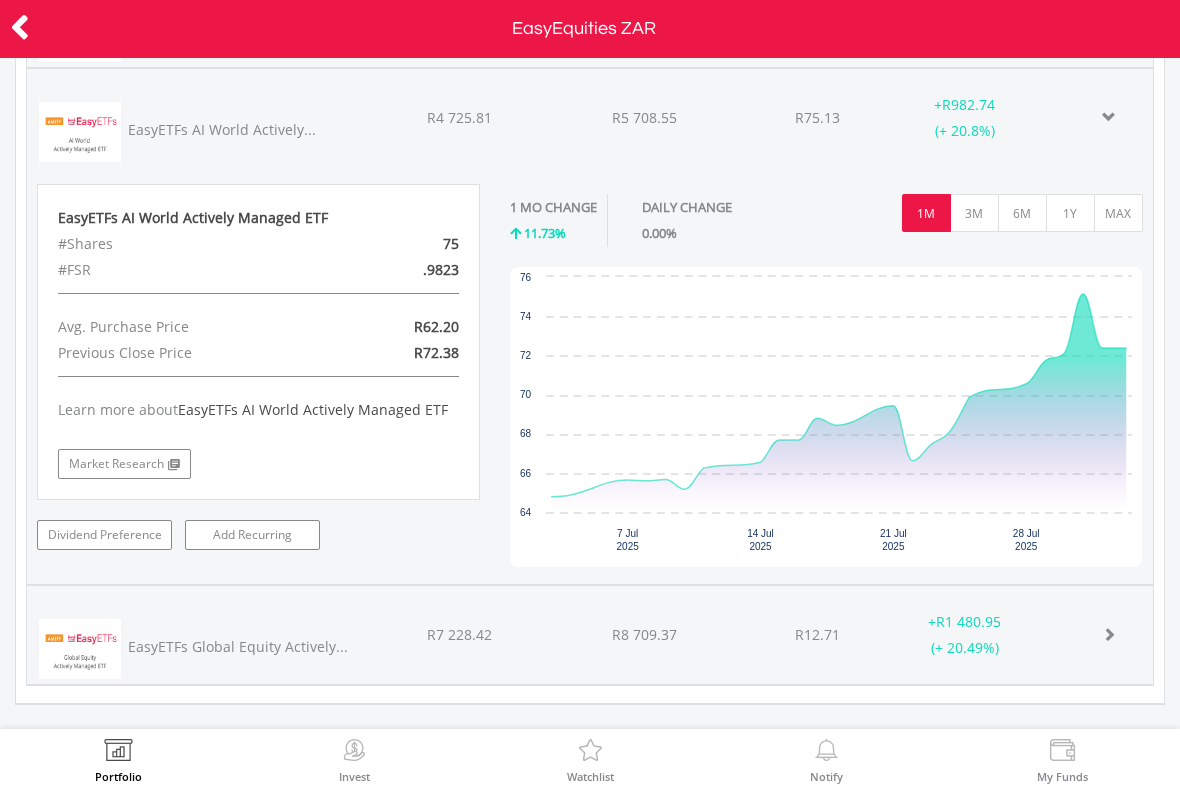 click at bounding box center [20, 27] 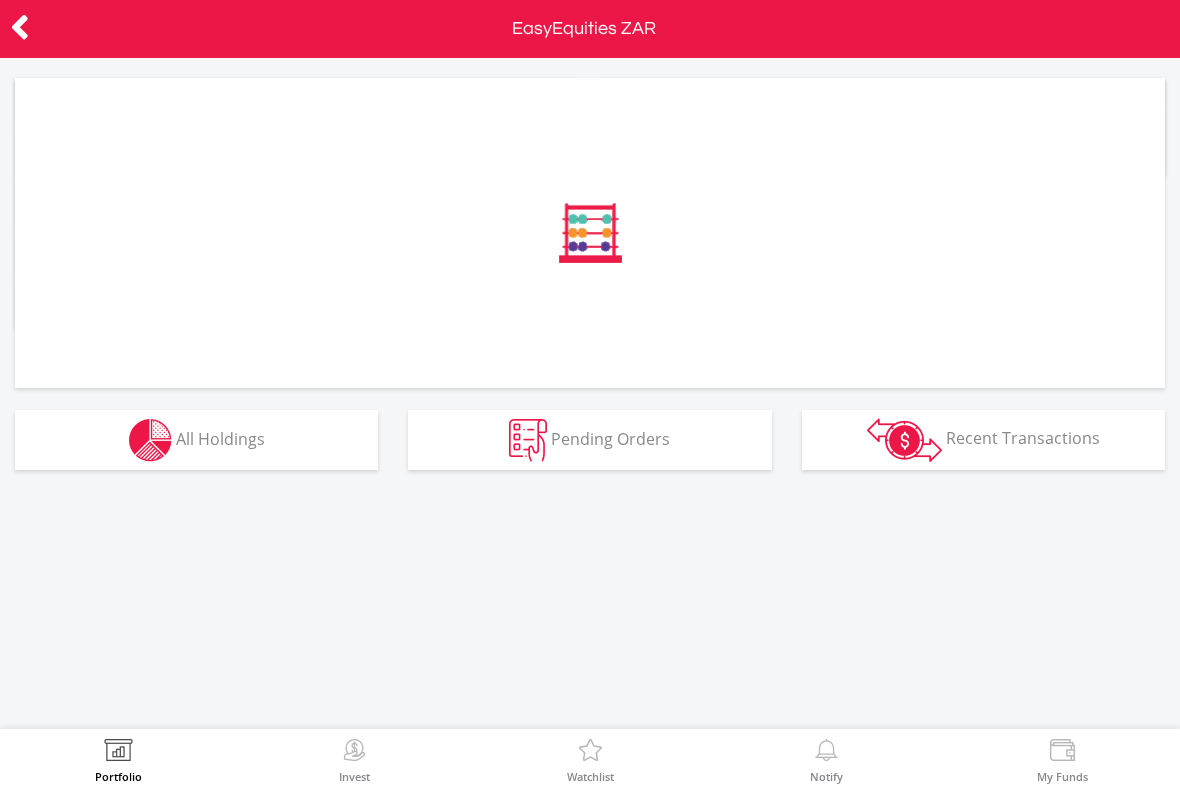 scroll, scrollTop: 0, scrollLeft: 0, axis: both 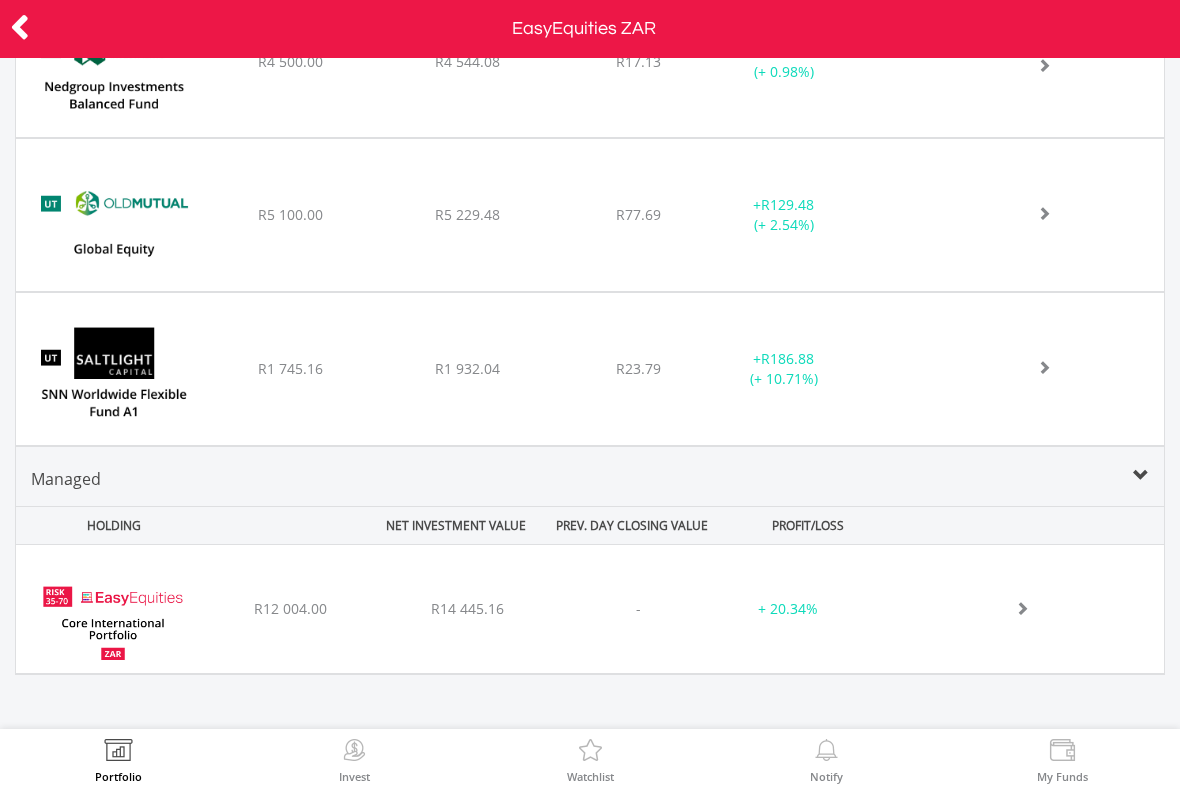 click at bounding box center (1022, 608) 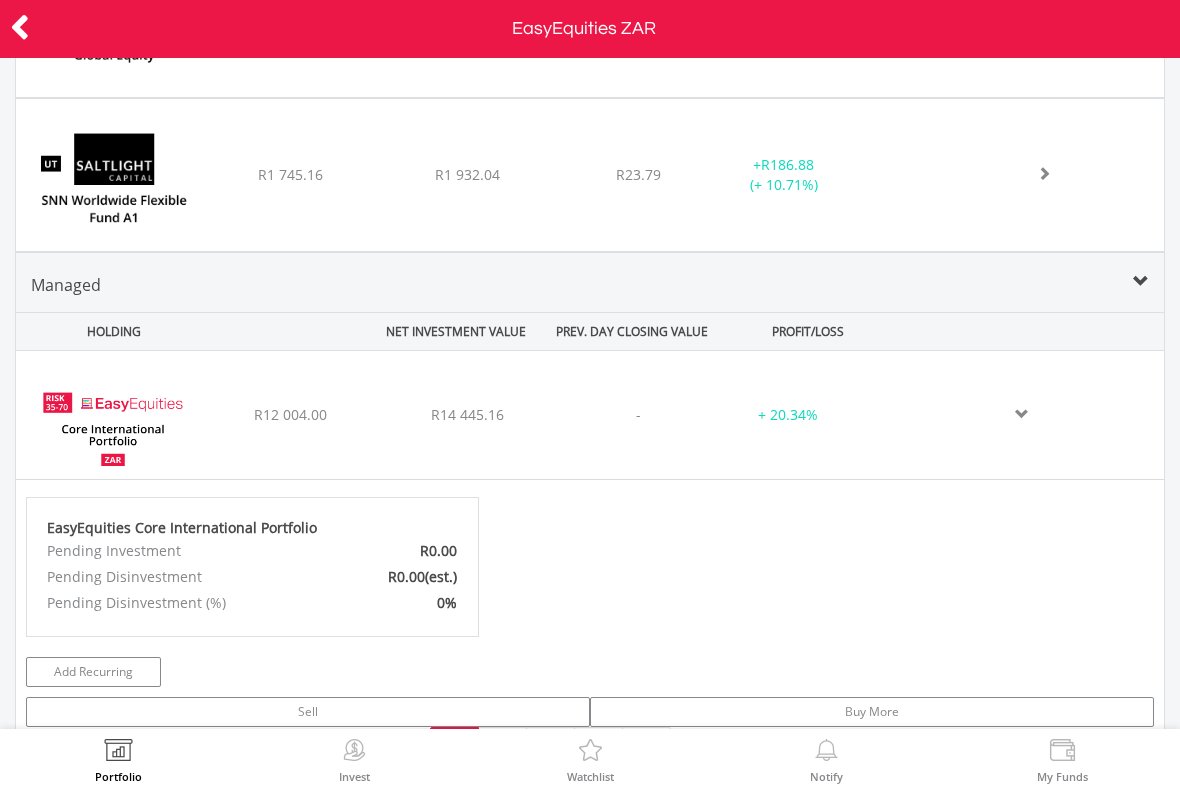 scroll, scrollTop: 6591, scrollLeft: 0, axis: vertical 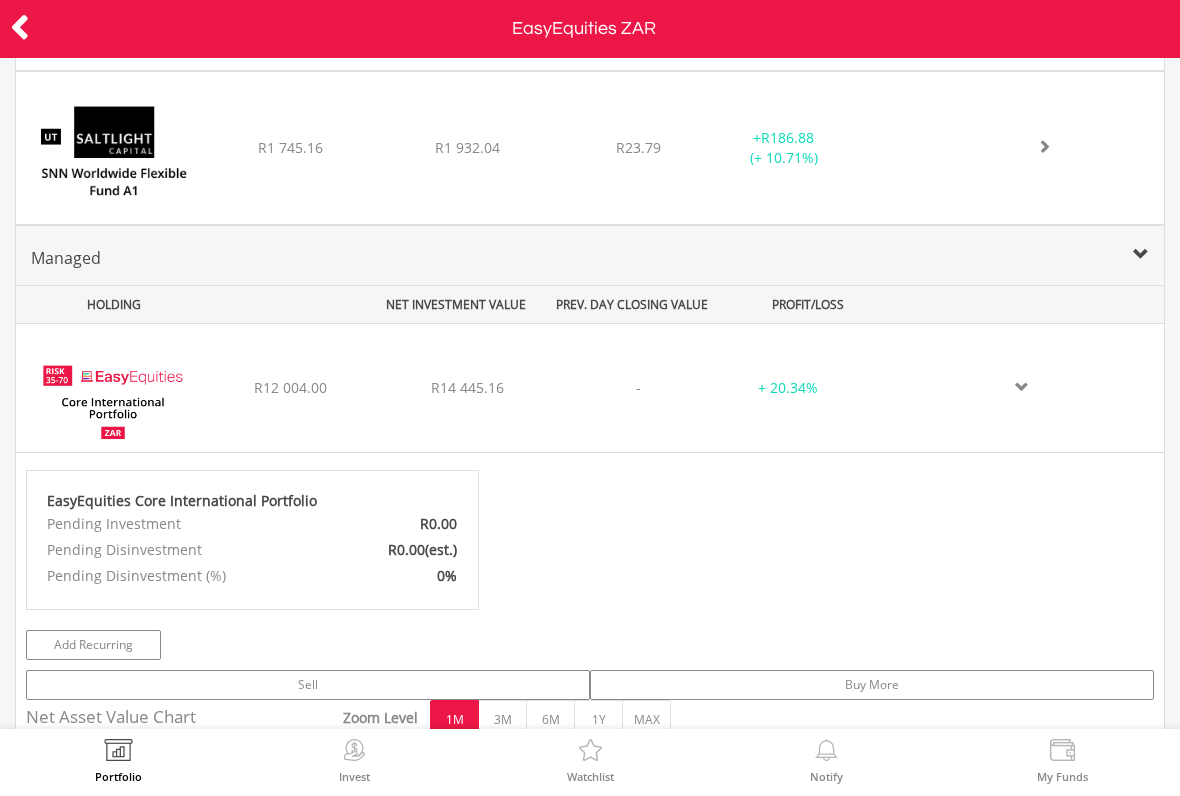 click at bounding box center (1022, 387) 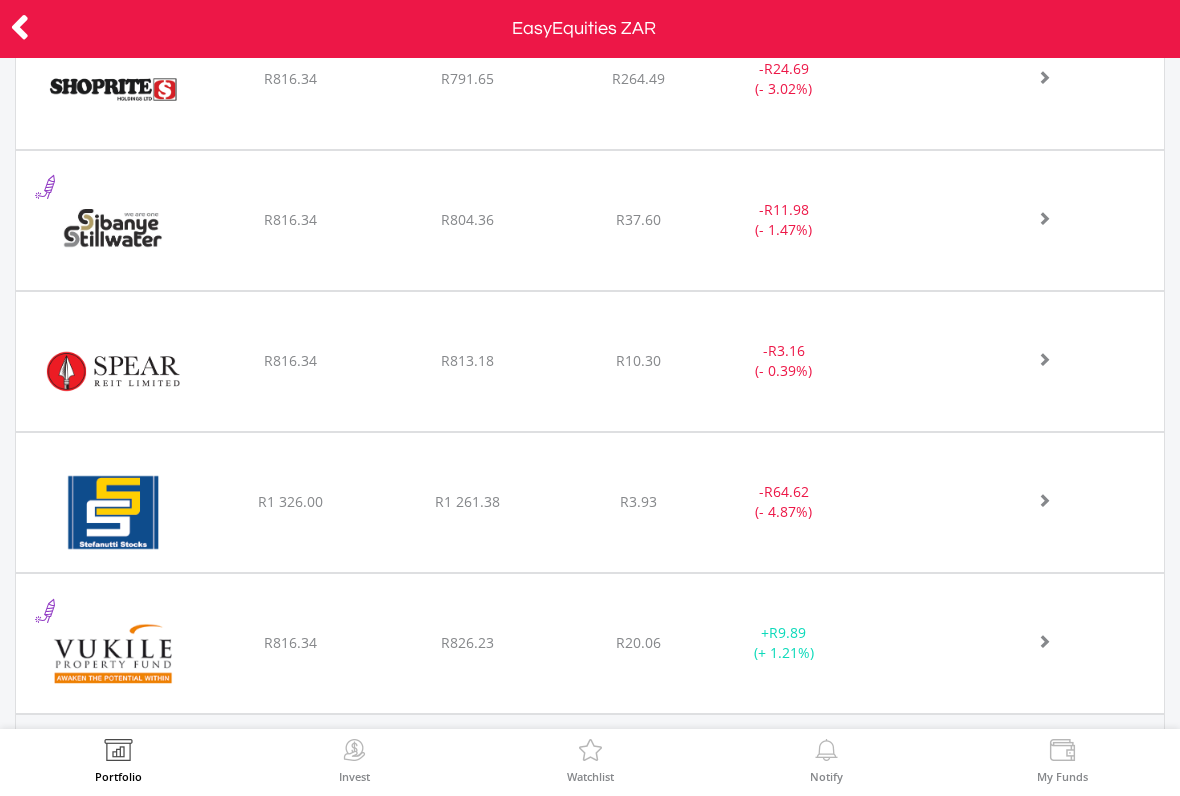 scroll, scrollTop: 5341, scrollLeft: 0, axis: vertical 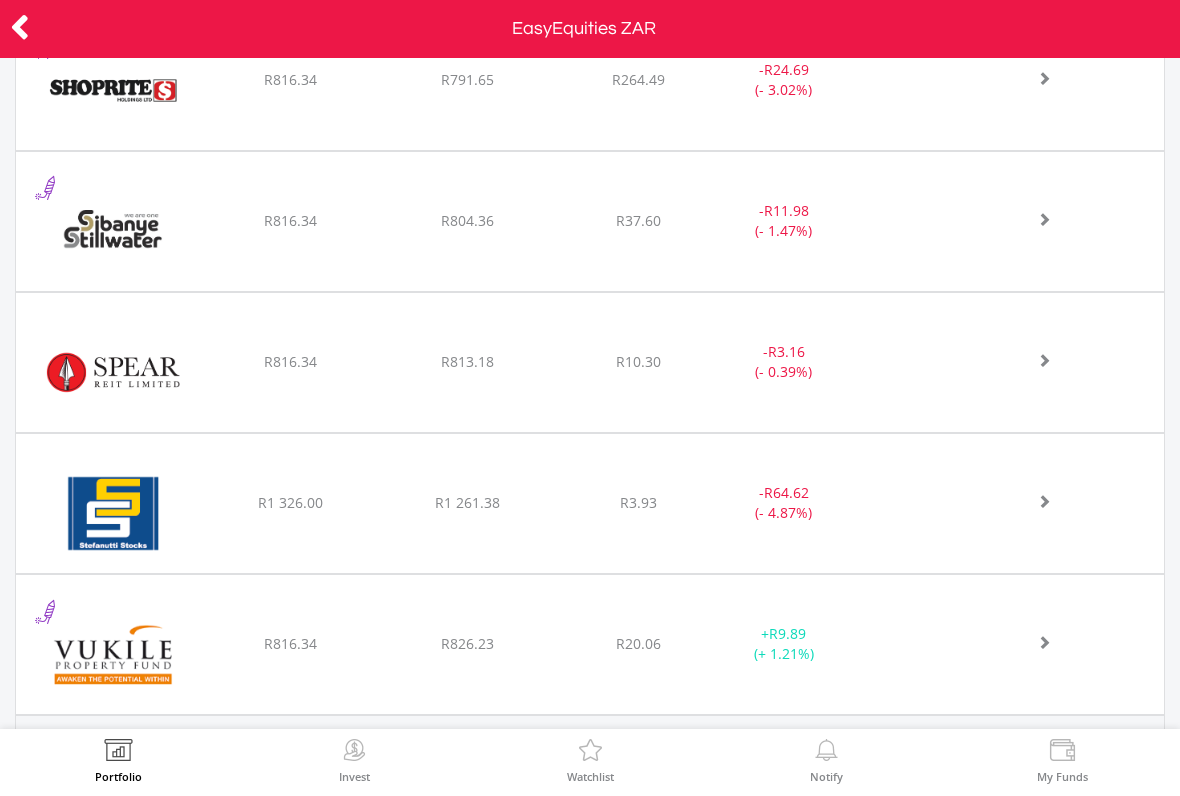 click at bounding box center (1021, -4233) 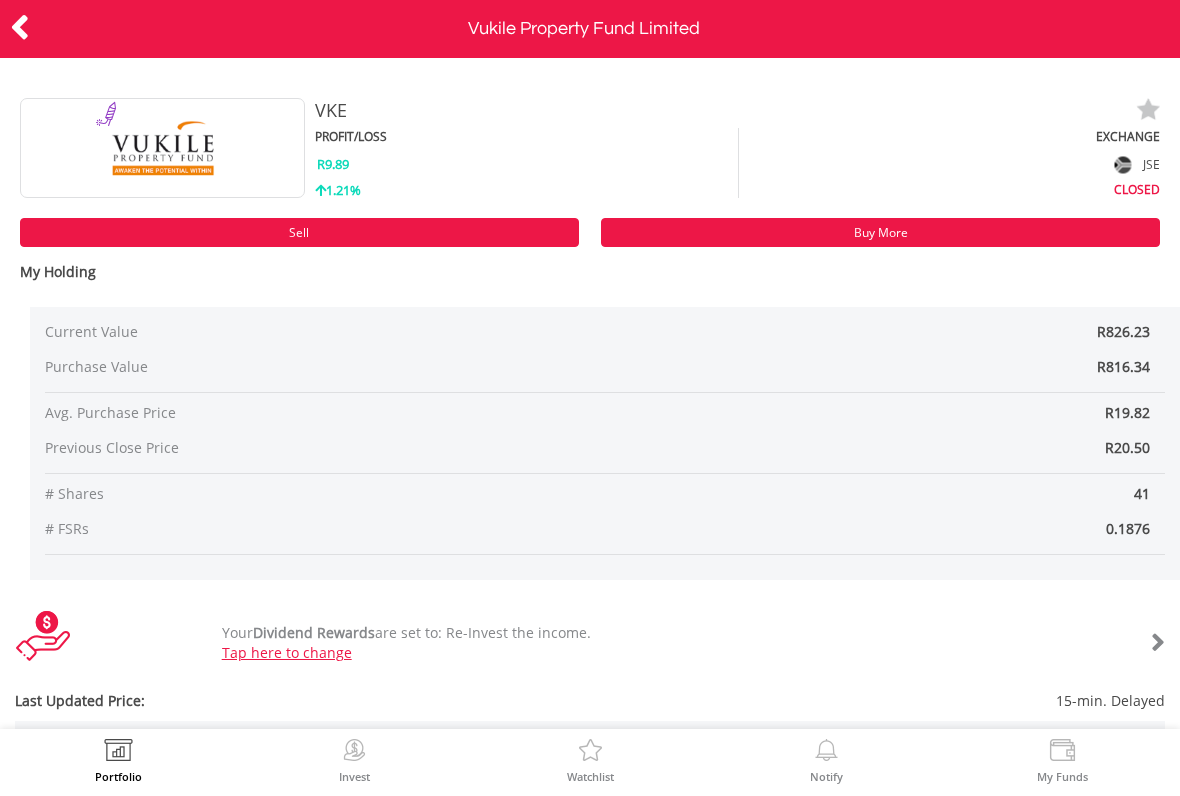 scroll, scrollTop: 0, scrollLeft: 0, axis: both 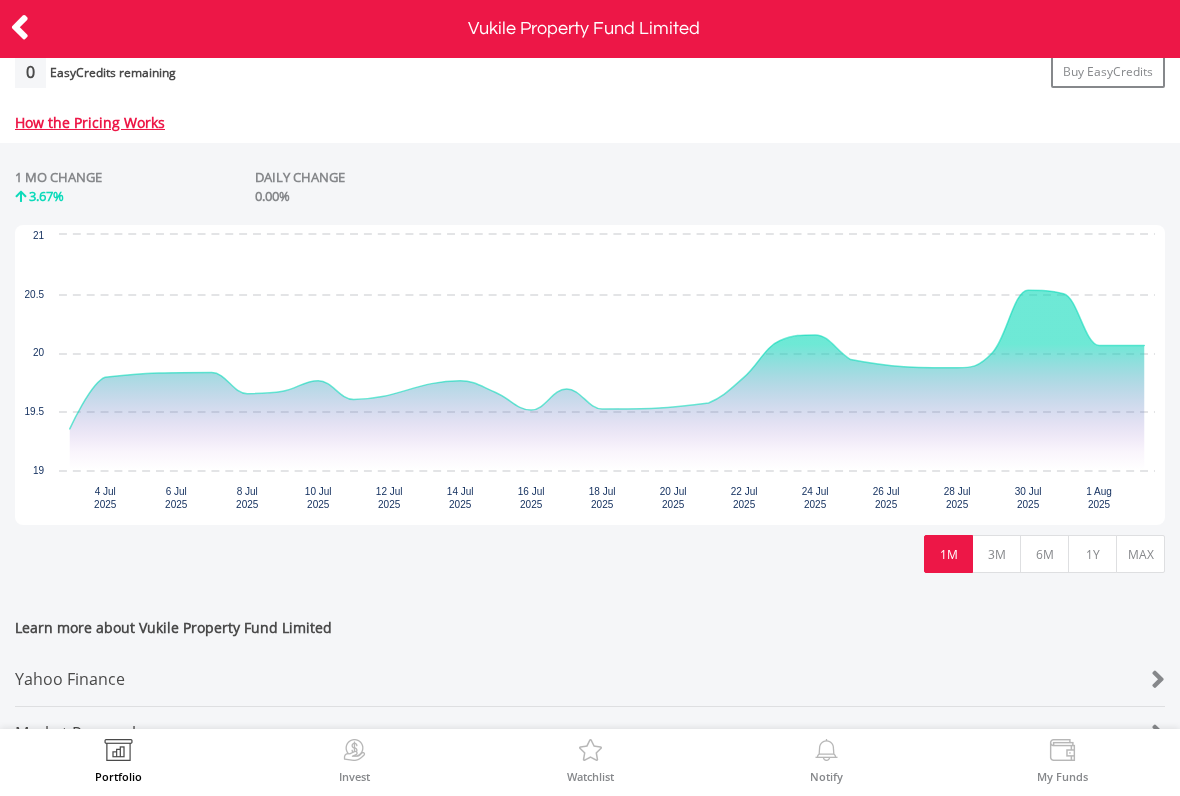 click on "3M" at bounding box center [996, 554] 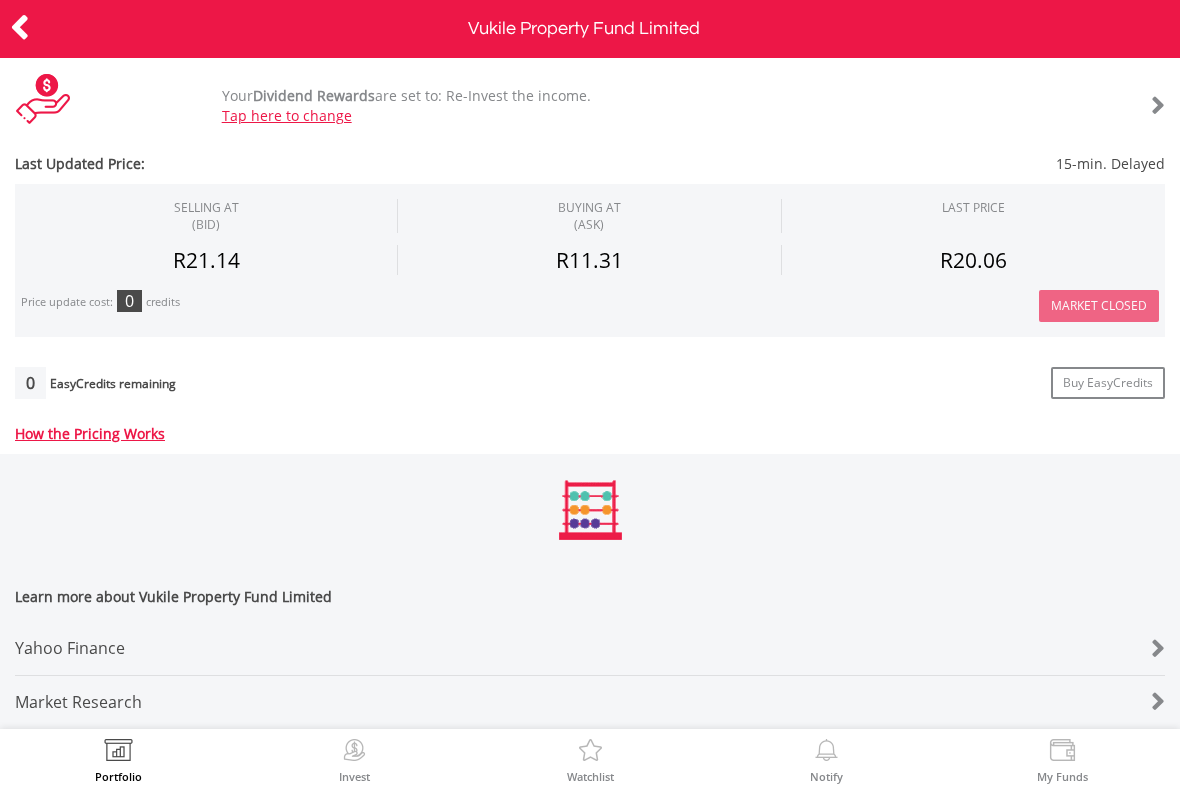 scroll, scrollTop: 550, scrollLeft: 0, axis: vertical 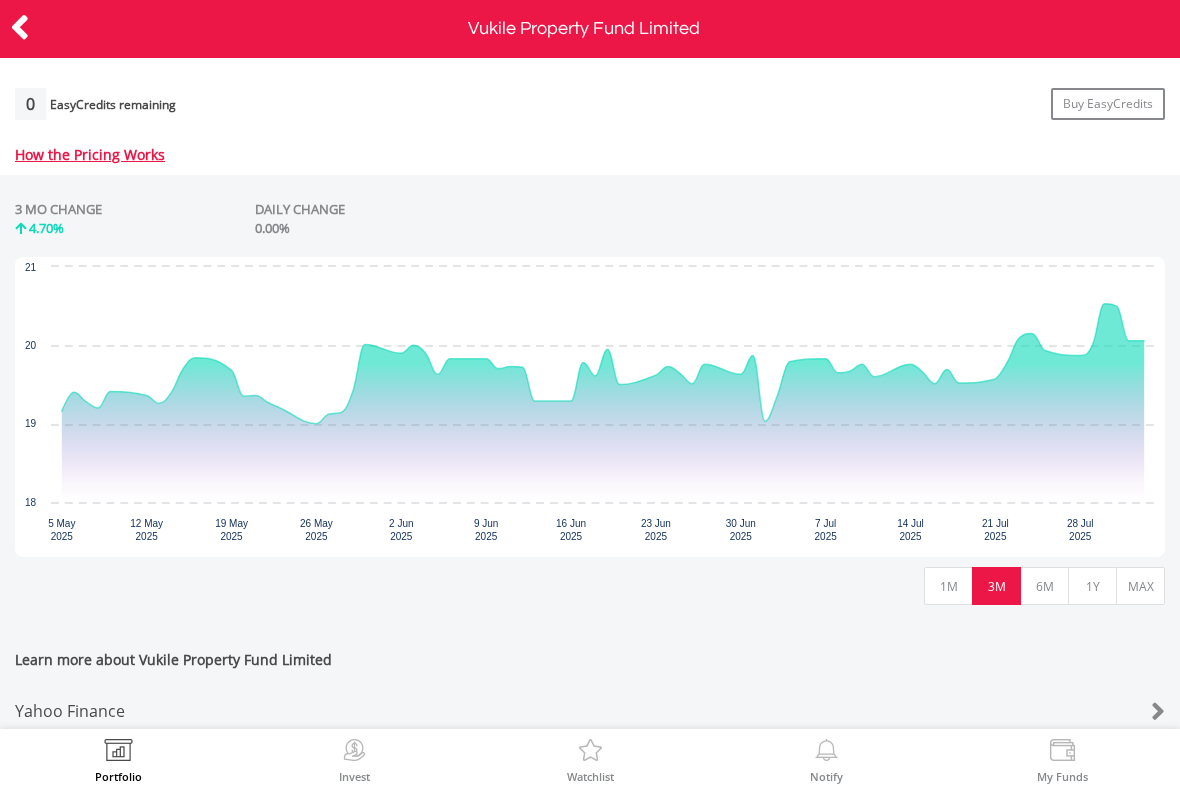 click on "6M" at bounding box center [1044, 586] 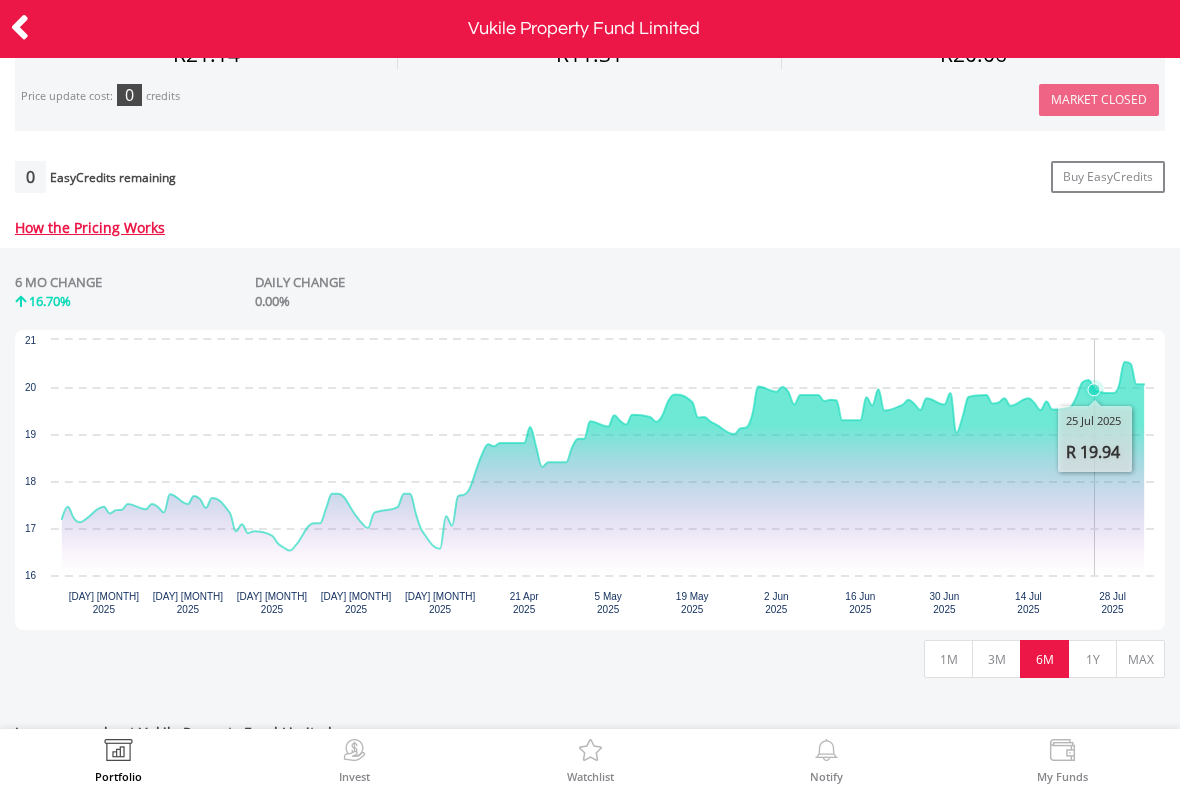 scroll, scrollTop: 758, scrollLeft: 0, axis: vertical 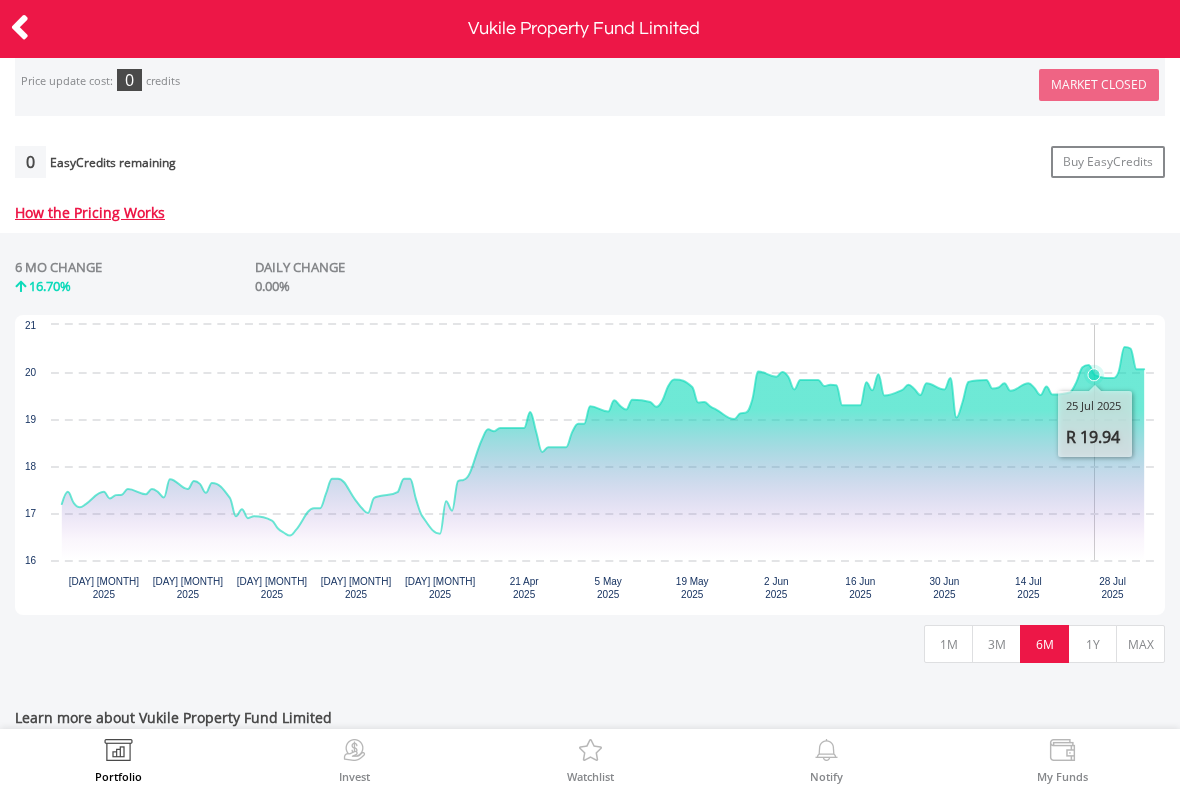 click on "1Y" at bounding box center [1092, 644] 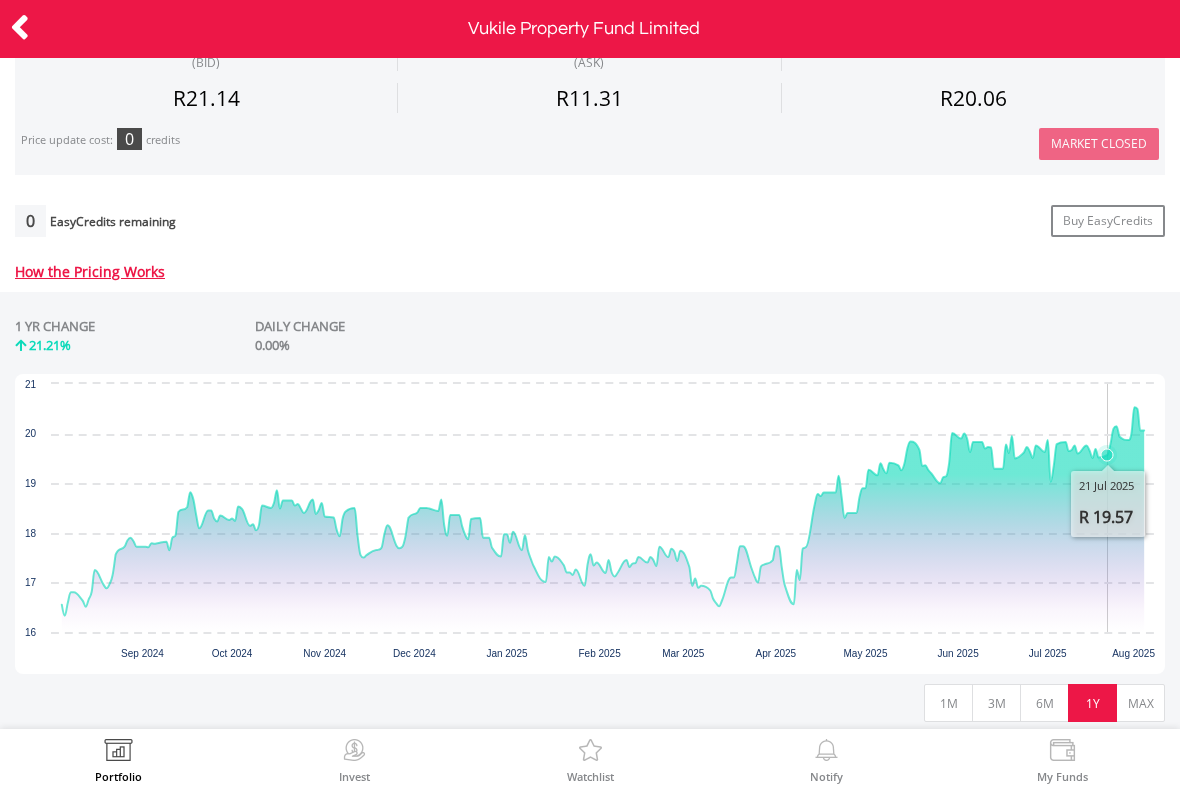 scroll, scrollTop: 764, scrollLeft: 0, axis: vertical 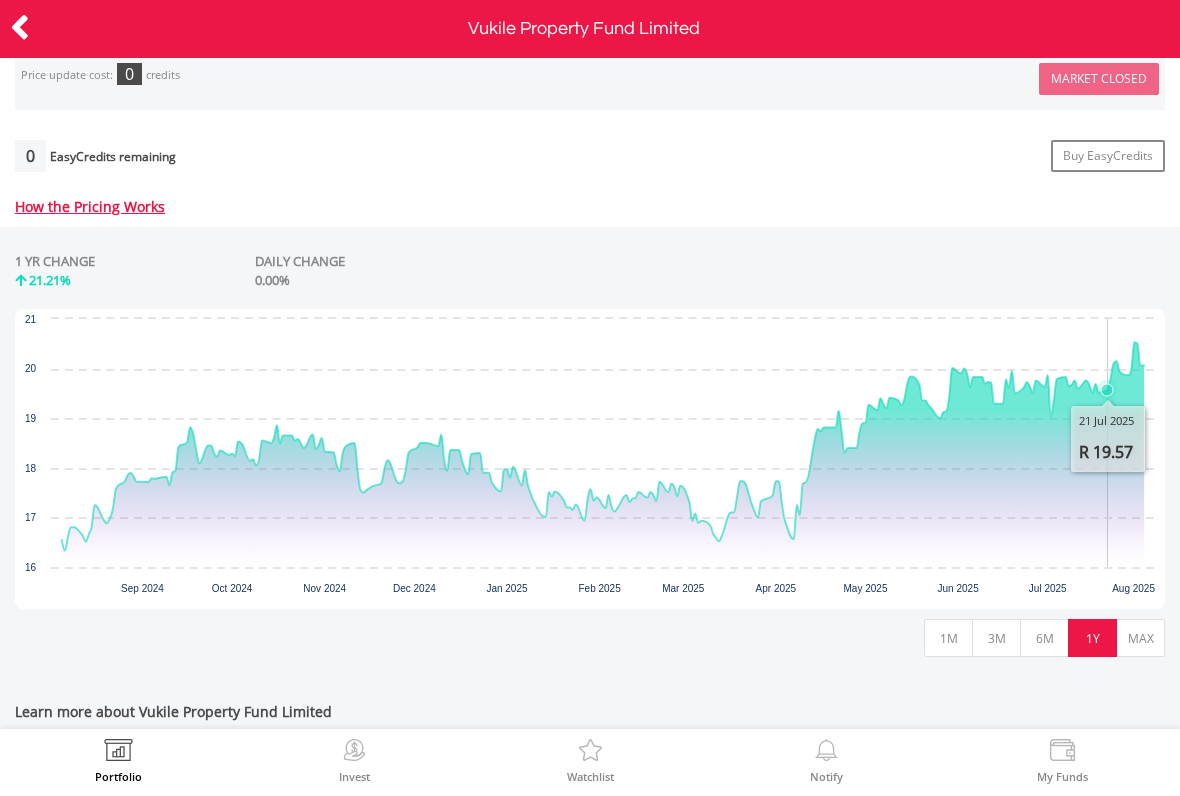 click on "3M" at bounding box center [996, 638] 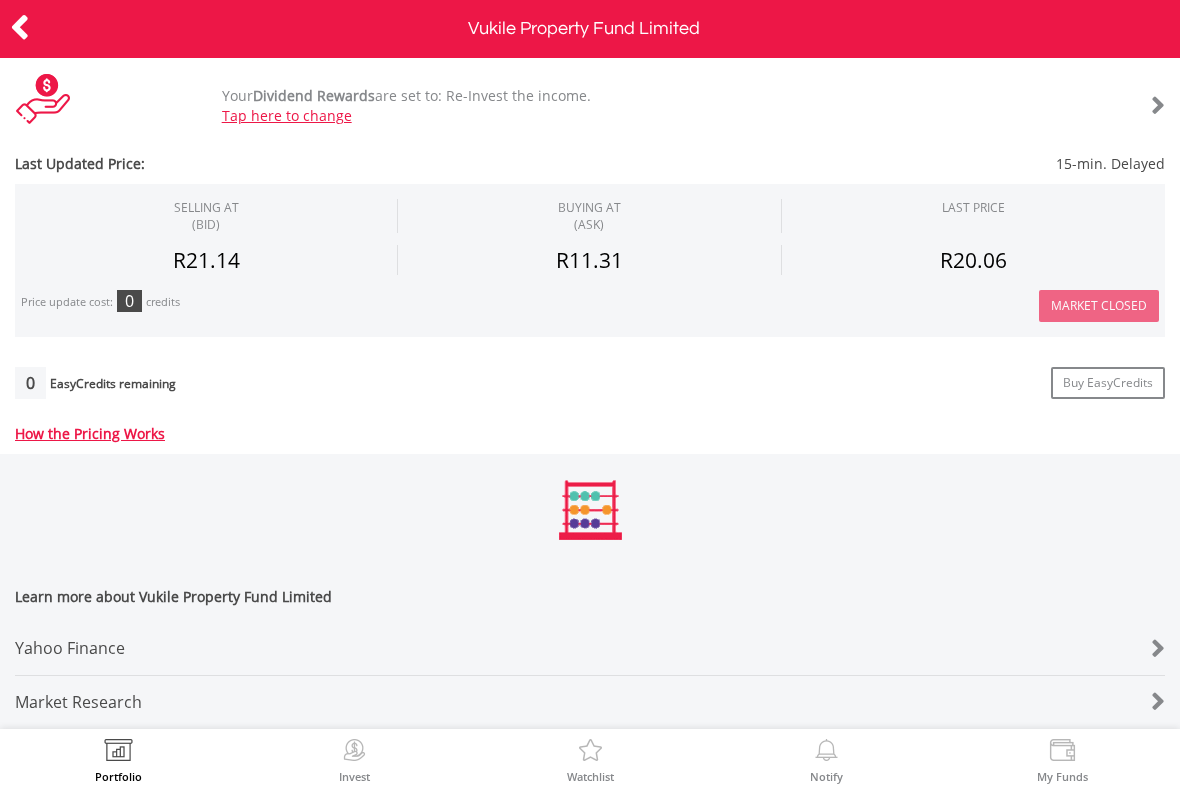 scroll, scrollTop: 550, scrollLeft: 0, axis: vertical 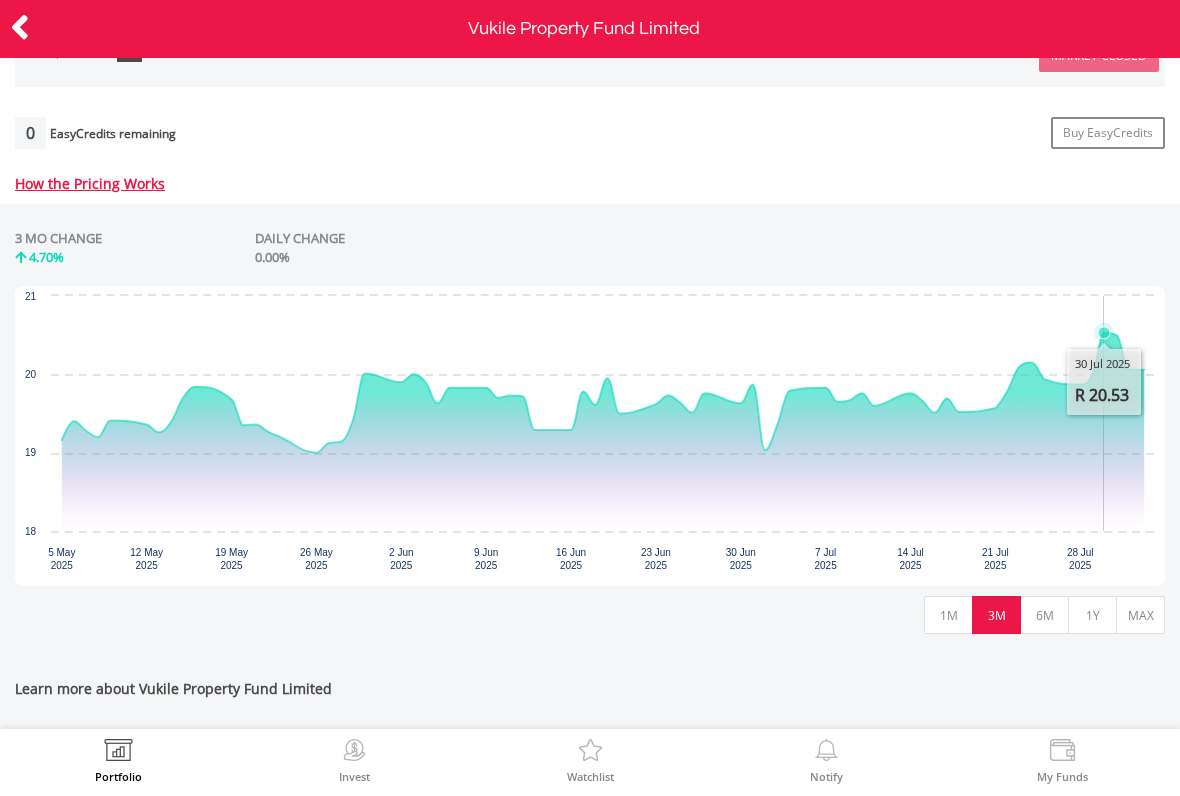 click on "6M" at bounding box center (1044, 615) 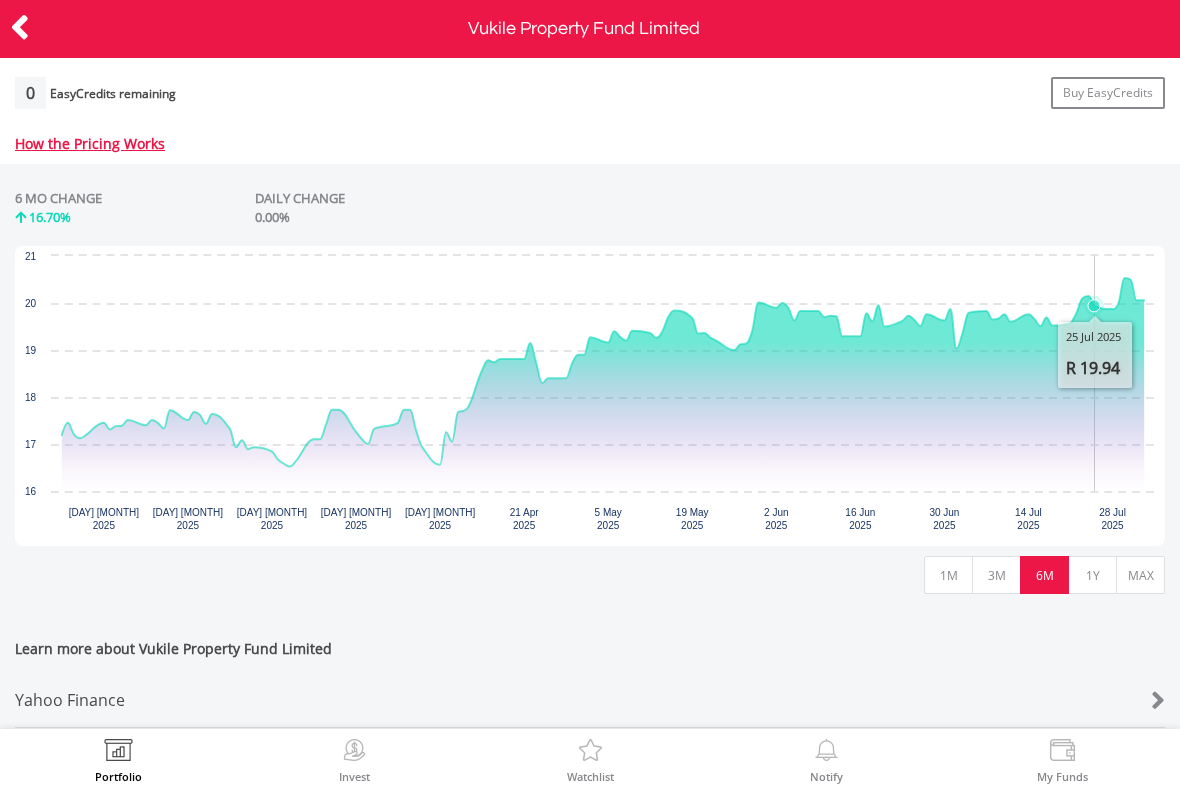 scroll, scrollTop: 882, scrollLeft: 0, axis: vertical 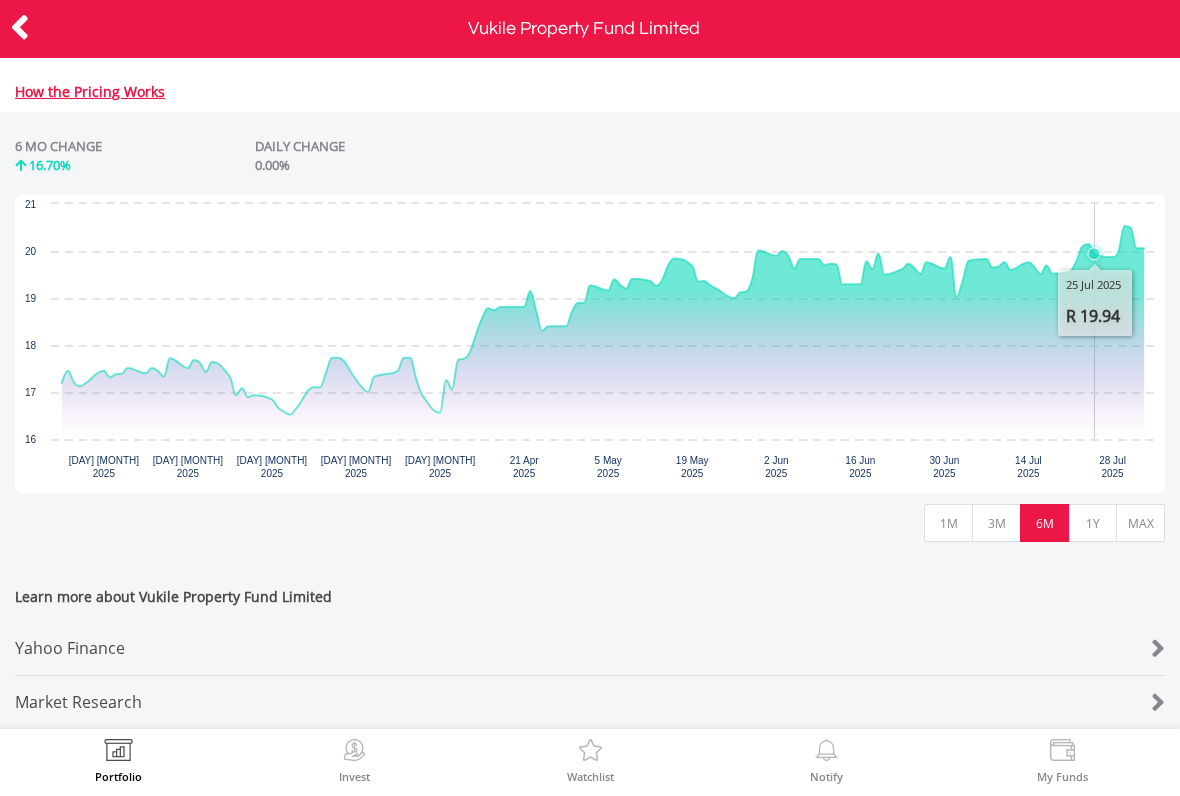 click on "1Y" at bounding box center [1092, 523] 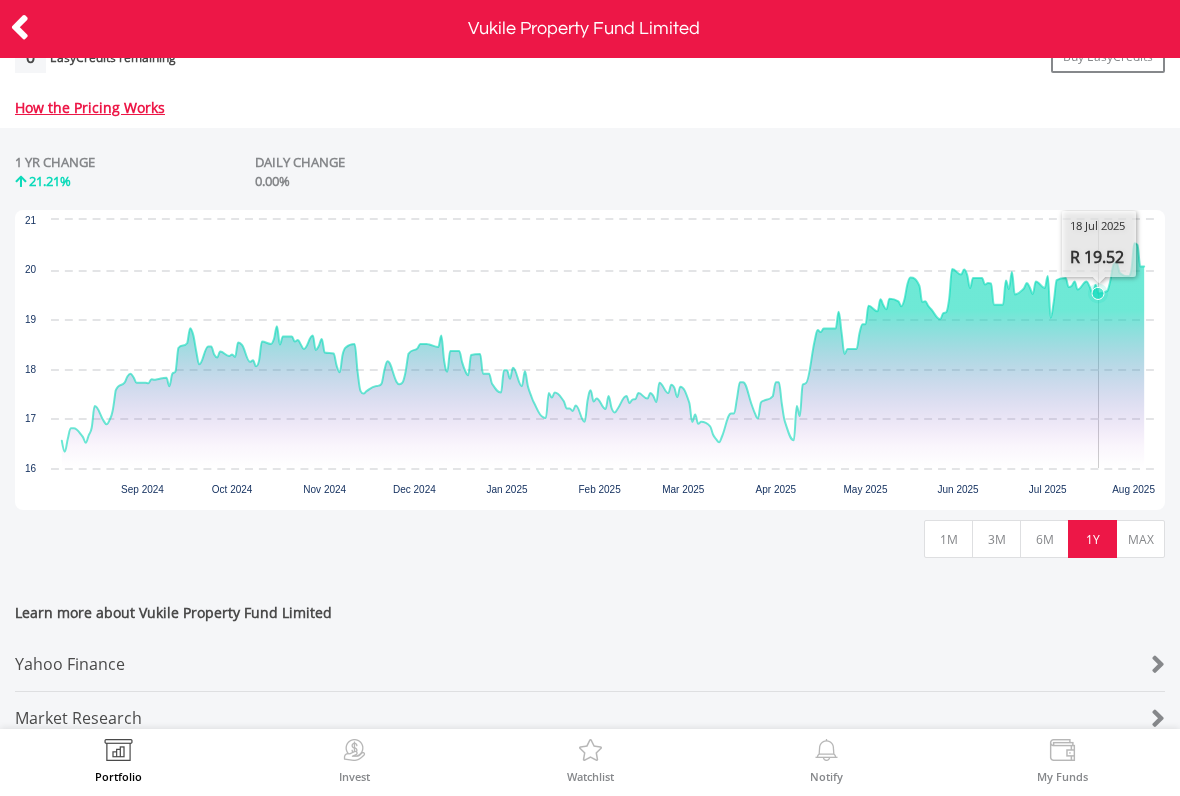 scroll, scrollTop: 863, scrollLeft: 0, axis: vertical 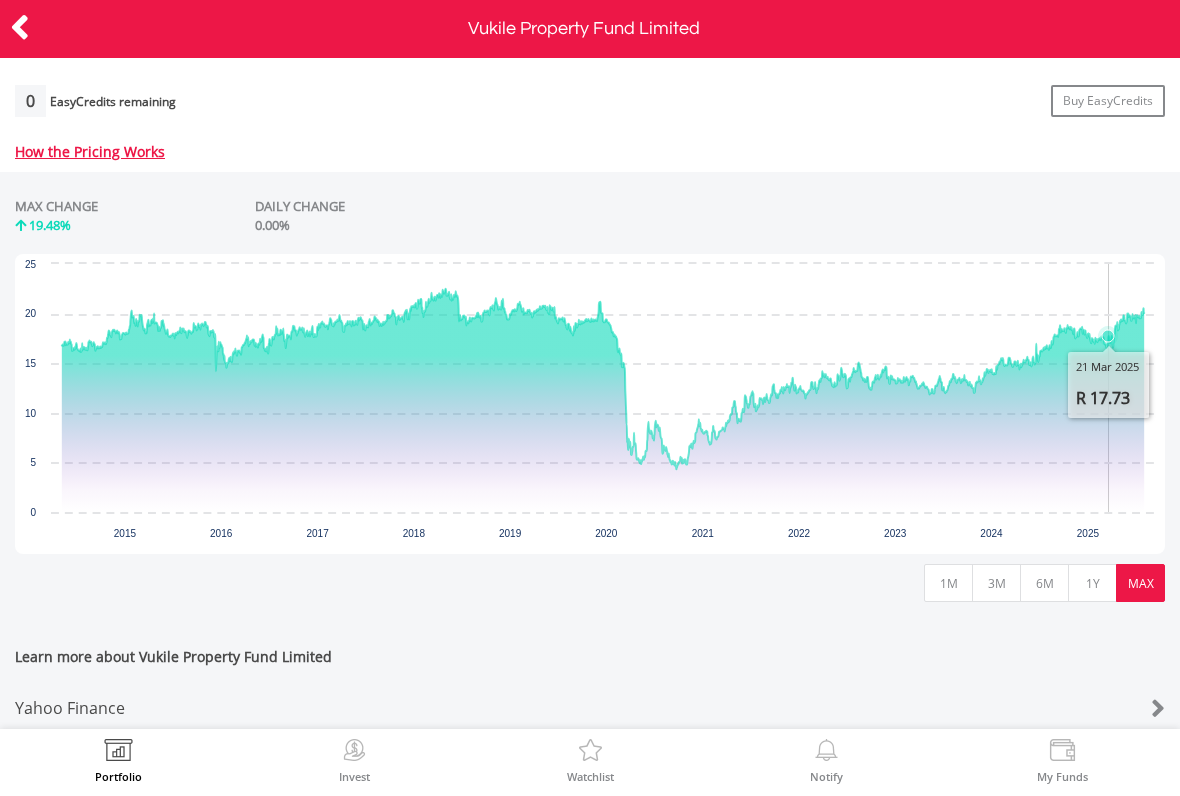 click at bounding box center [20, 27] 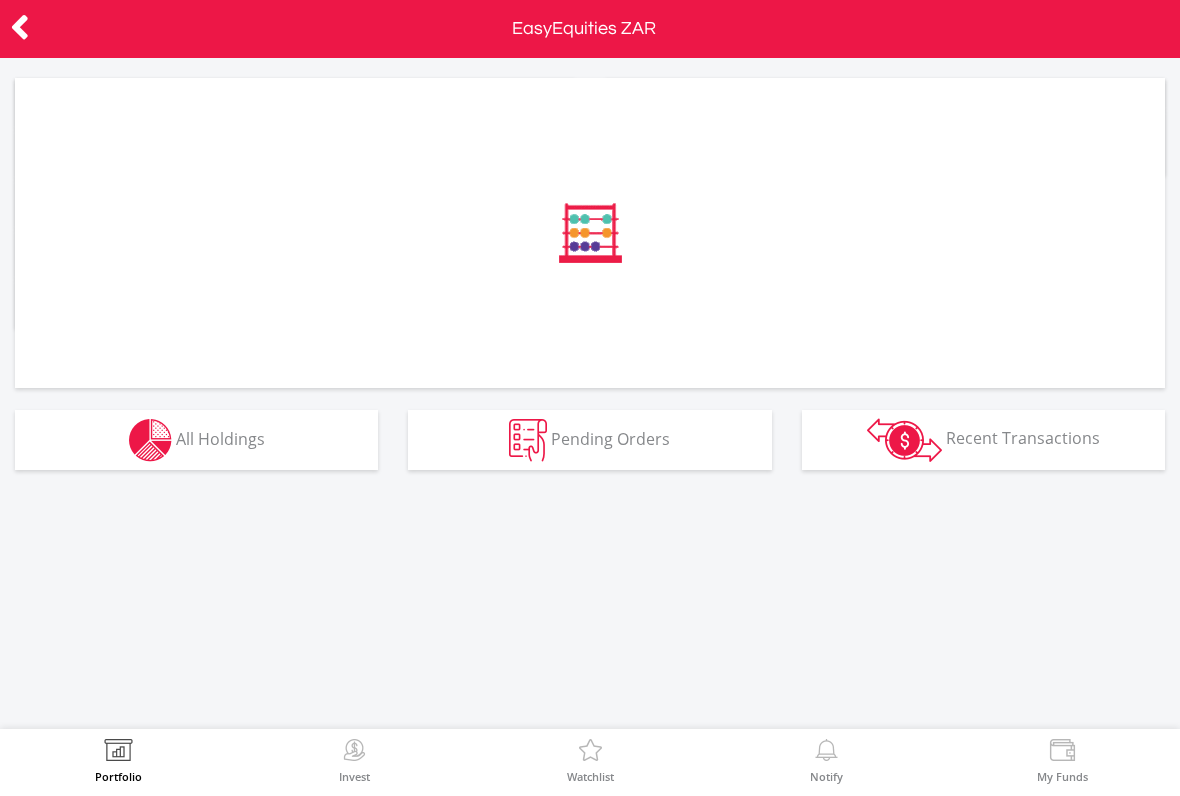 scroll, scrollTop: 0, scrollLeft: 0, axis: both 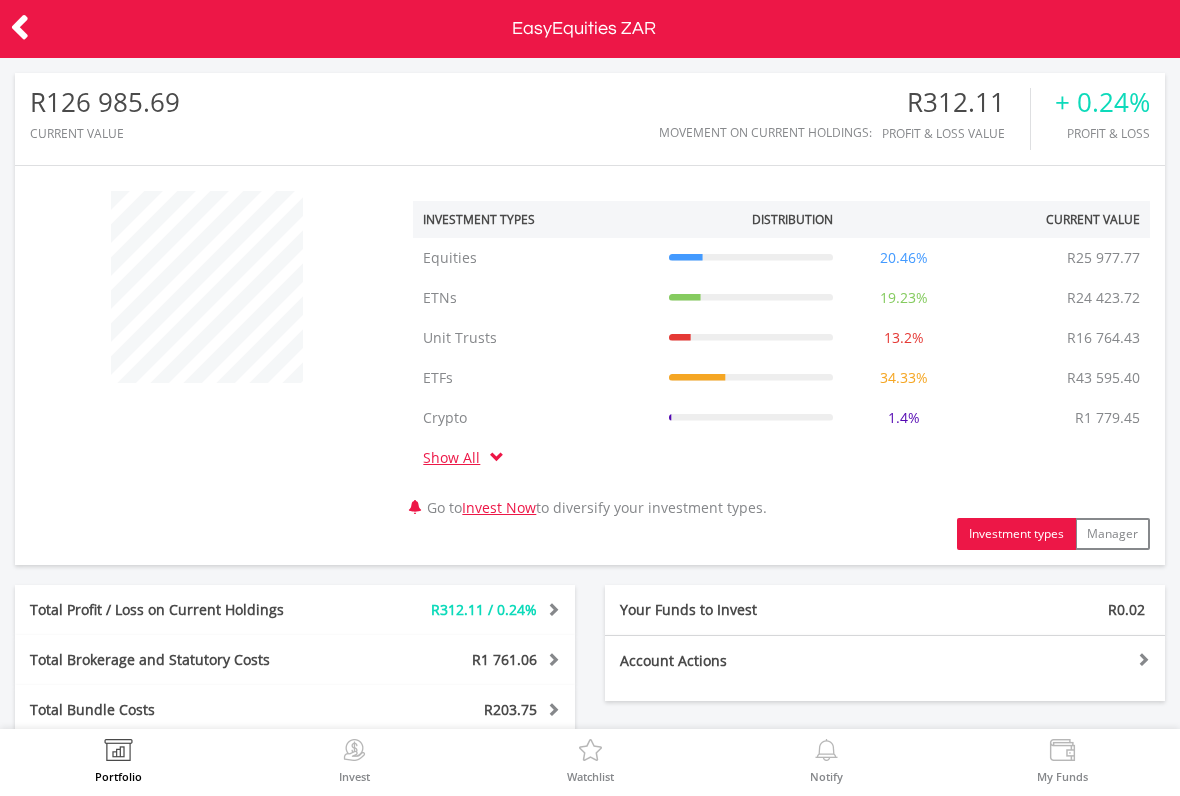 click at bounding box center [20, 27] 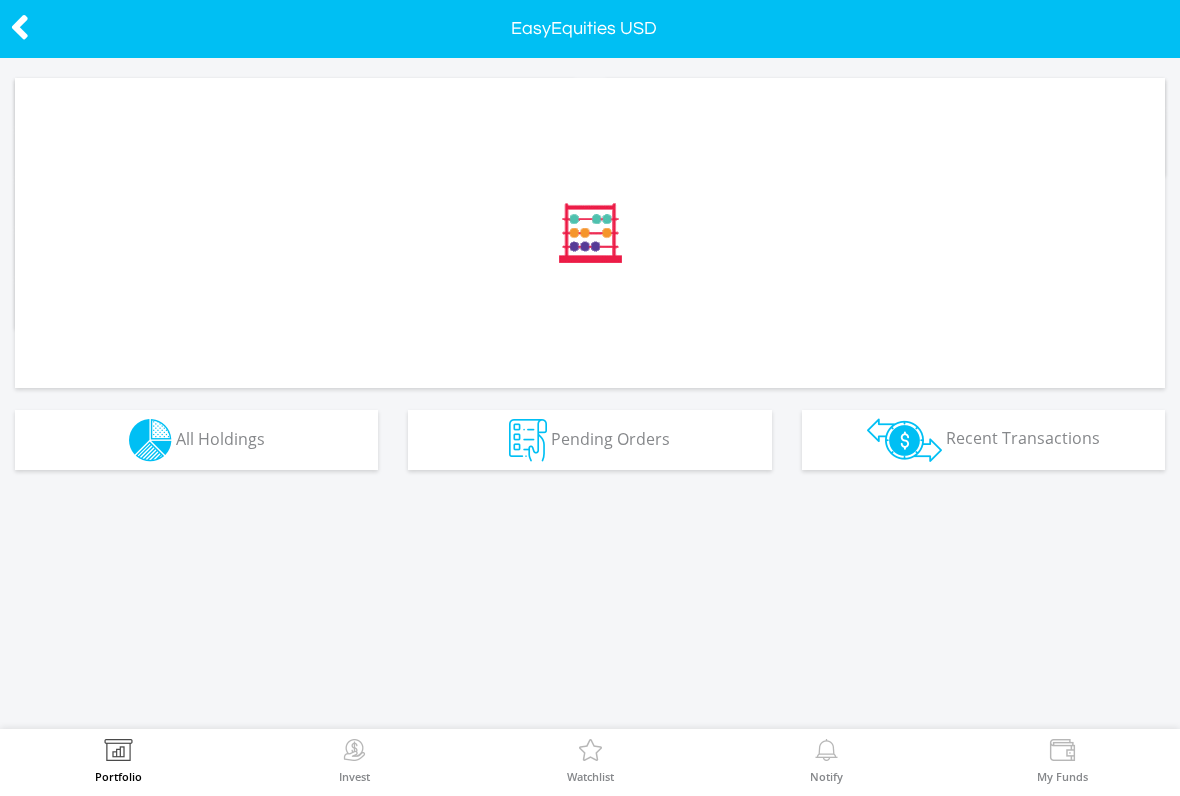 scroll, scrollTop: 0, scrollLeft: 0, axis: both 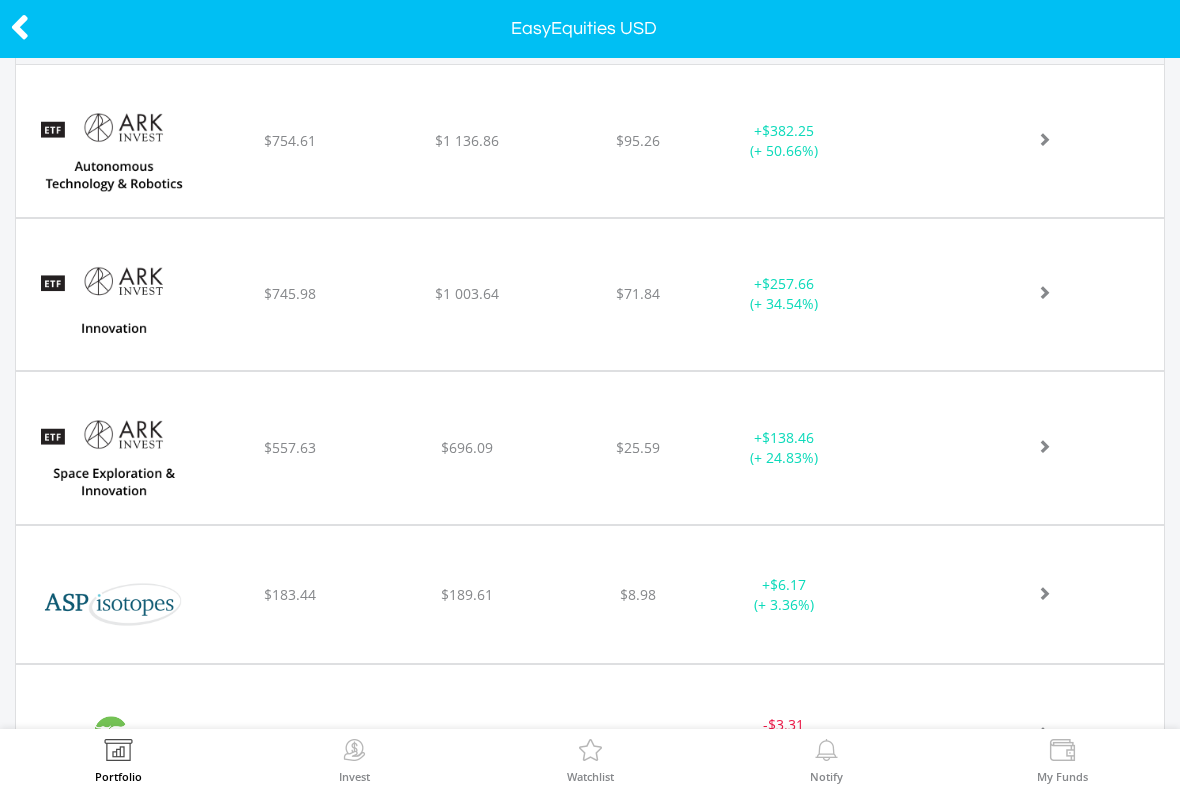 click at bounding box center [1021, 139] 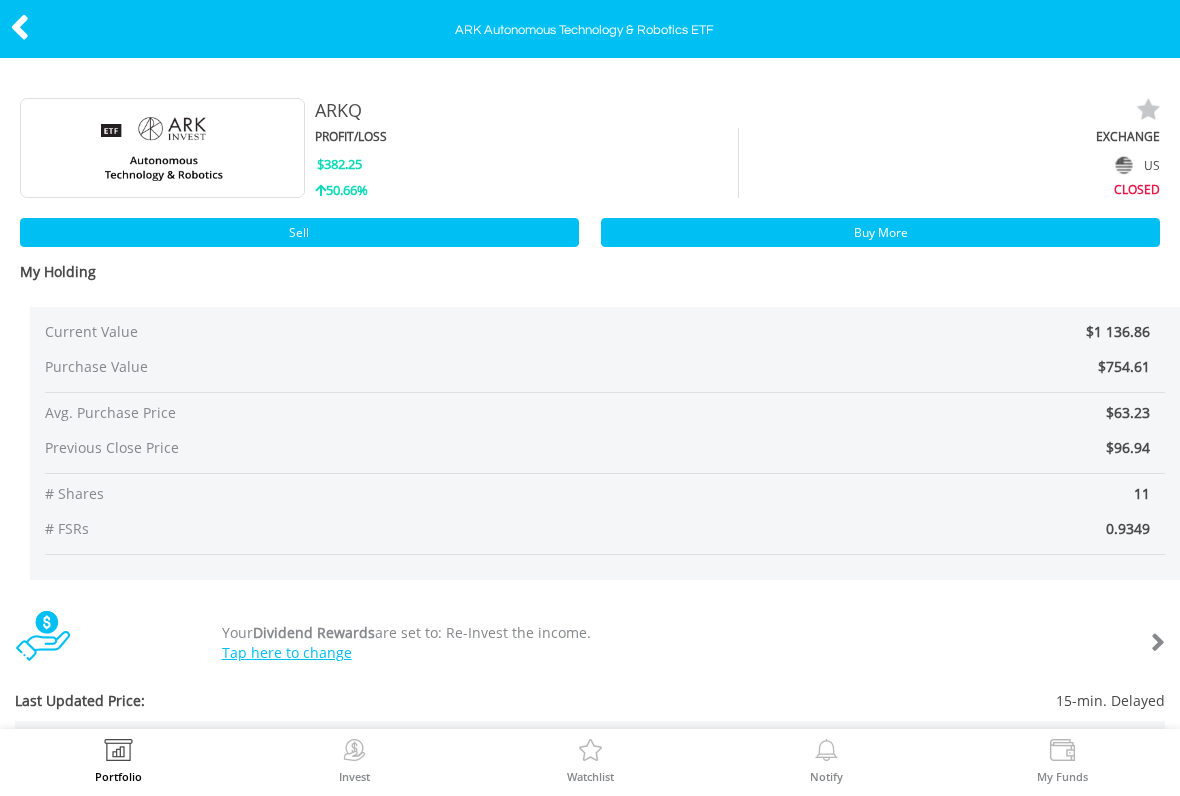 scroll, scrollTop: 0, scrollLeft: 0, axis: both 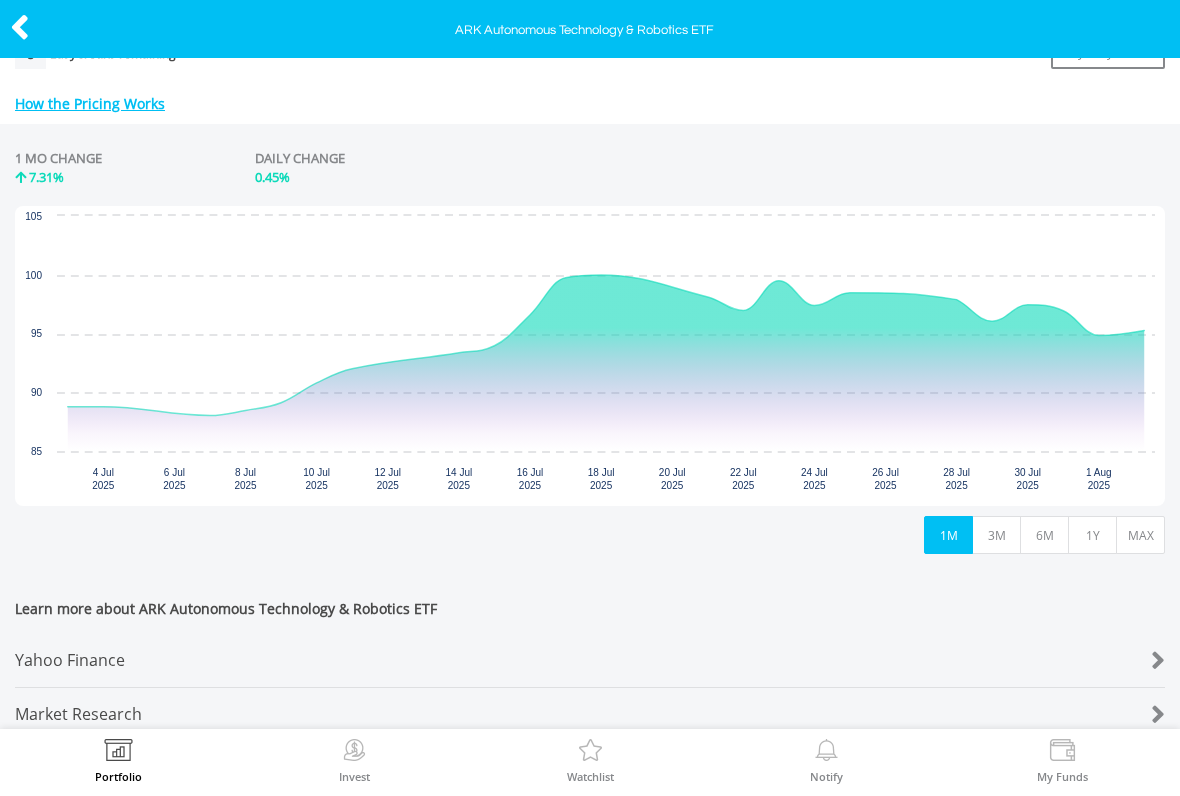 click at bounding box center (20, 27) 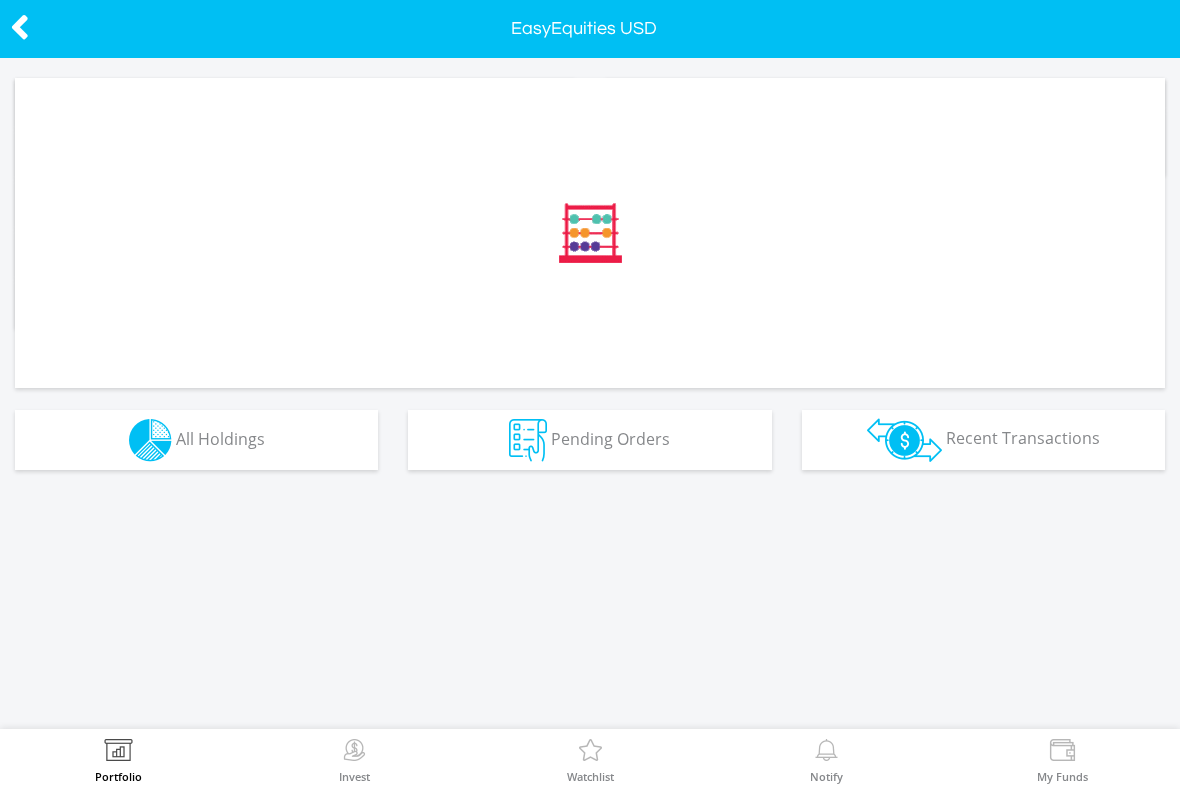 scroll, scrollTop: 0, scrollLeft: 0, axis: both 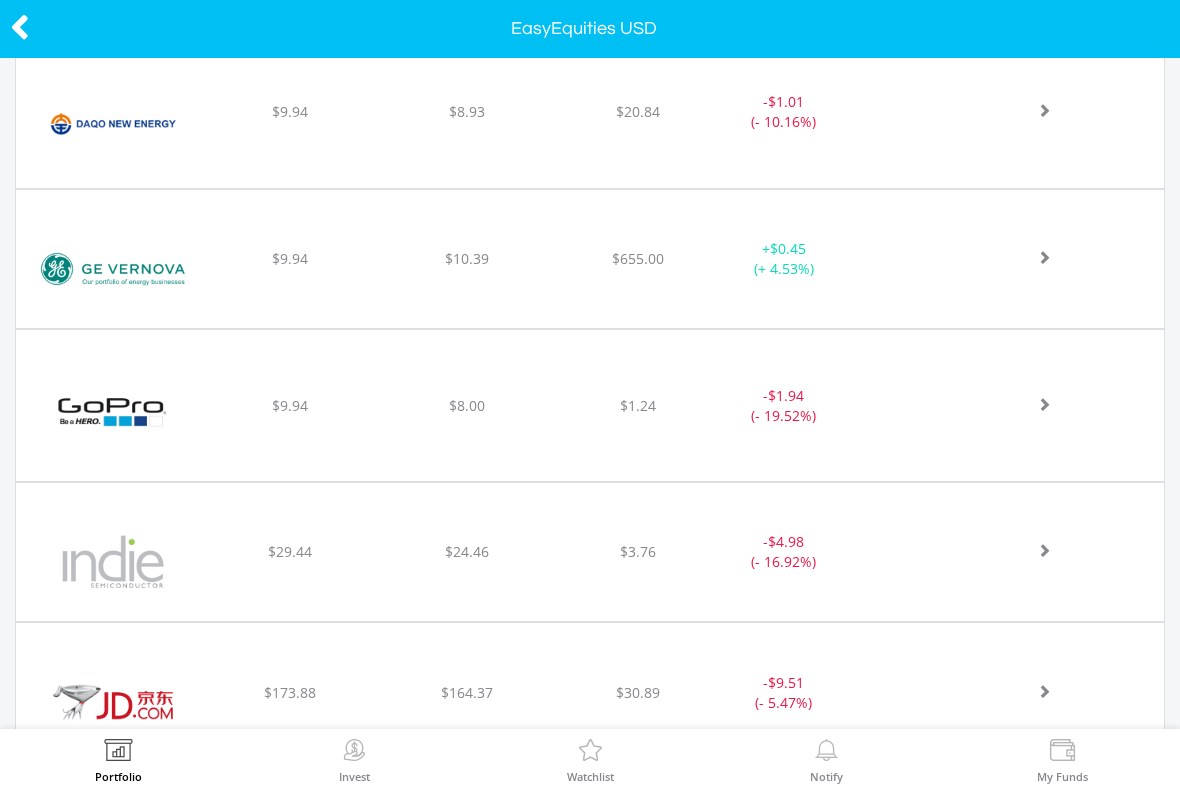 click at bounding box center (1032, -1077) 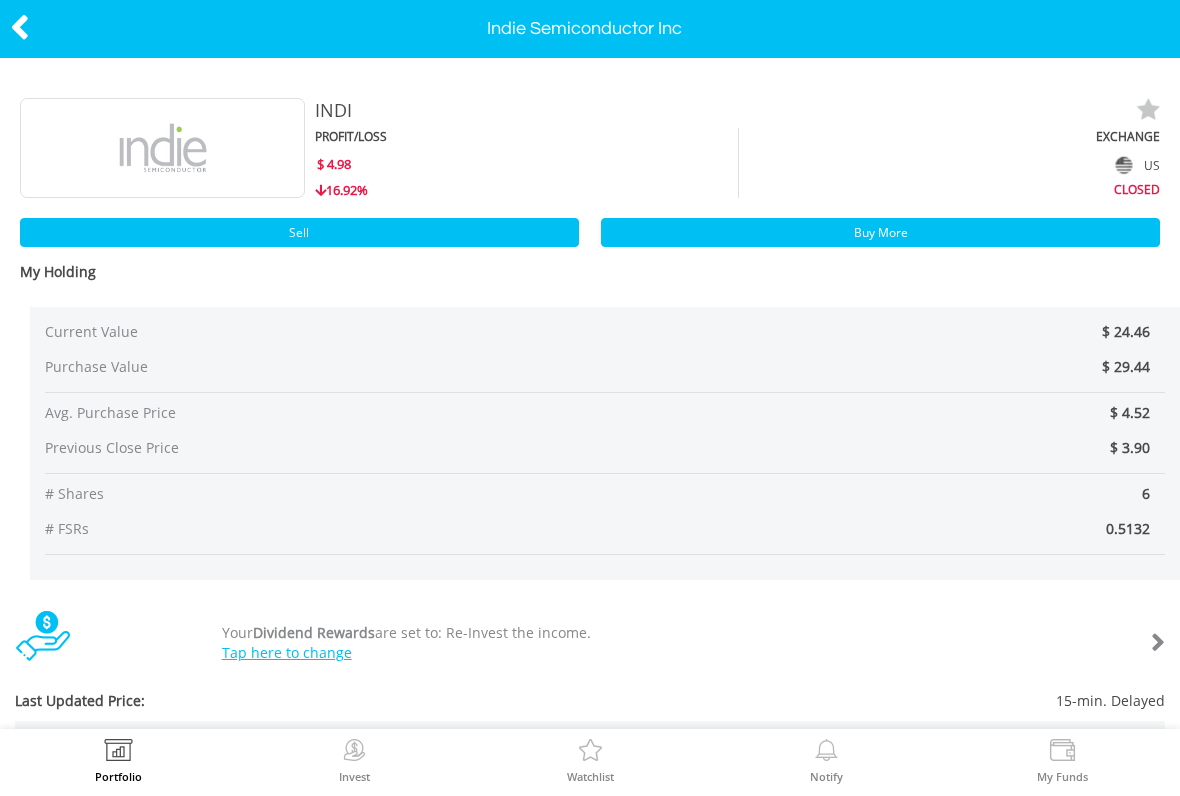 scroll, scrollTop: 0, scrollLeft: 0, axis: both 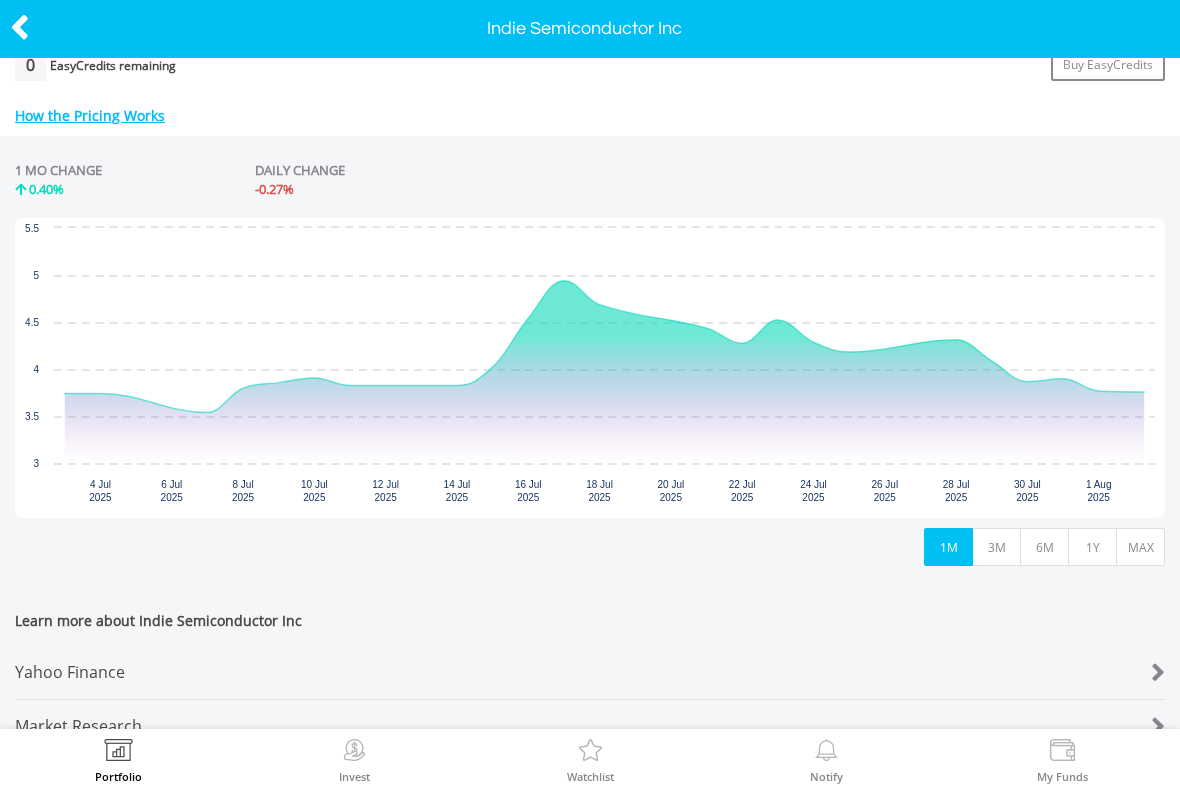 click on "6M" at bounding box center [1044, 547] 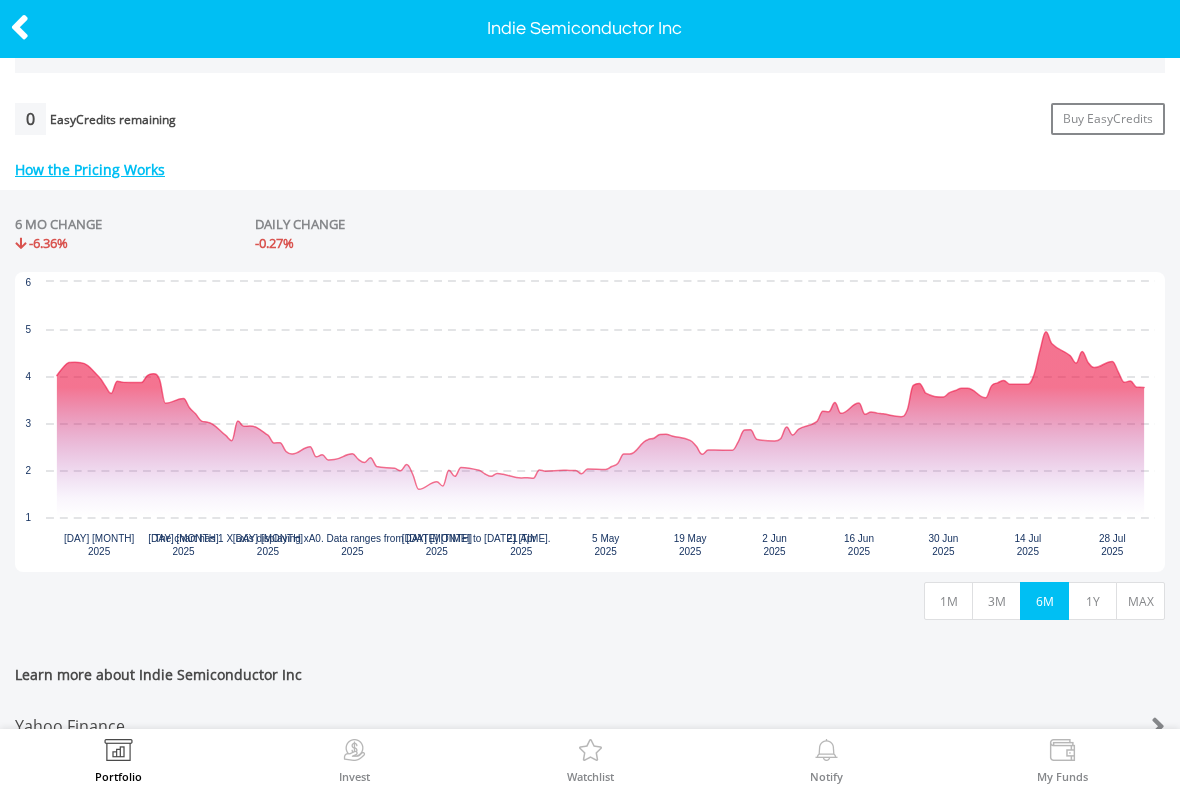 scroll, scrollTop: 802, scrollLeft: 0, axis: vertical 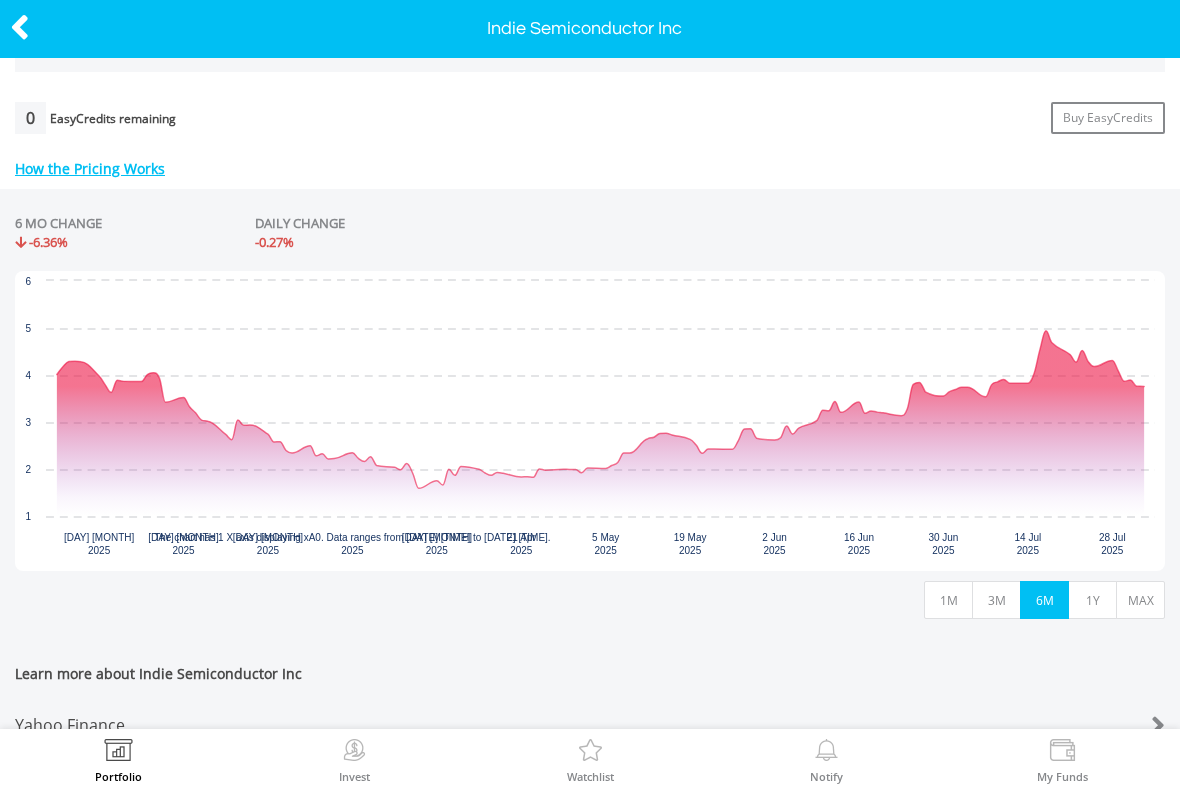 click on "3M" at bounding box center [996, 600] 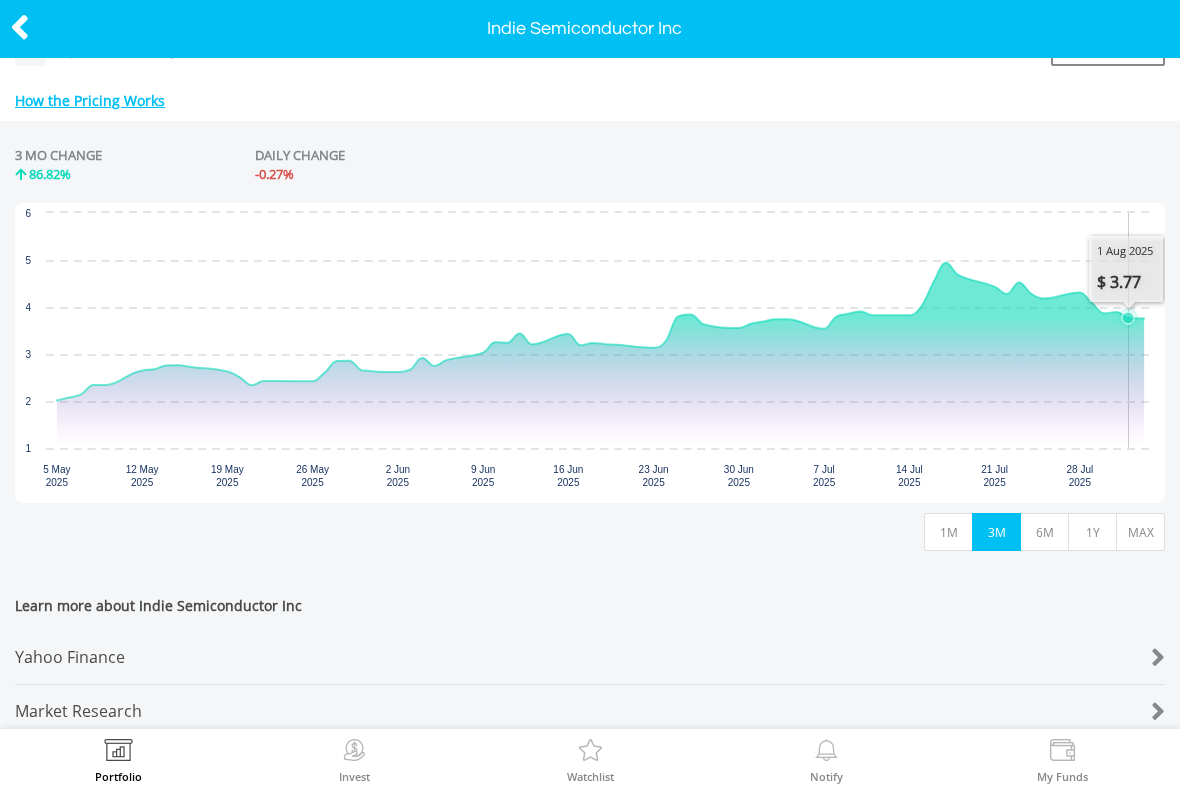scroll, scrollTop: 870, scrollLeft: 0, axis: vertical 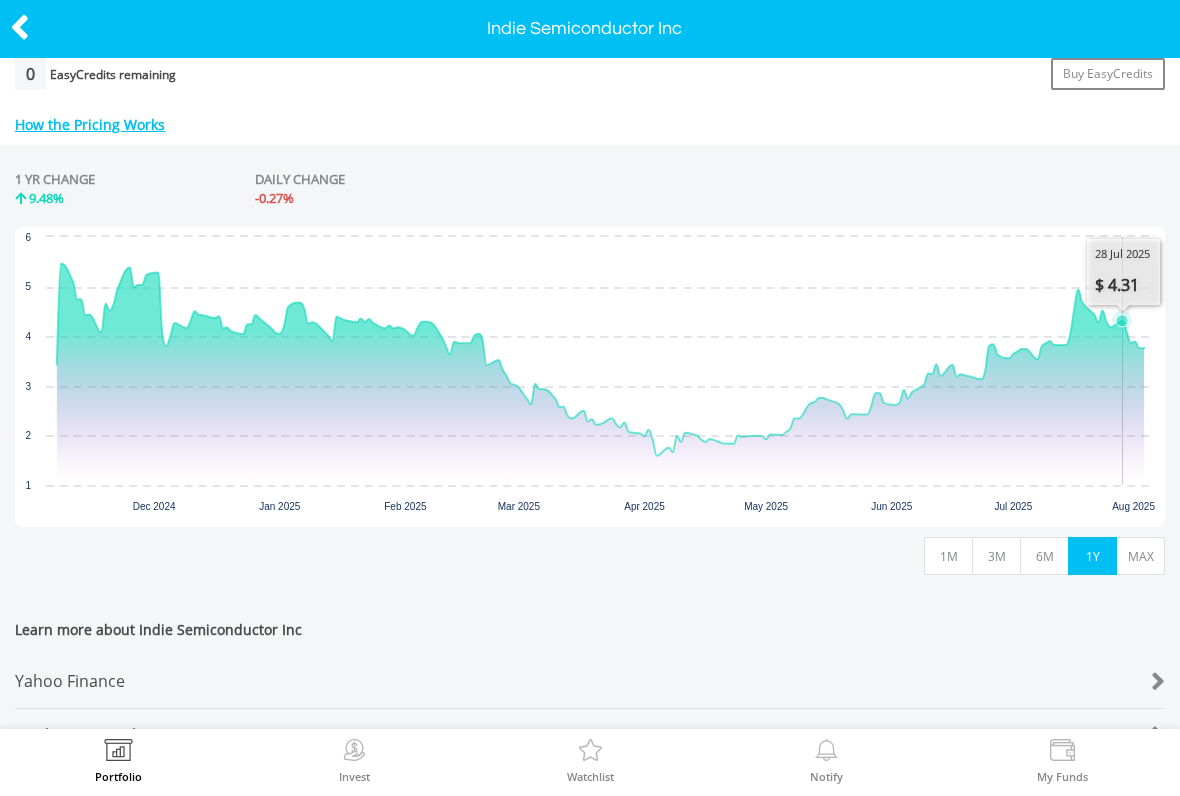click on "MAX" at bounding box center (1140, 556) 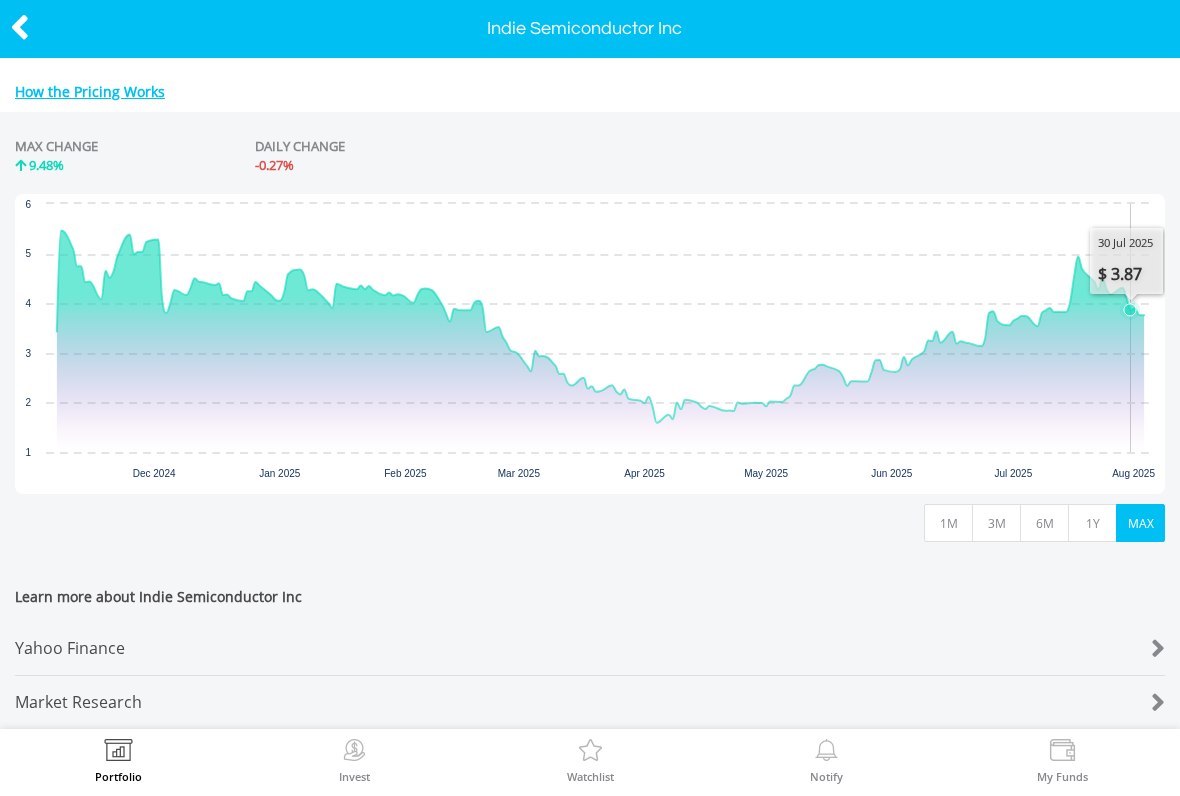 scroll, scrollTop: 891, scrollLeft: 0, axis: vertical 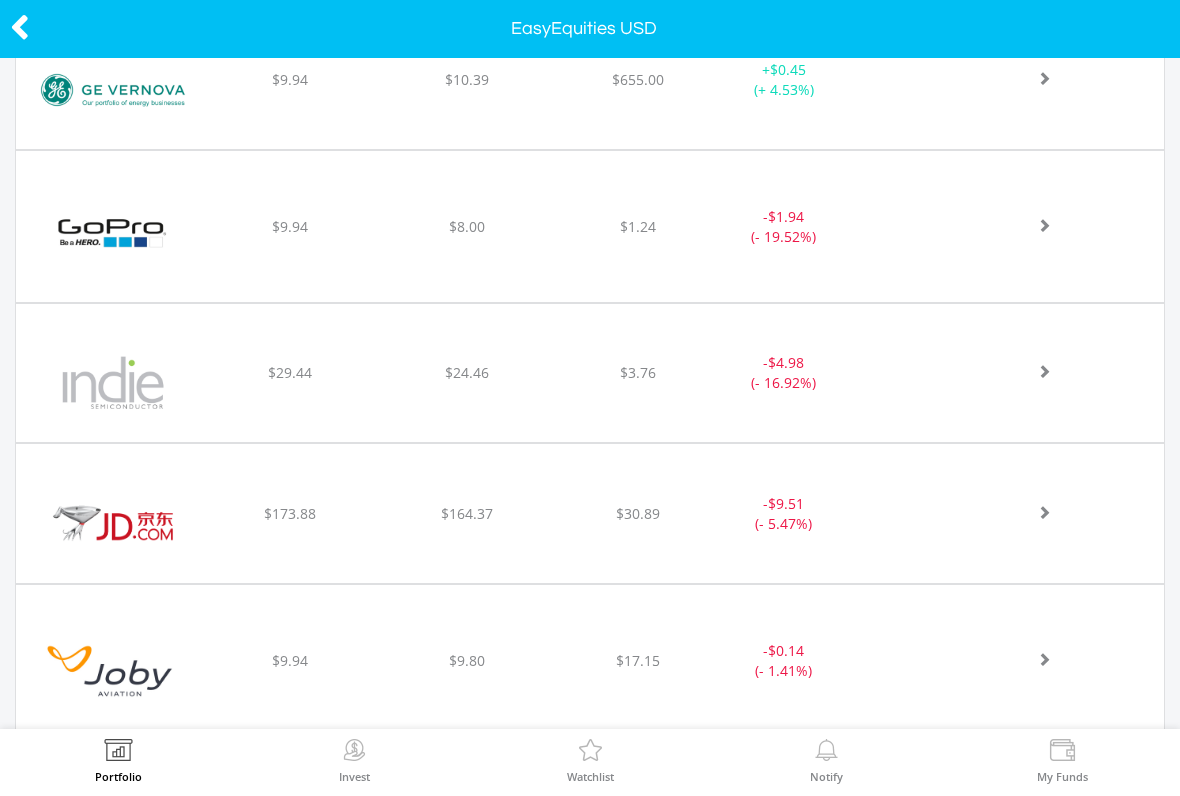 click on "﻿
Jd.Com Inc-Adr
$173.88
$164.37
$30.89
-  $9.51 (- 5.47%)" at bounding box center [590, -1256] 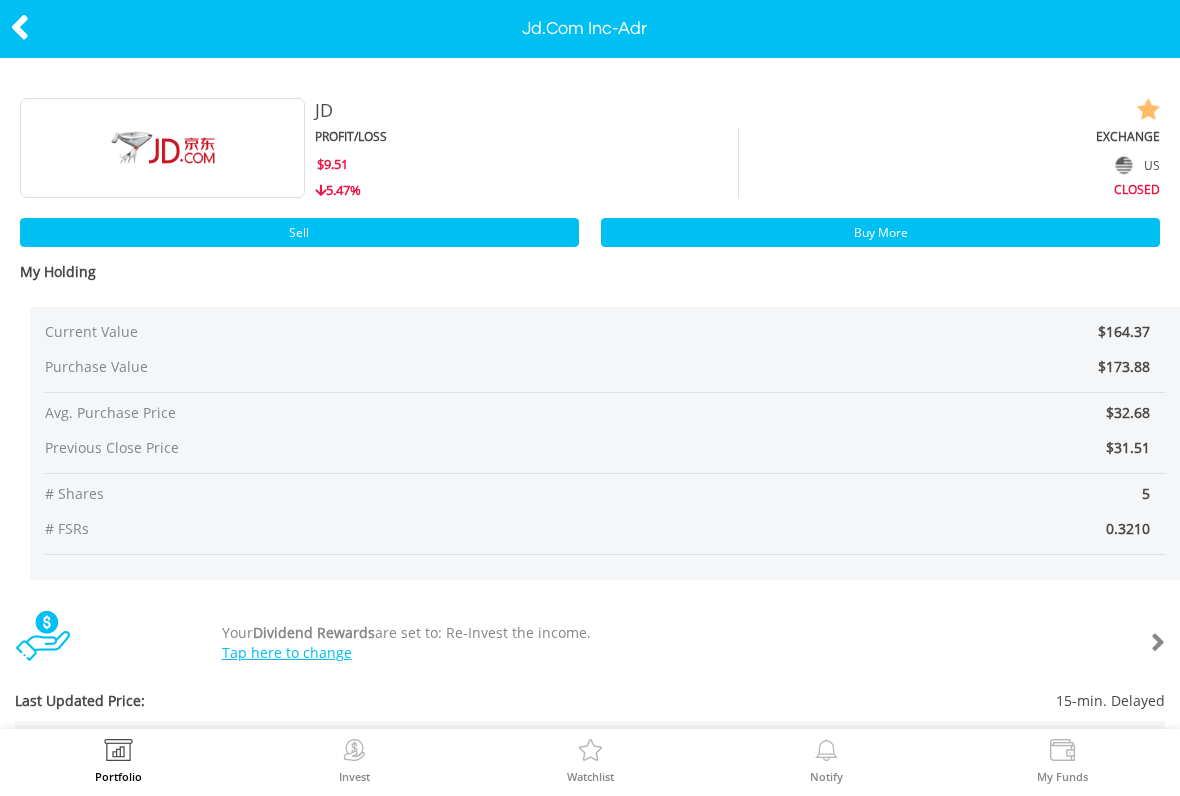 scroll, scrollTop: 0, scrollLeft: 0, axis: both 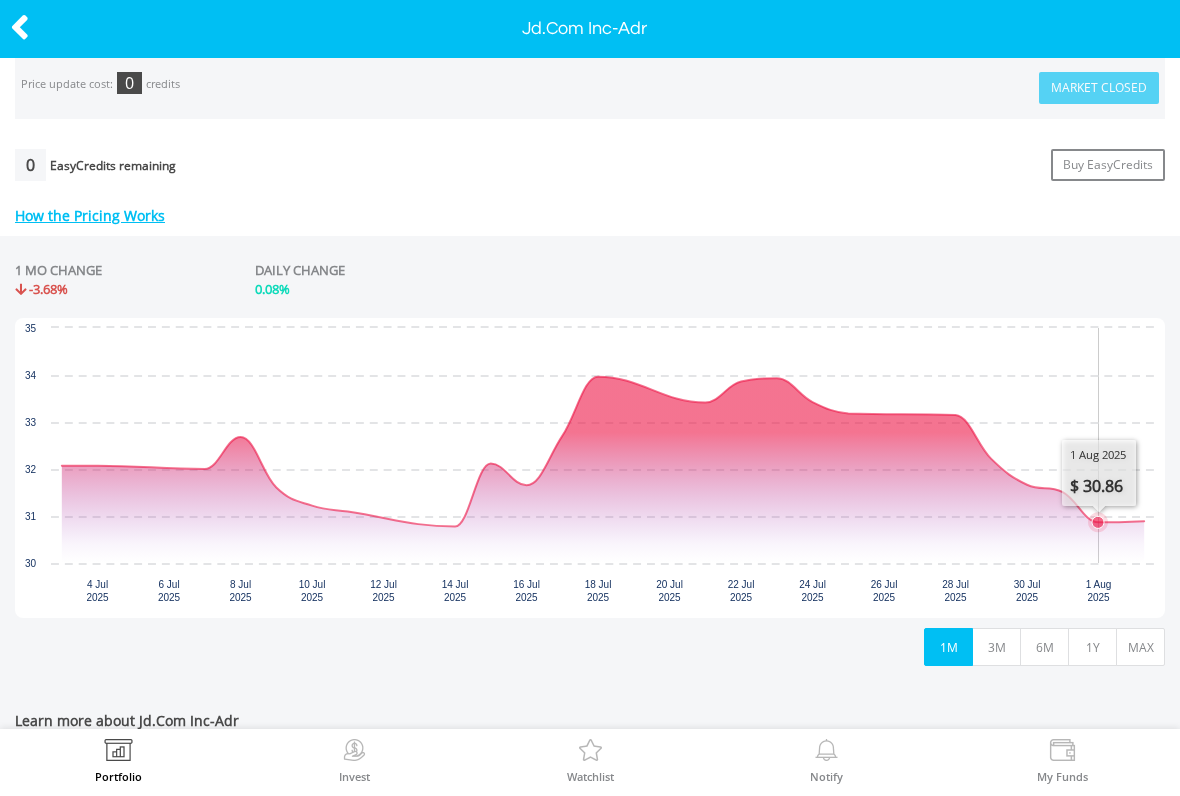 click on "1Y" at bounding box center [1092, 647] 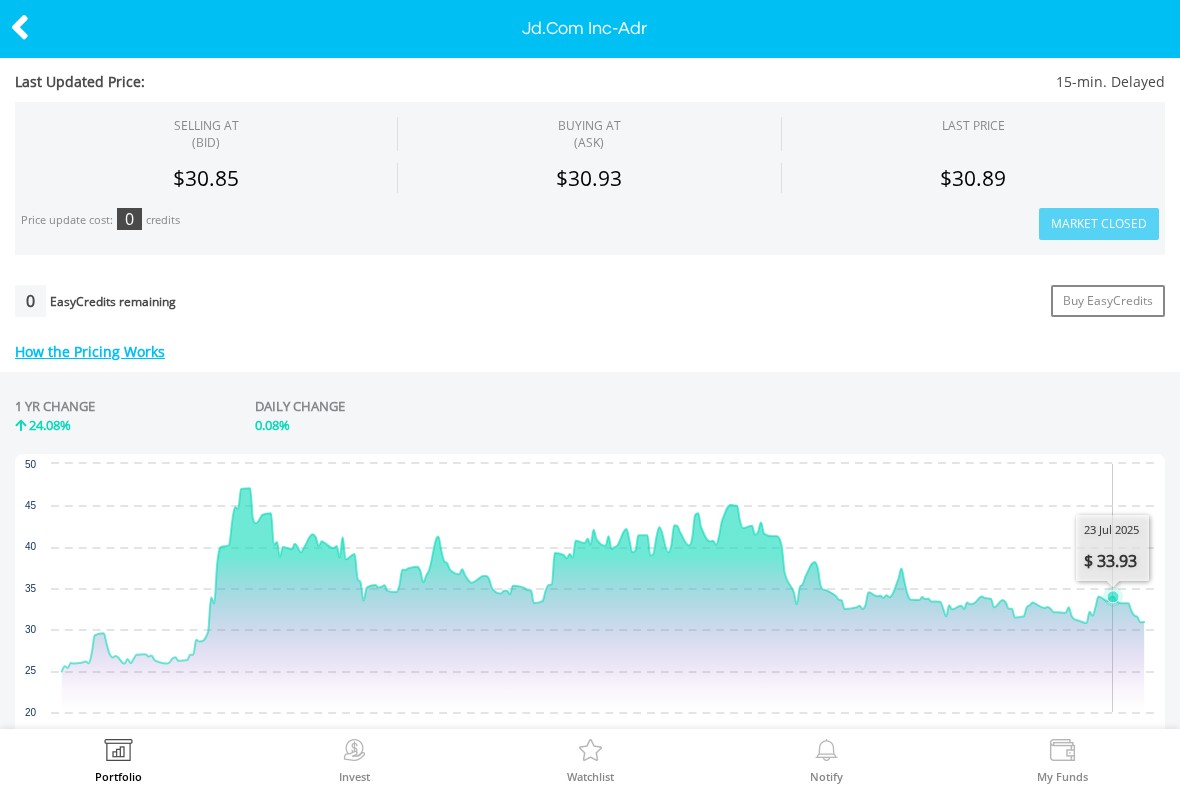 scroll, scrollTop: 618, scrollLeft: 0, axis: vertical 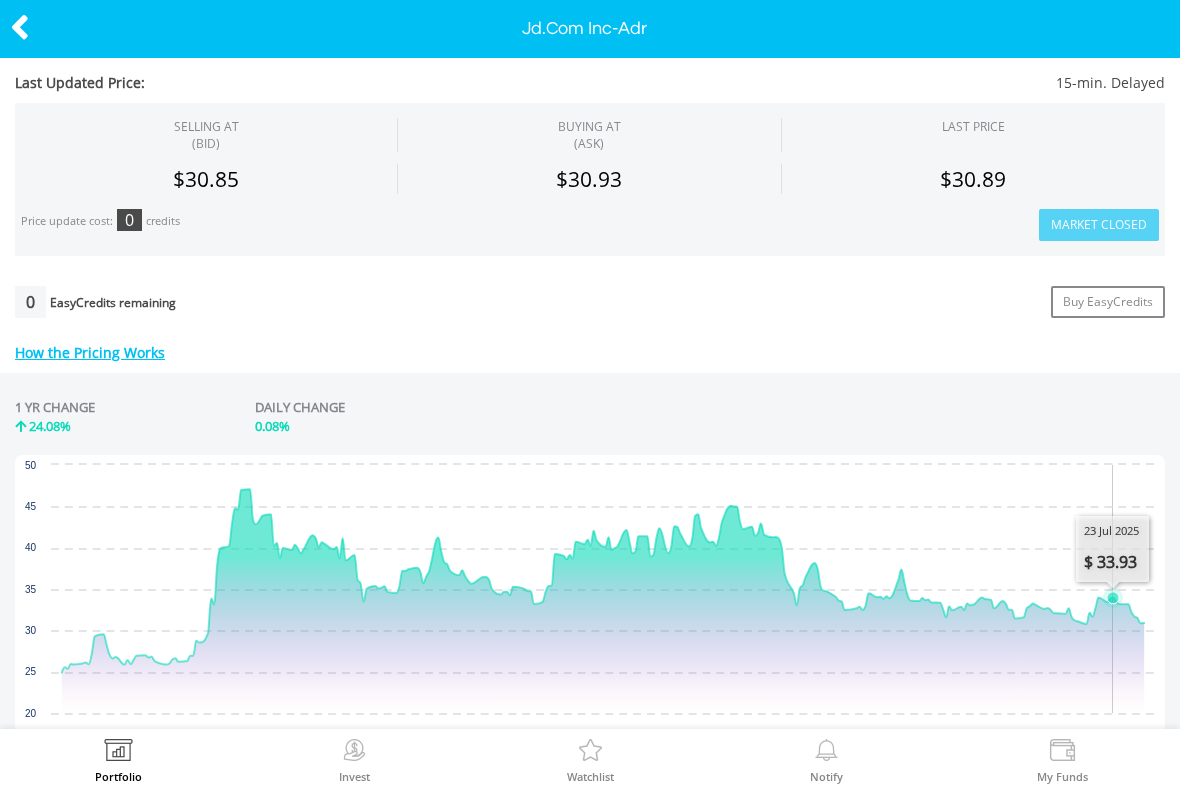 click at bounding box center [20, 27] 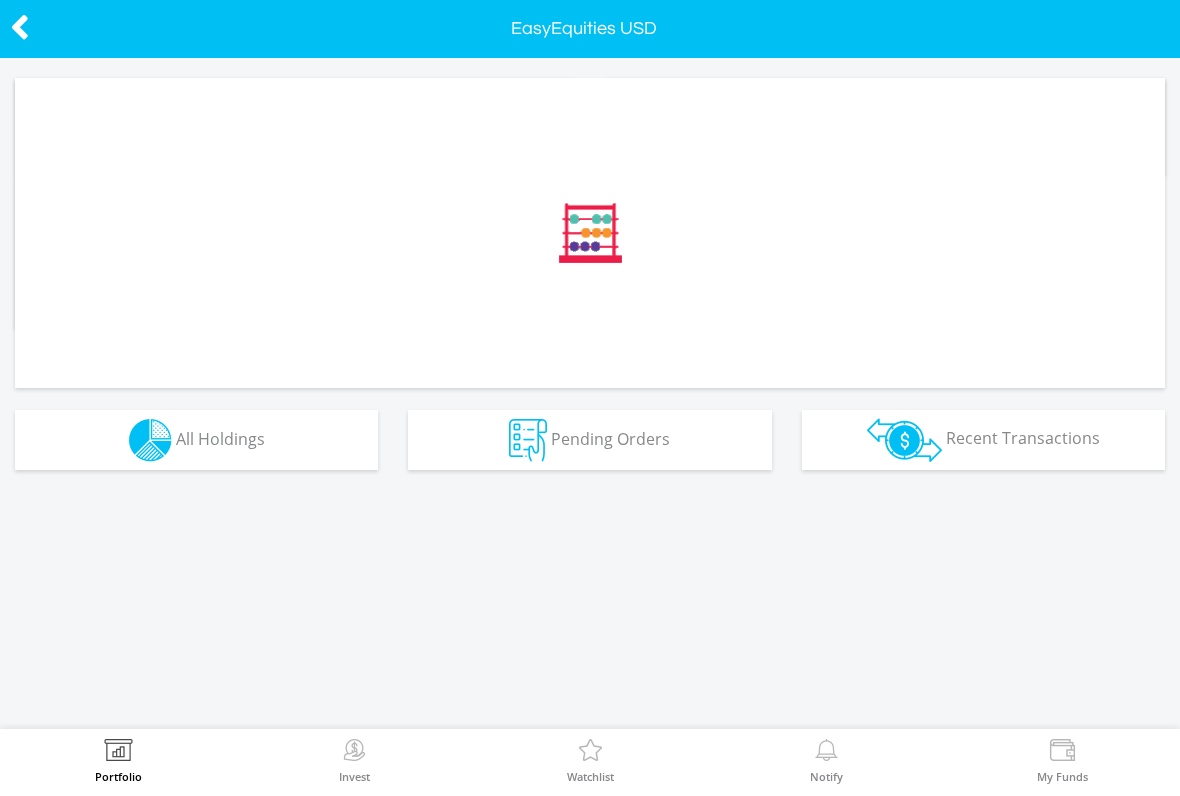 scroll, scrollTop: 0, scrollLeft: 0, axis: both 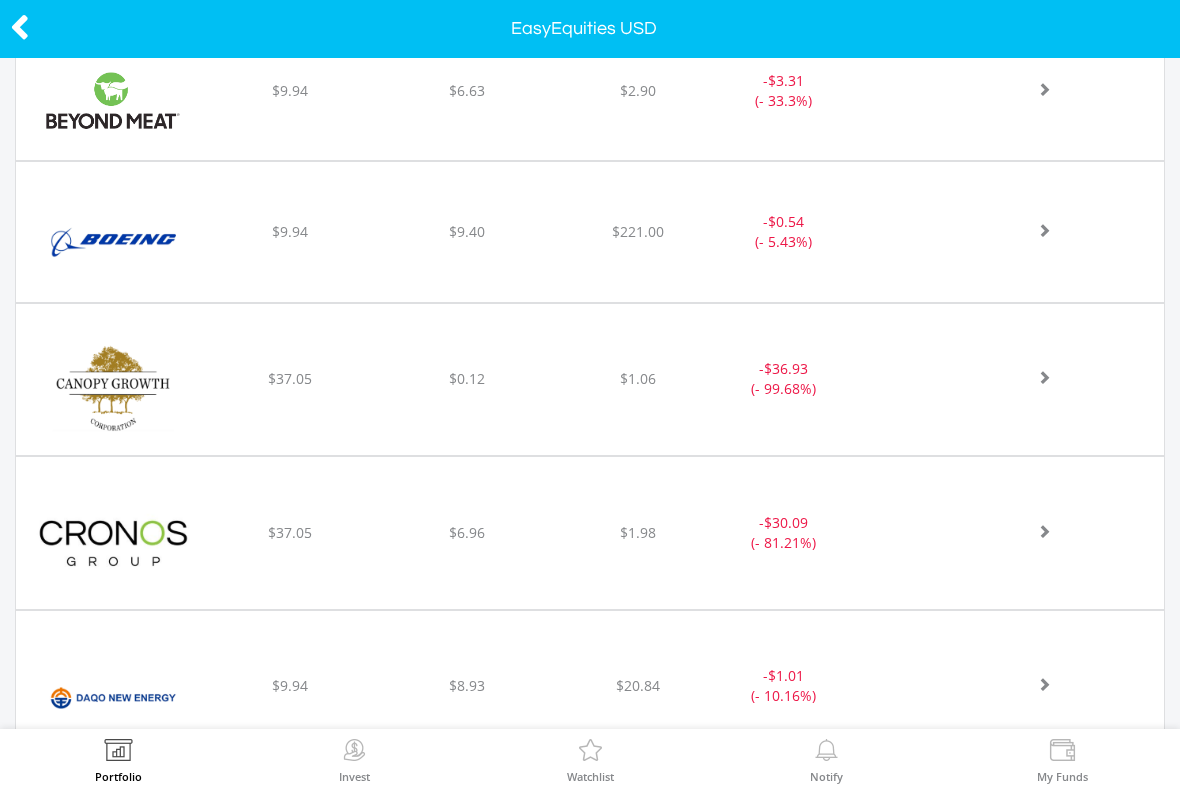 click at bounding box center (1032, -503) 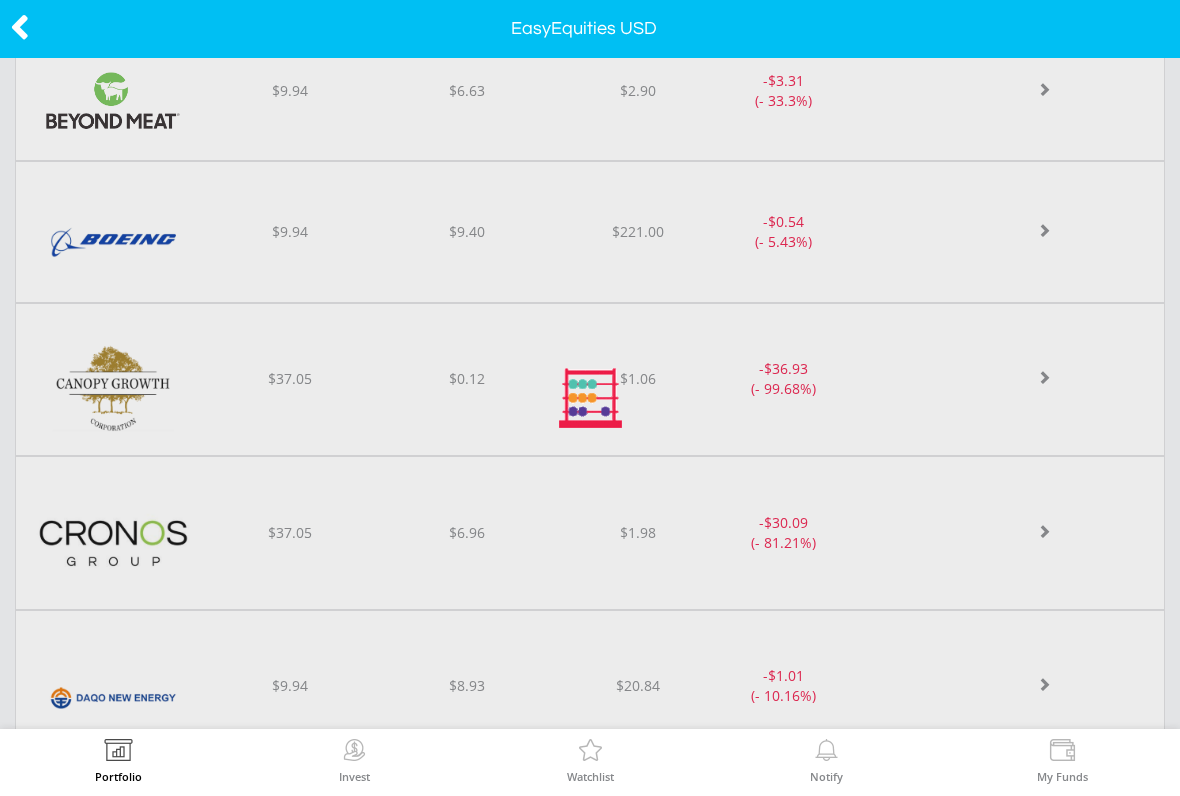 click at bounding box center [590, 398] 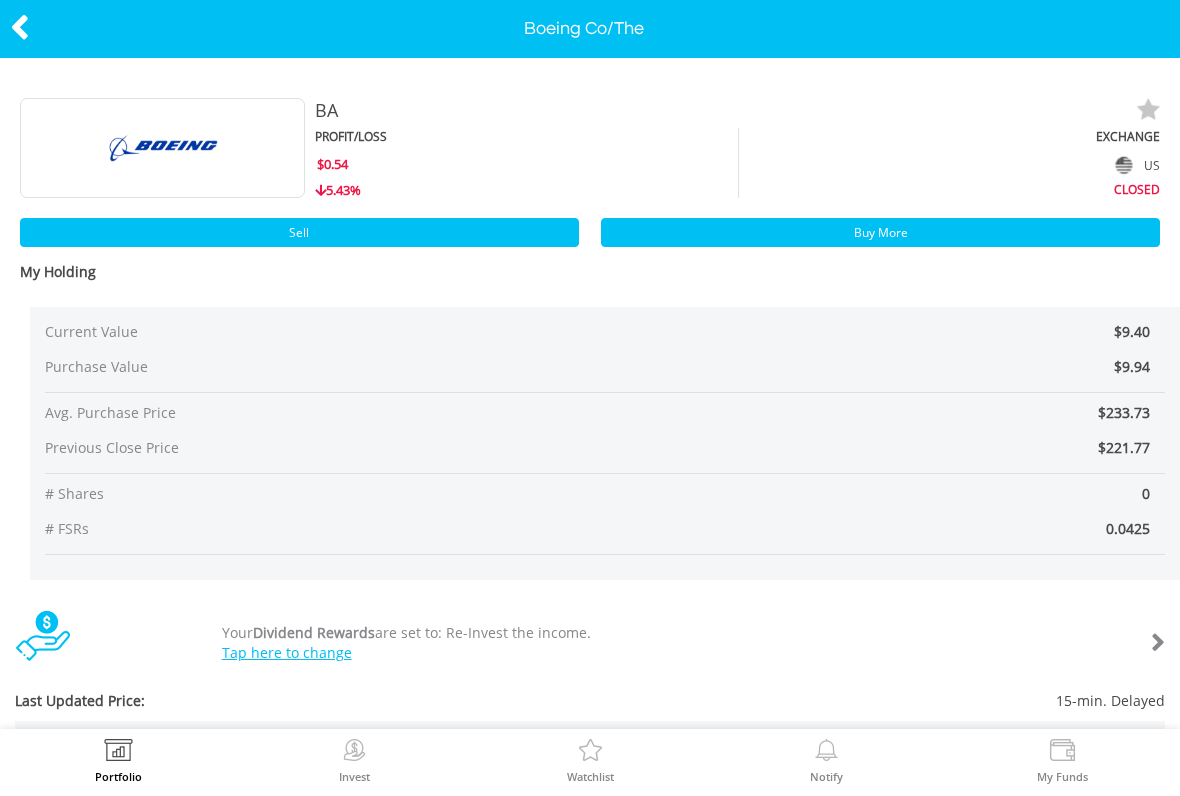 scroll, scrollTop: 0, scrollLeft: 0, axis: both 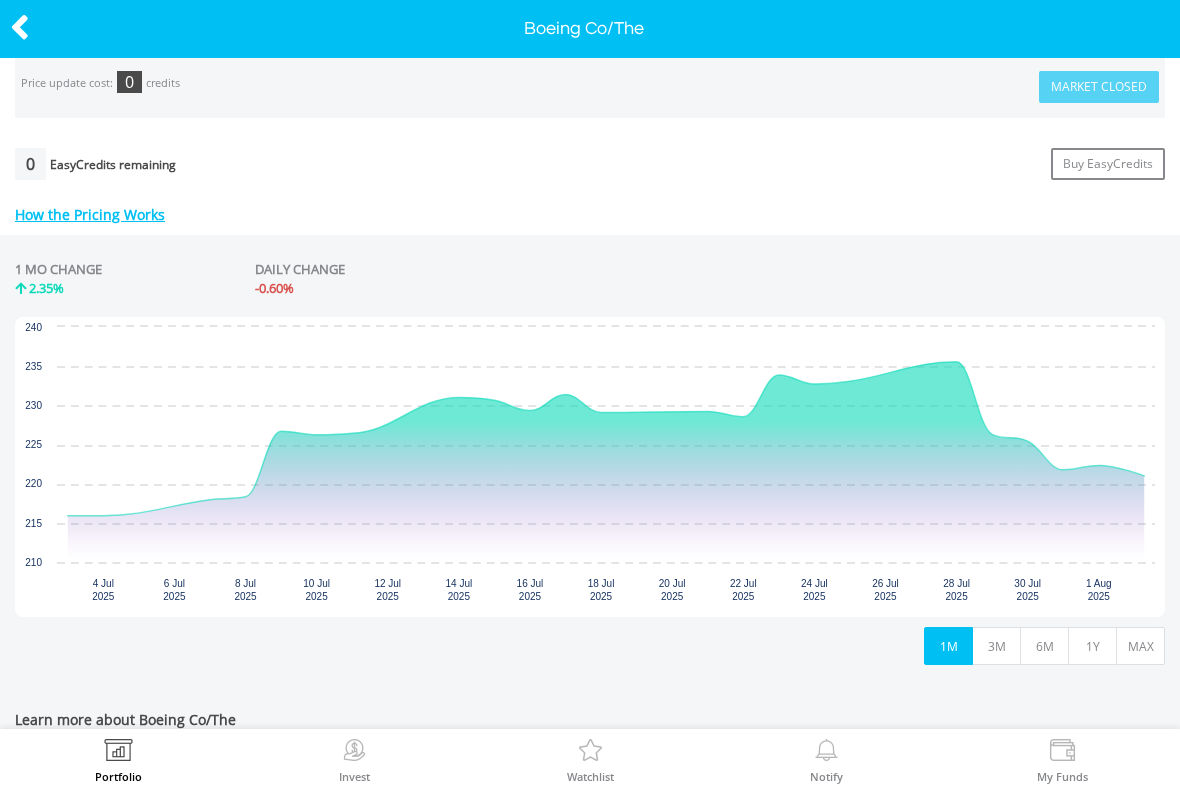click on "1Y" at bounding box center (1092, 646) 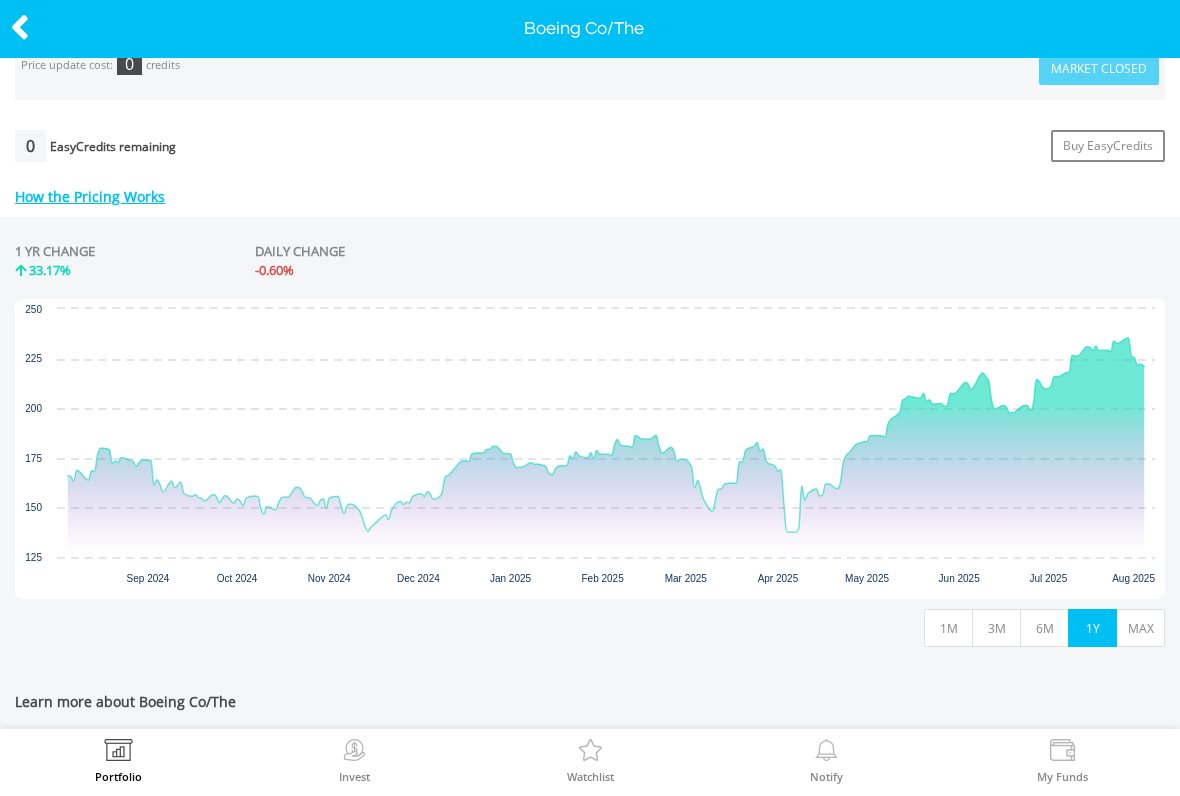 scroll, scrollTop: 774, scrollLeft: 0, axis: vertical 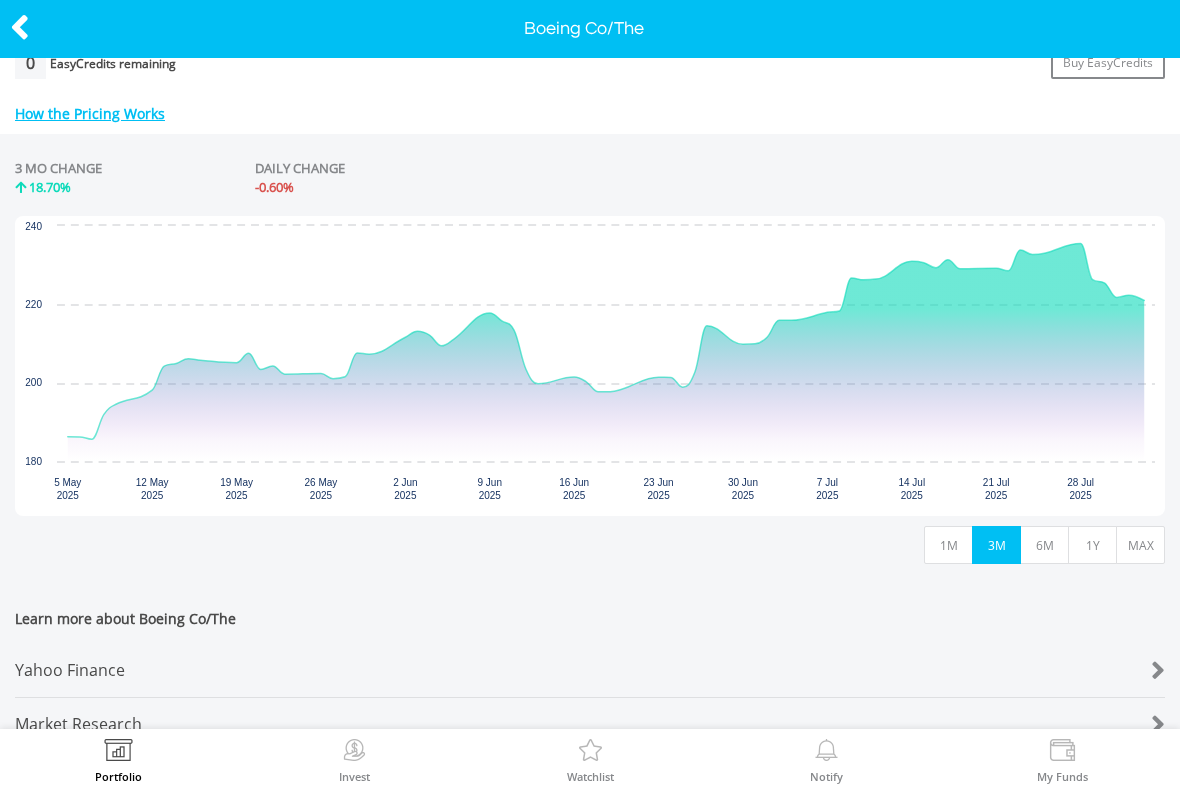 click on "MAX" at bounding box center [1140, 545] 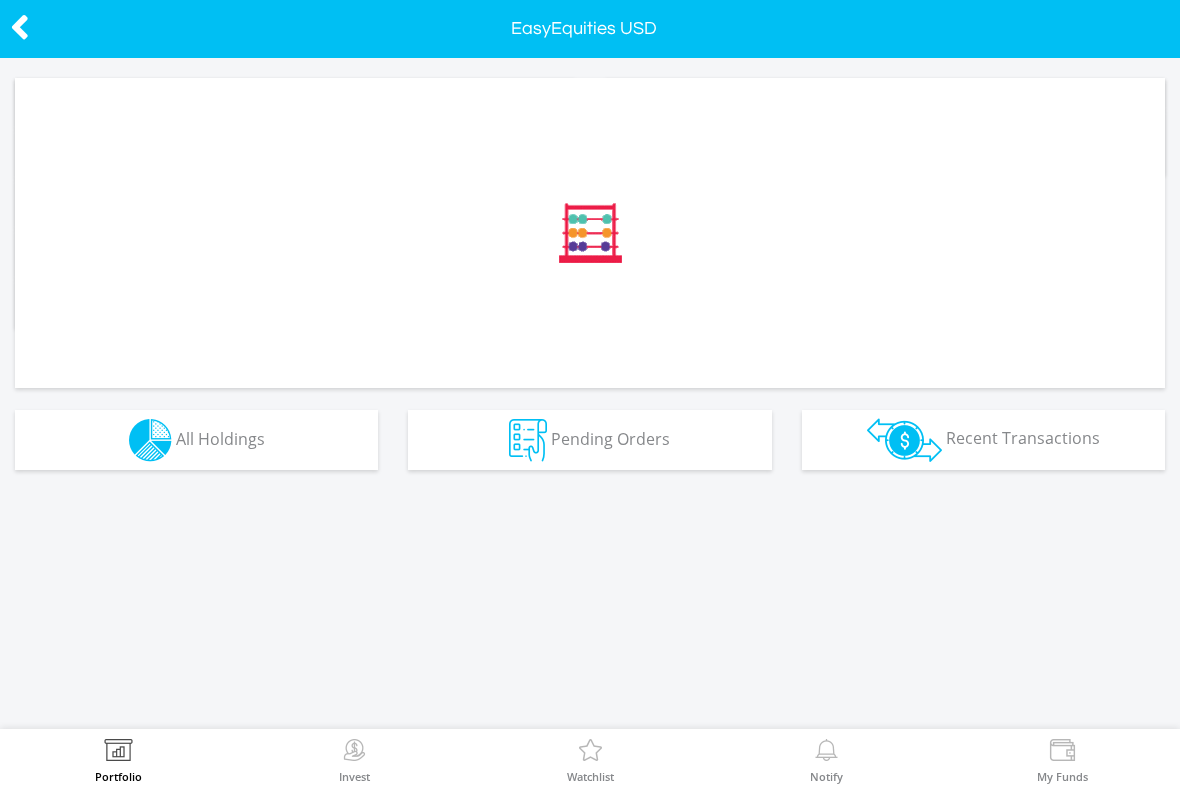 scroll, scrollTop: 0, scrollLeft: 0, axis: both 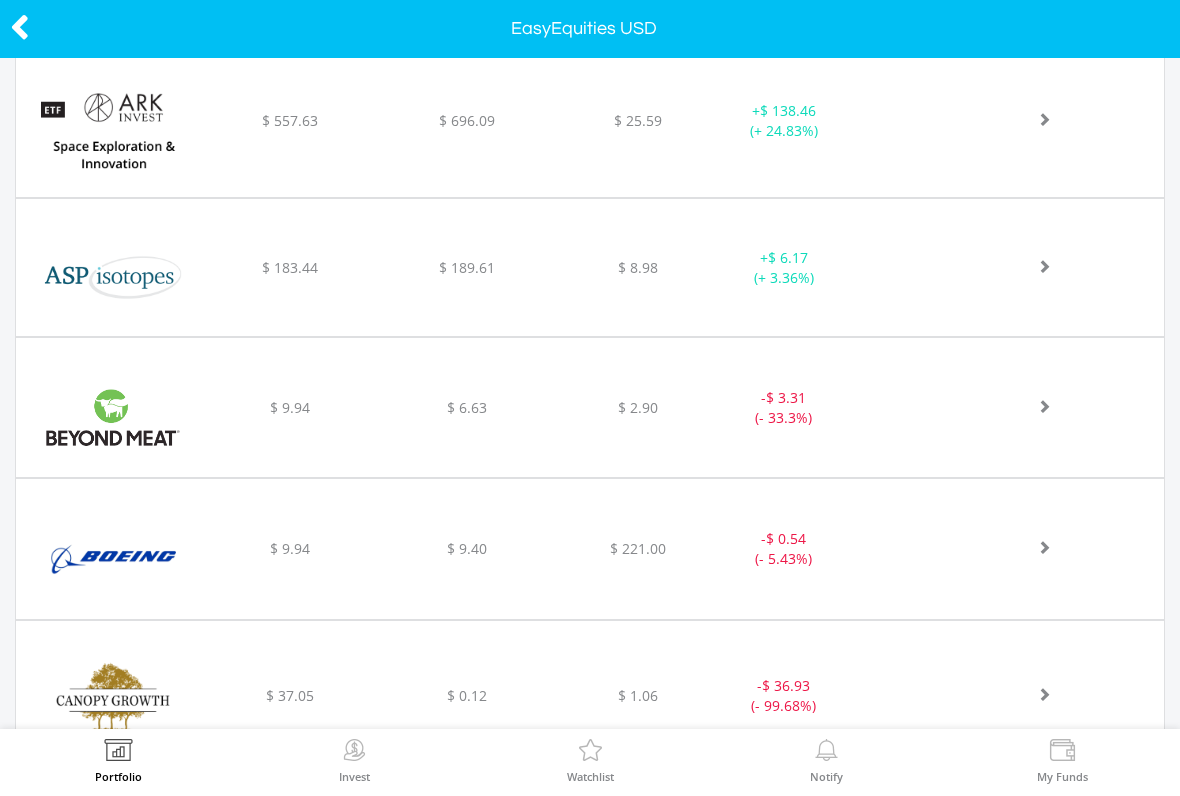 click at bounding box center [1032, -186] 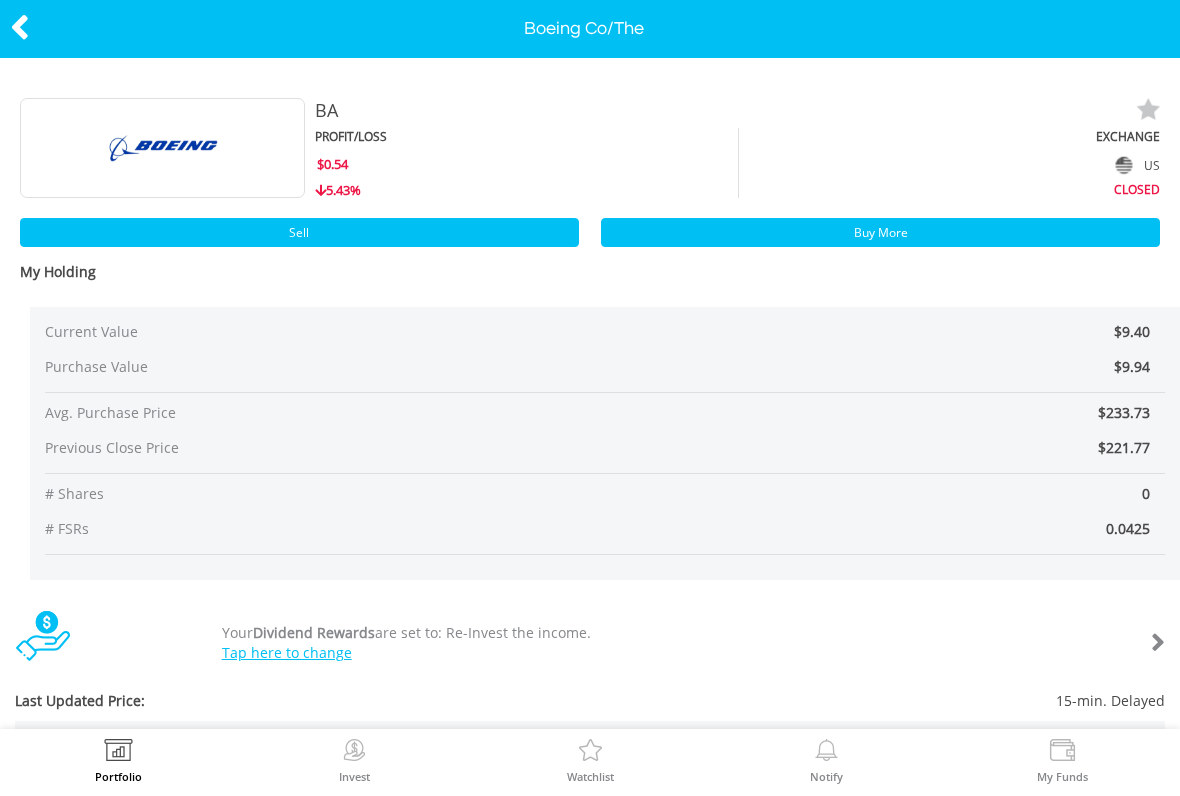 scroll, scrollTop: 0, scrollLeft: 0, axis: both 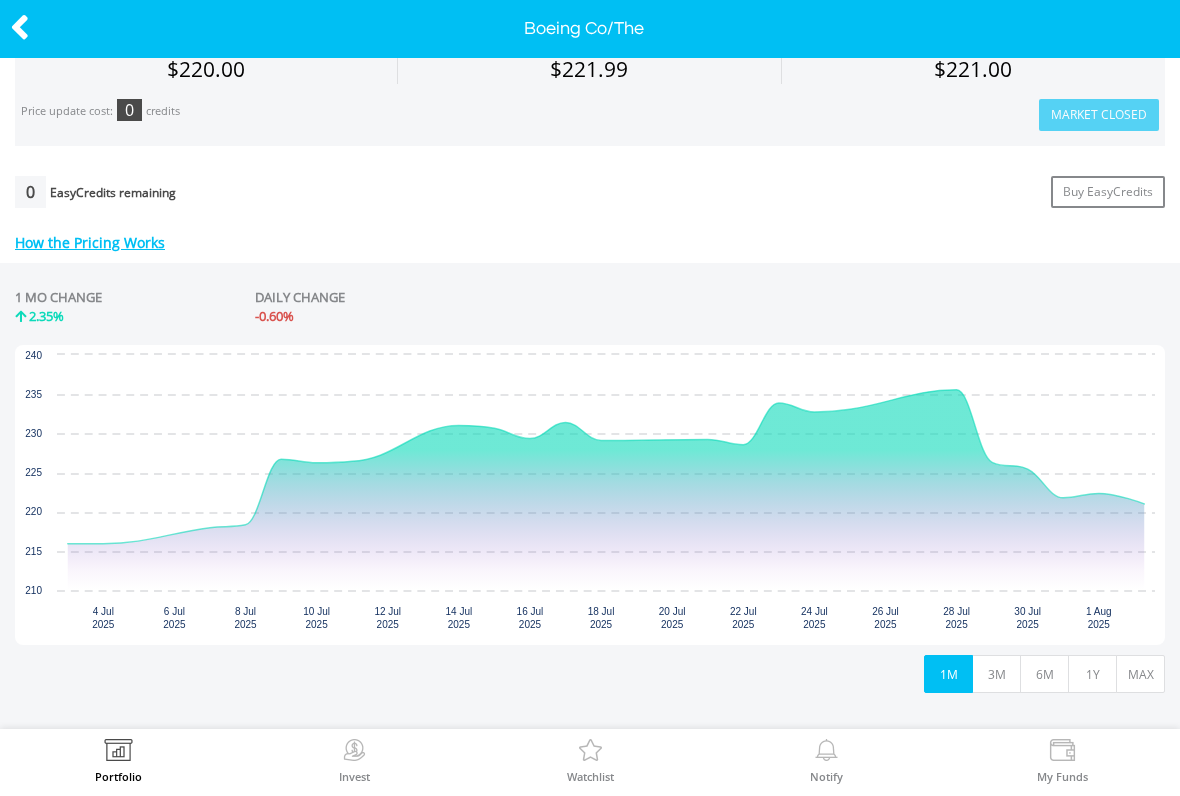 click on "MAX" at bounding box center [1140, 674] 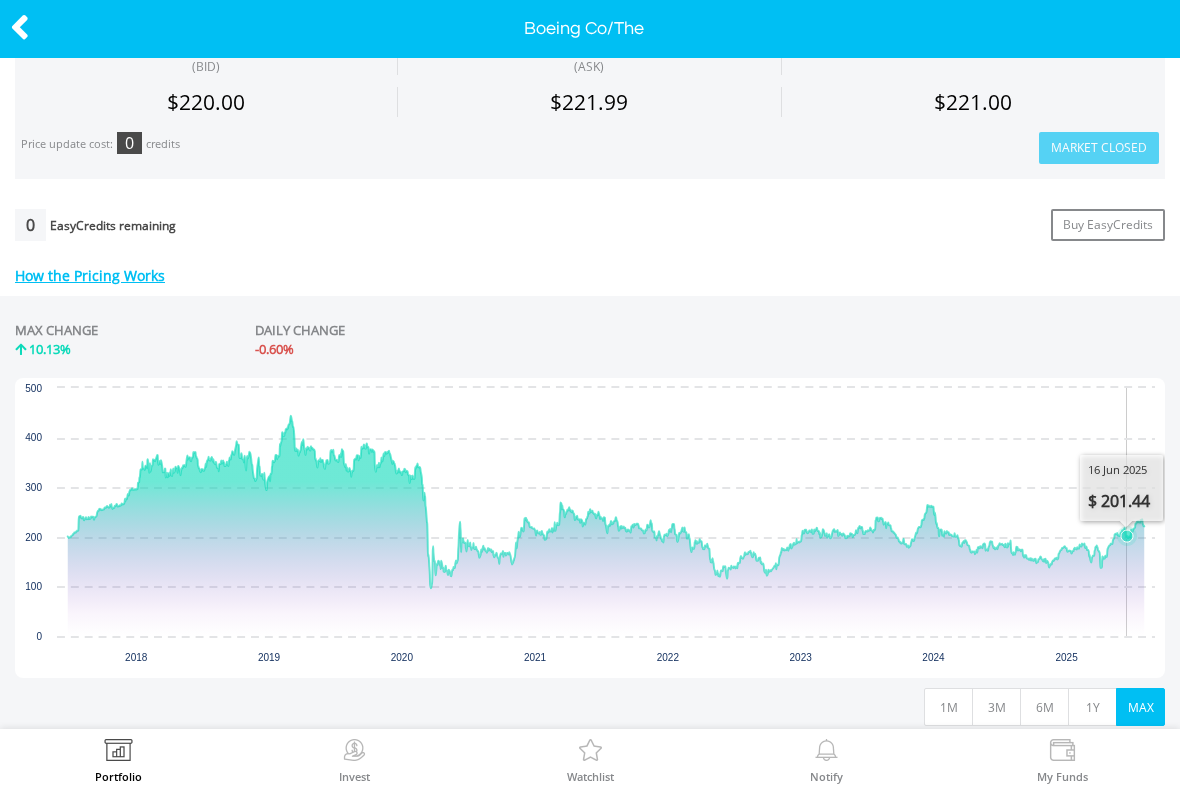 scroll, scrollTop: 698, scrollLeft: 0, axis: vertical 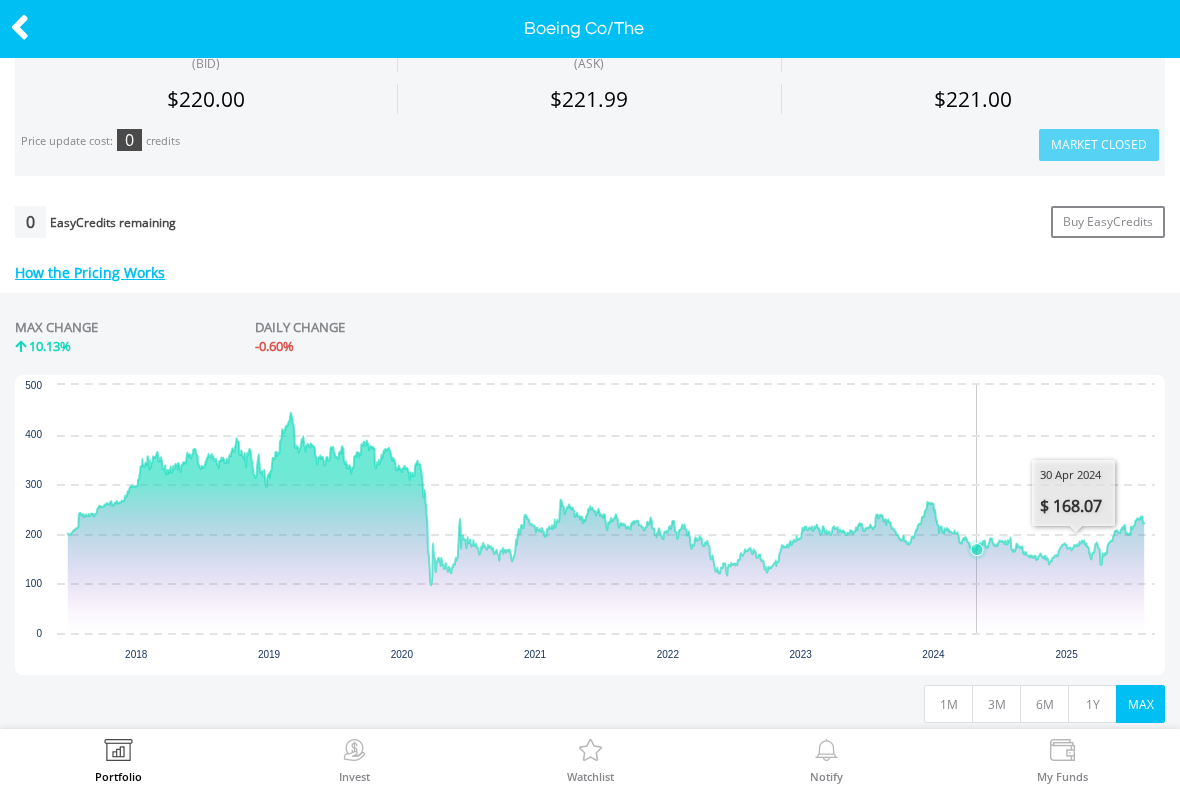 click 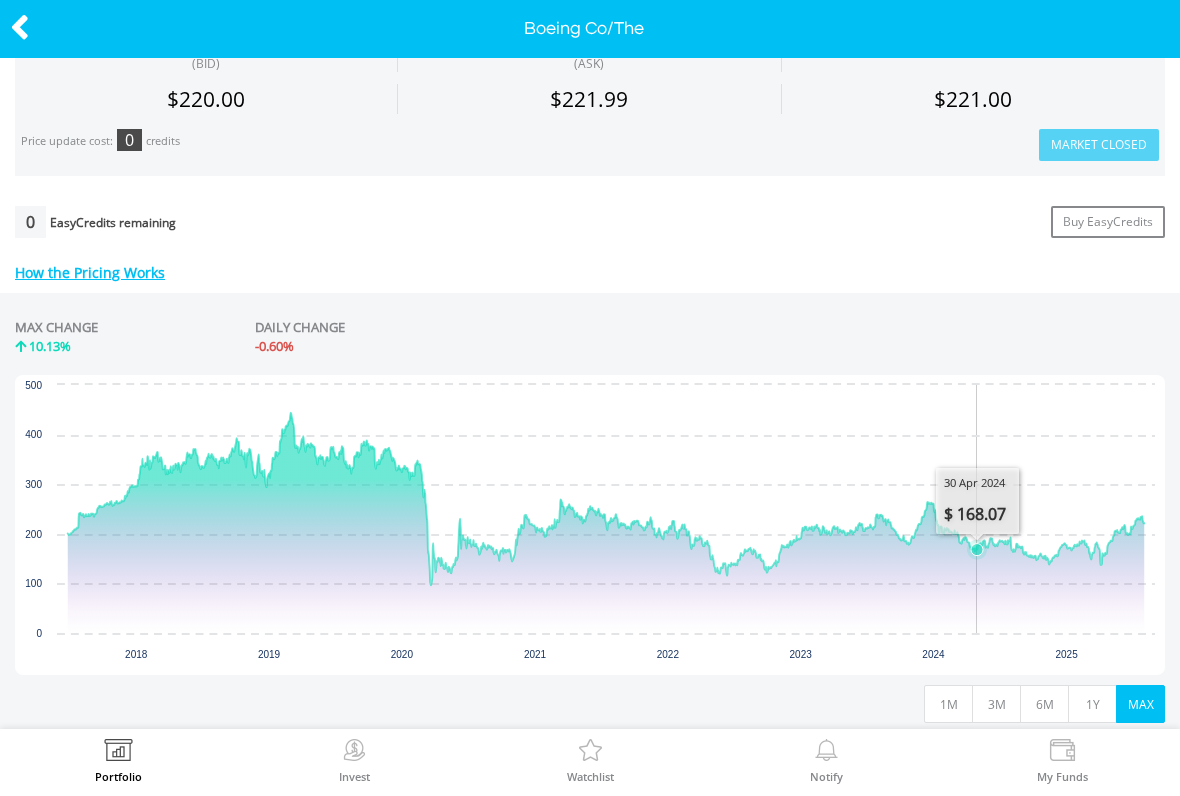 click on "How the Pricing Works
The offer price seen is 15-min delayed. However, when you place a trade the transaction is executed at the LIVE price. This means there's a slightly different price from what is displayed on the platform and LIVE.
The difference between the Bid / Offer Price quoted is an indication if the investment has many buyers and sellers. If the difference between the Bid price(selling at) and Offer price(buying at) is very close to each other, this means there are many buyers and sellers. If the difference between the two is very large, this means there are very few buyers and sellers for this share, and is an indication that investors should be cautious." at bounding box center [590, 273] 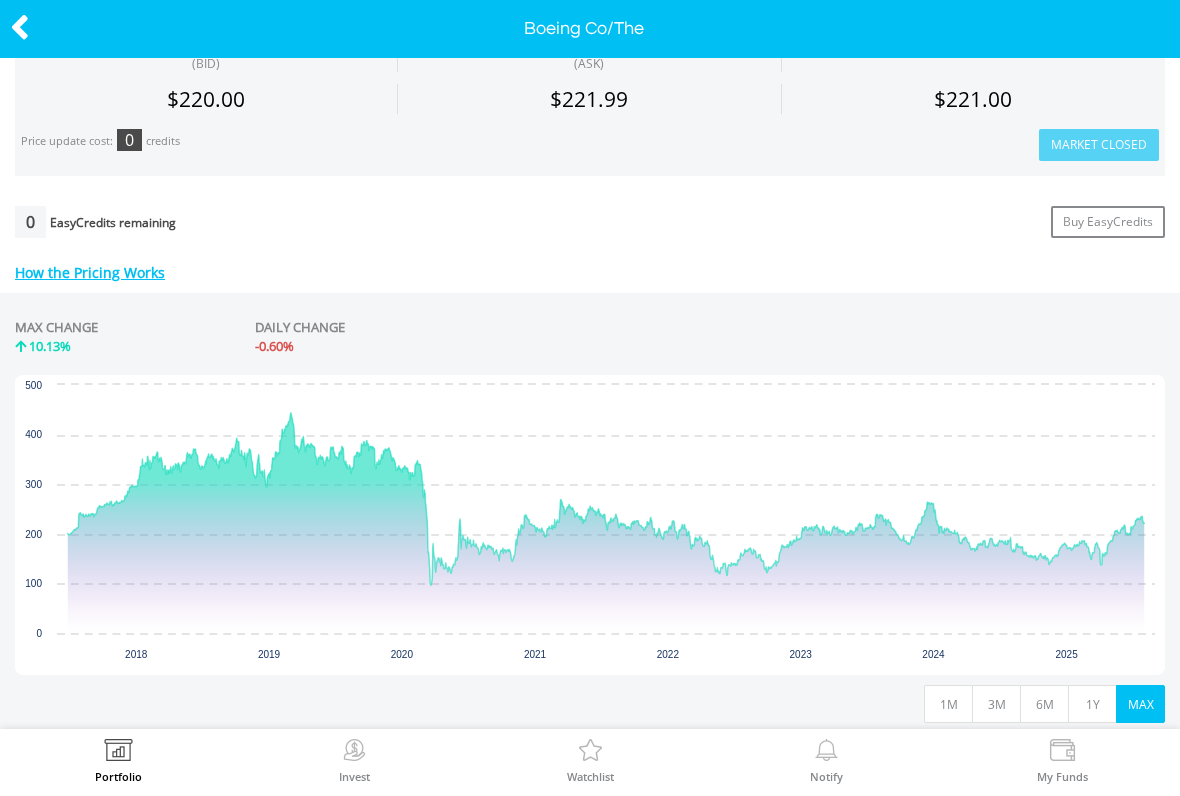 click at bounding box center [20, 27] 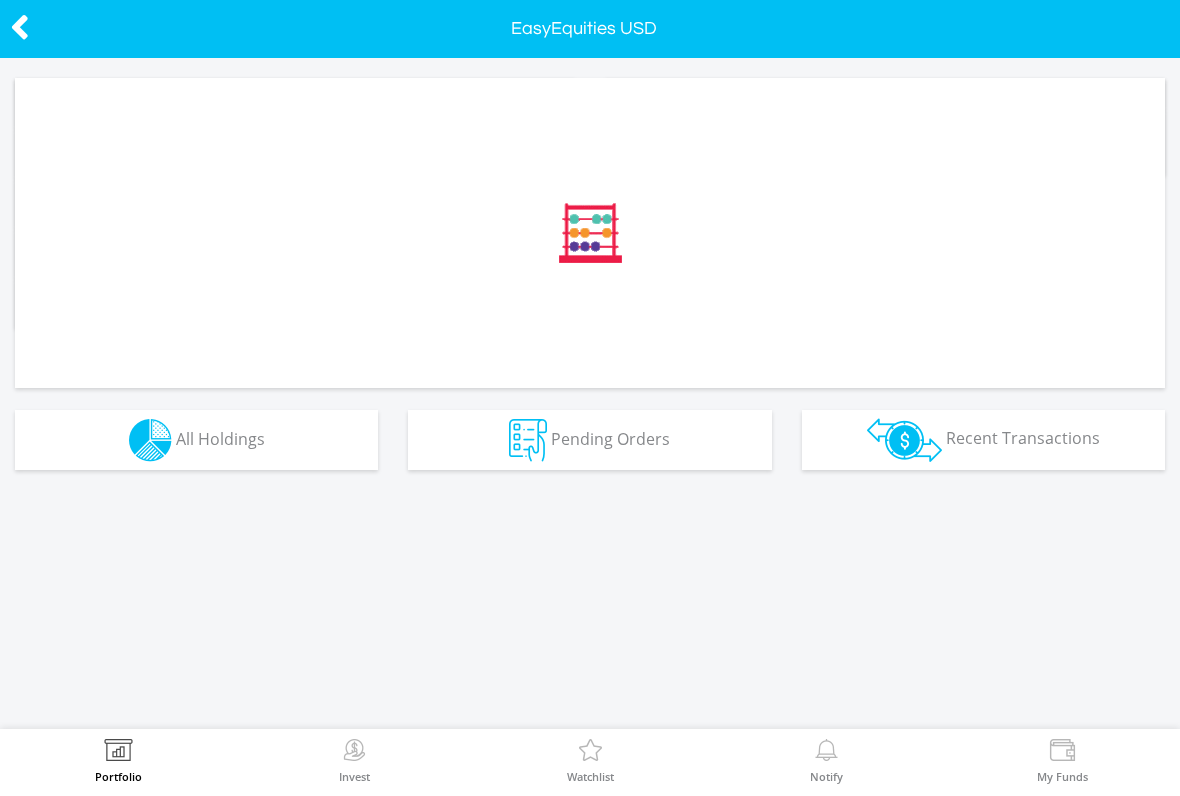 scroll, scrollTop: 0, scrollLeft: 0, axis: both 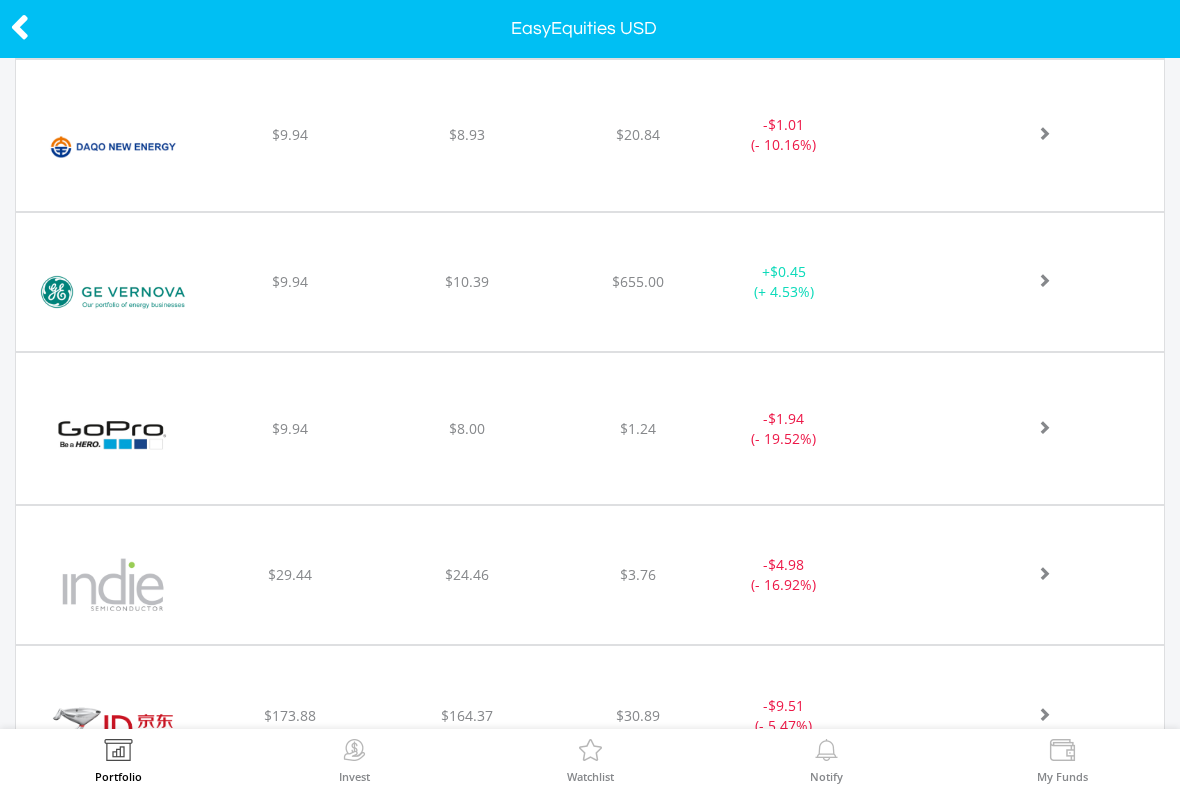 click at bounding box center [113, 292] 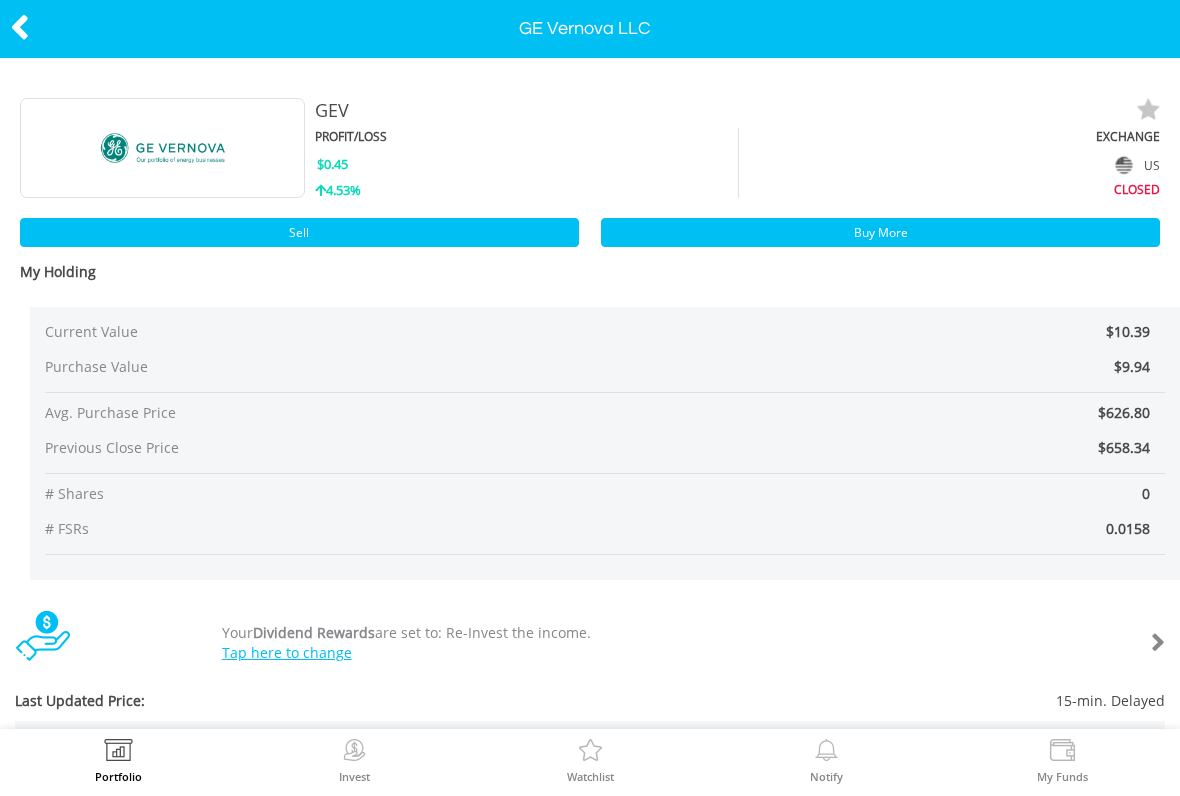 scroll, scrollTop: 0, scrollLeft: 0, axis: both 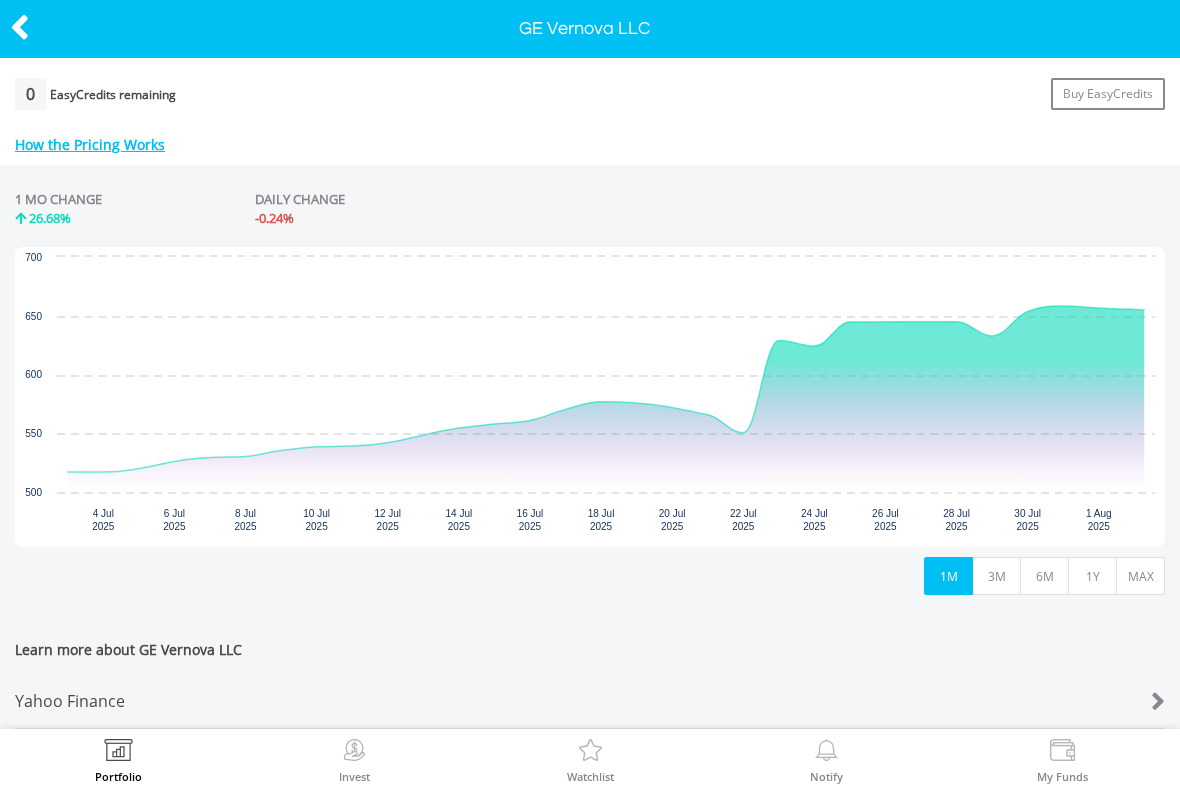 click on "1Y" at bounding box center [1092, 576] 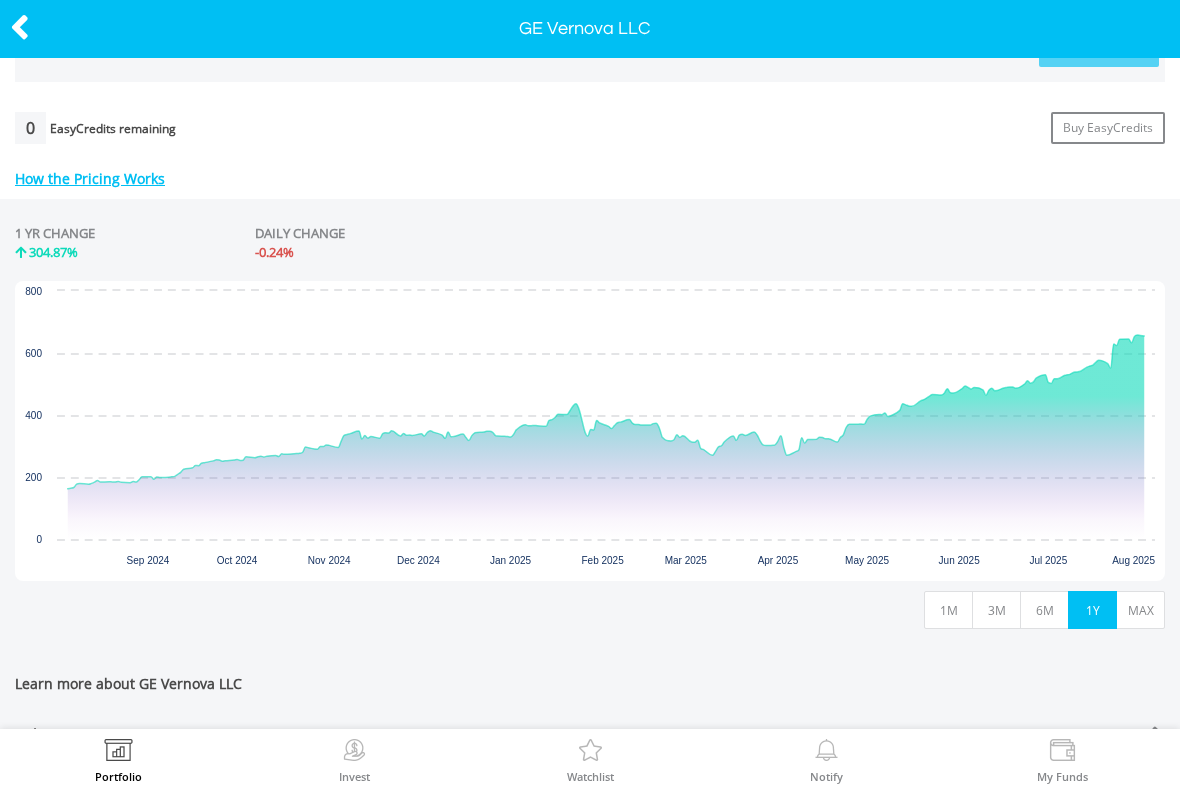 scroll, scrollTop: 796, scrollLeft: 0, axis: vertical 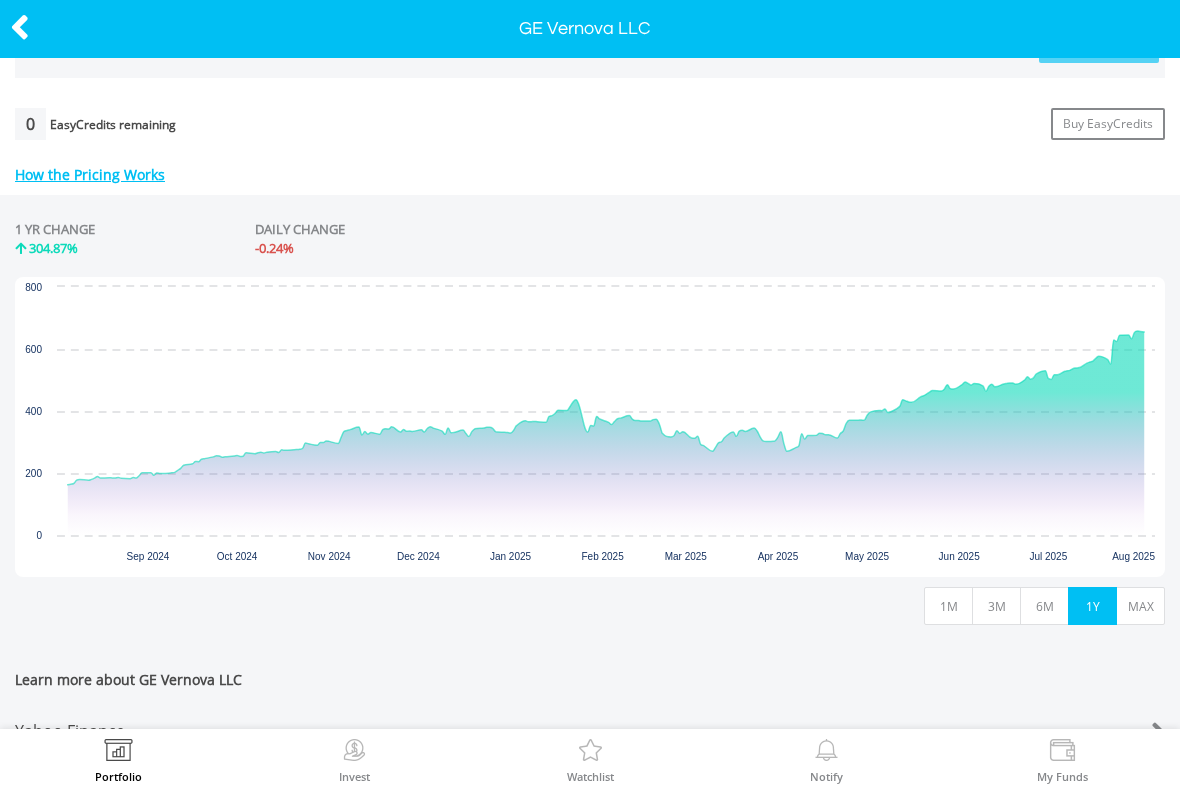 click on "MAX" at bounding box center (1140, 606) 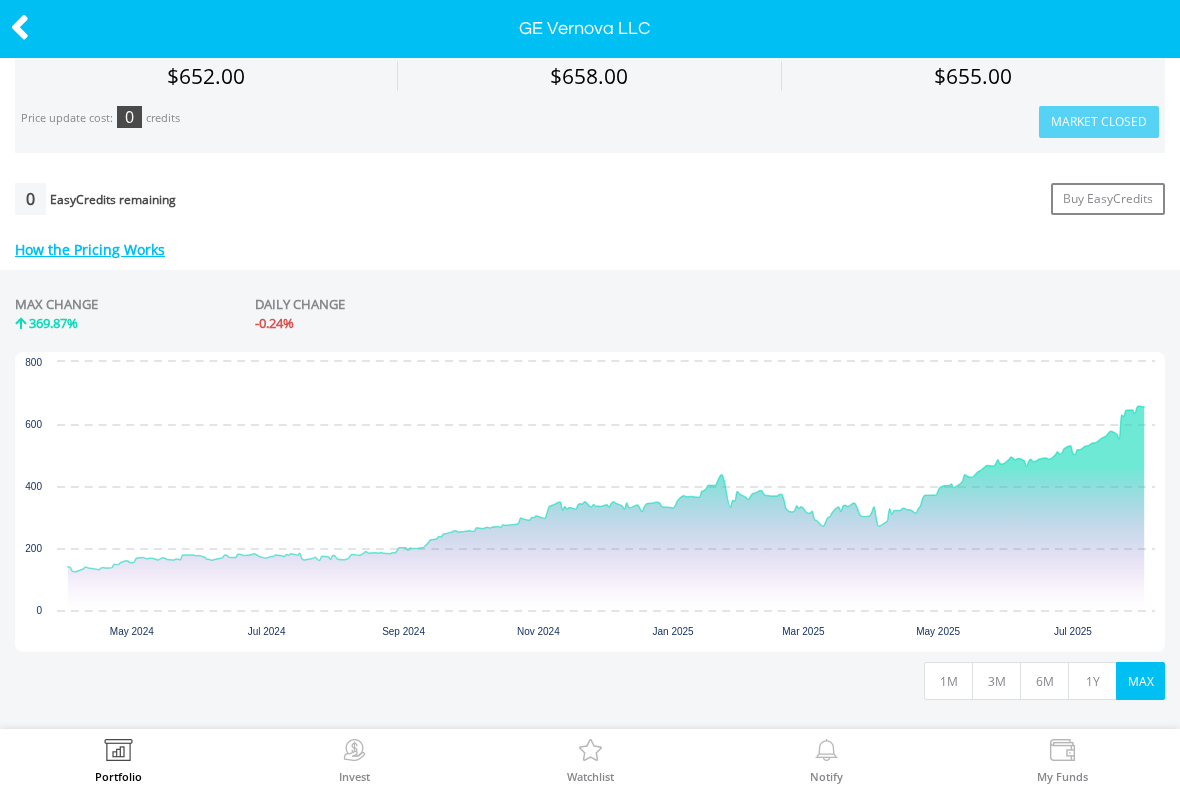 scroll, scrollTop: 745, scrollLeft: 0, axis: vertical 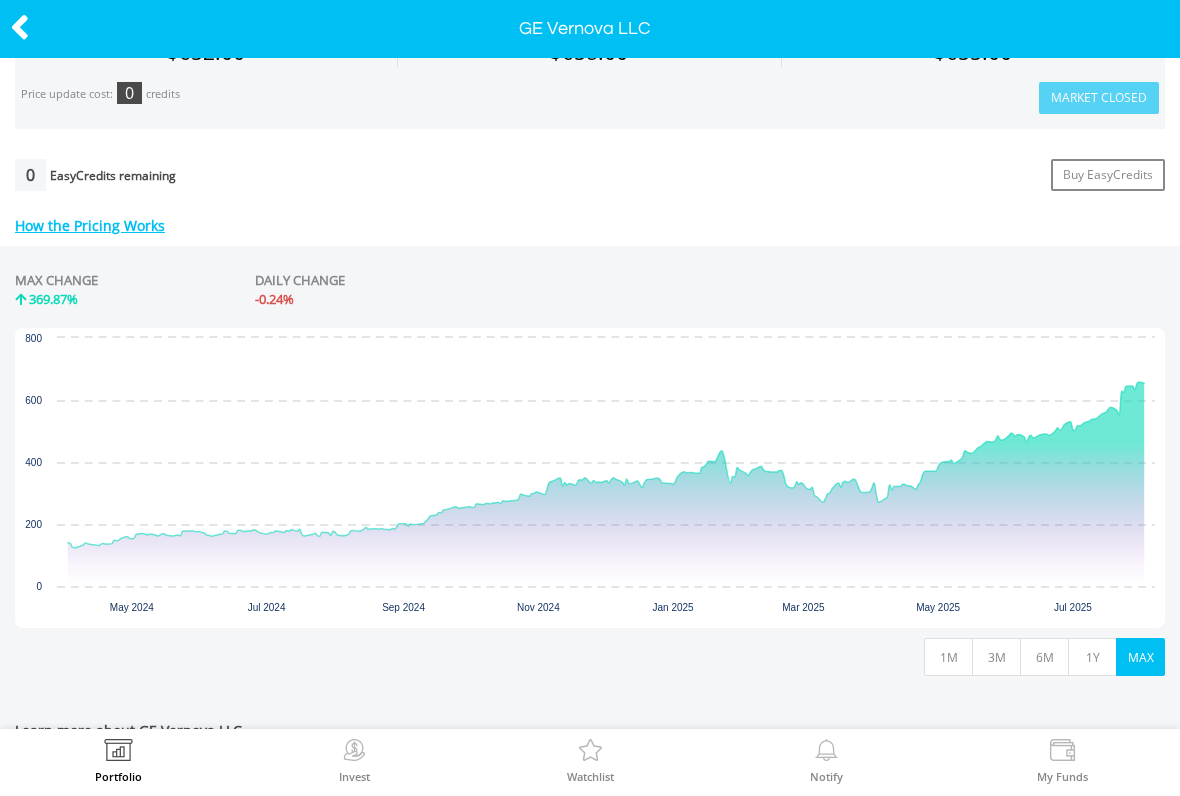click at bounding box center (20, 27) 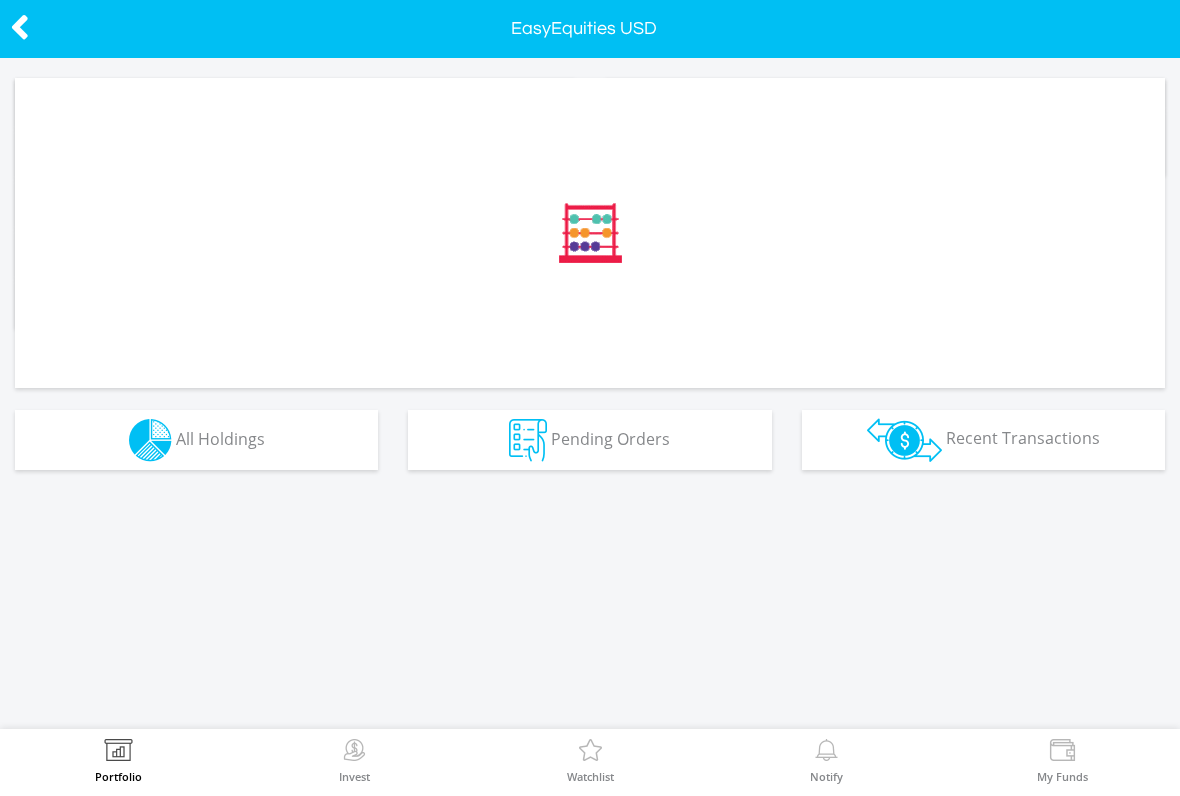 scroll, scrollTop: 0, scrollLeft: 0, axis: both 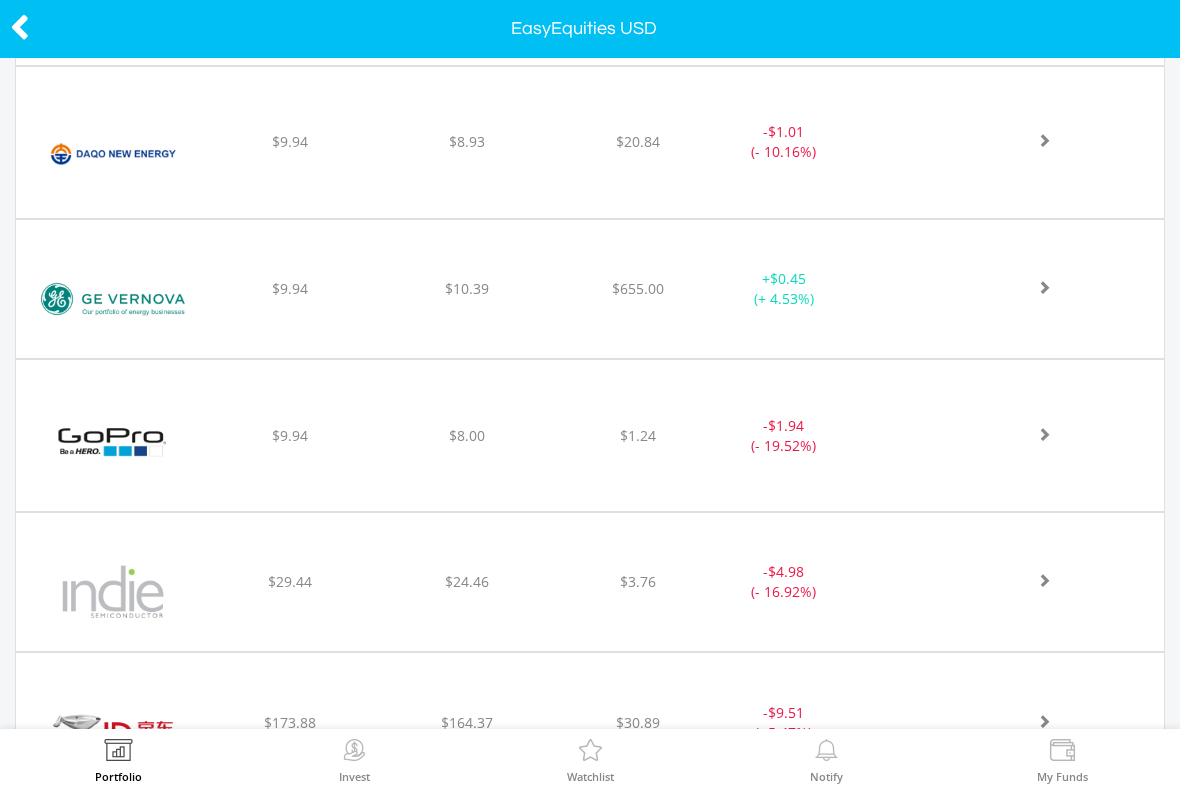 click at bounding box center [1021, -1044] 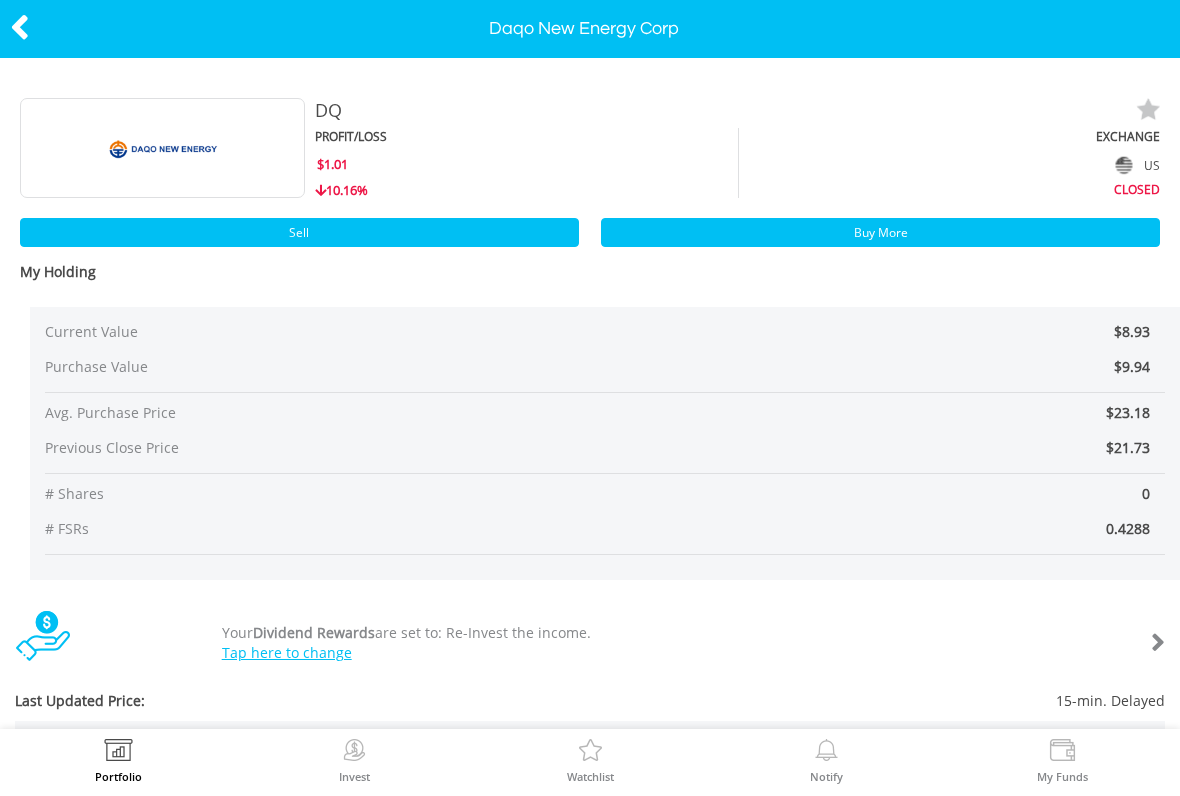scroll, scrollTop: 0, scrollLeft: 0, axis: both 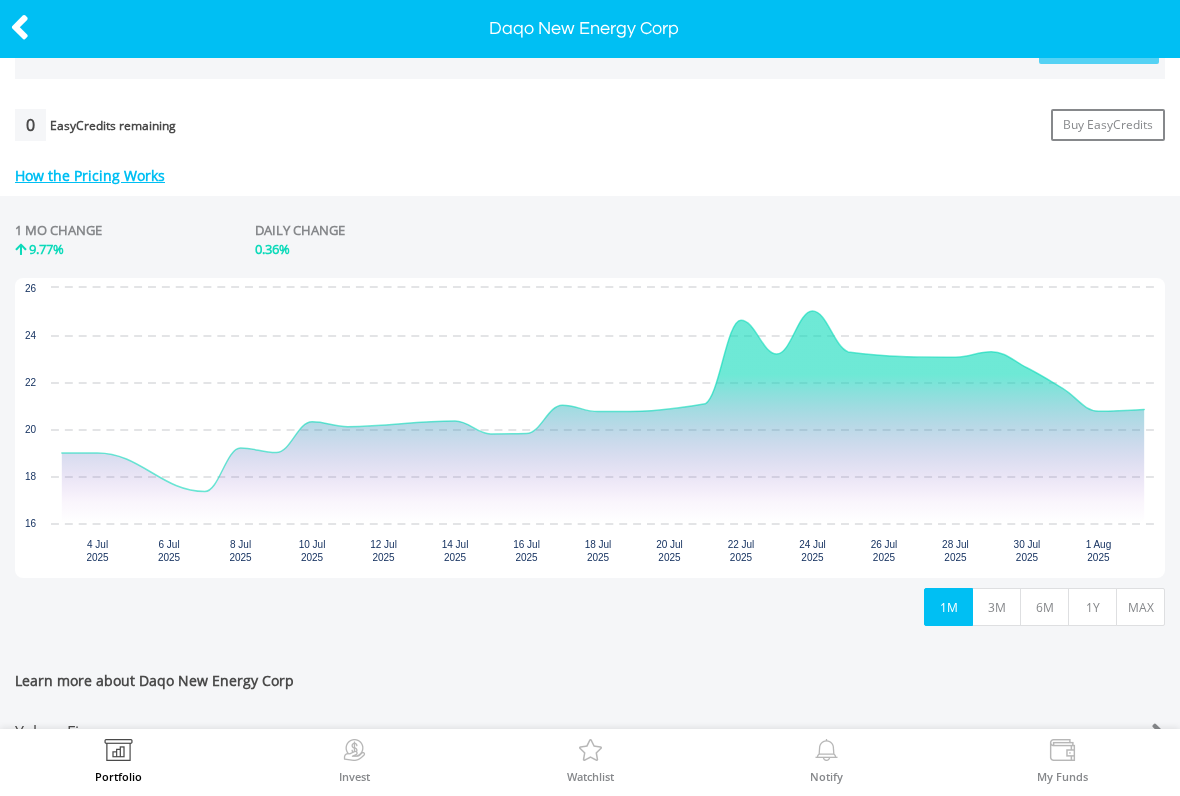 click at bounding box center [20, 27] 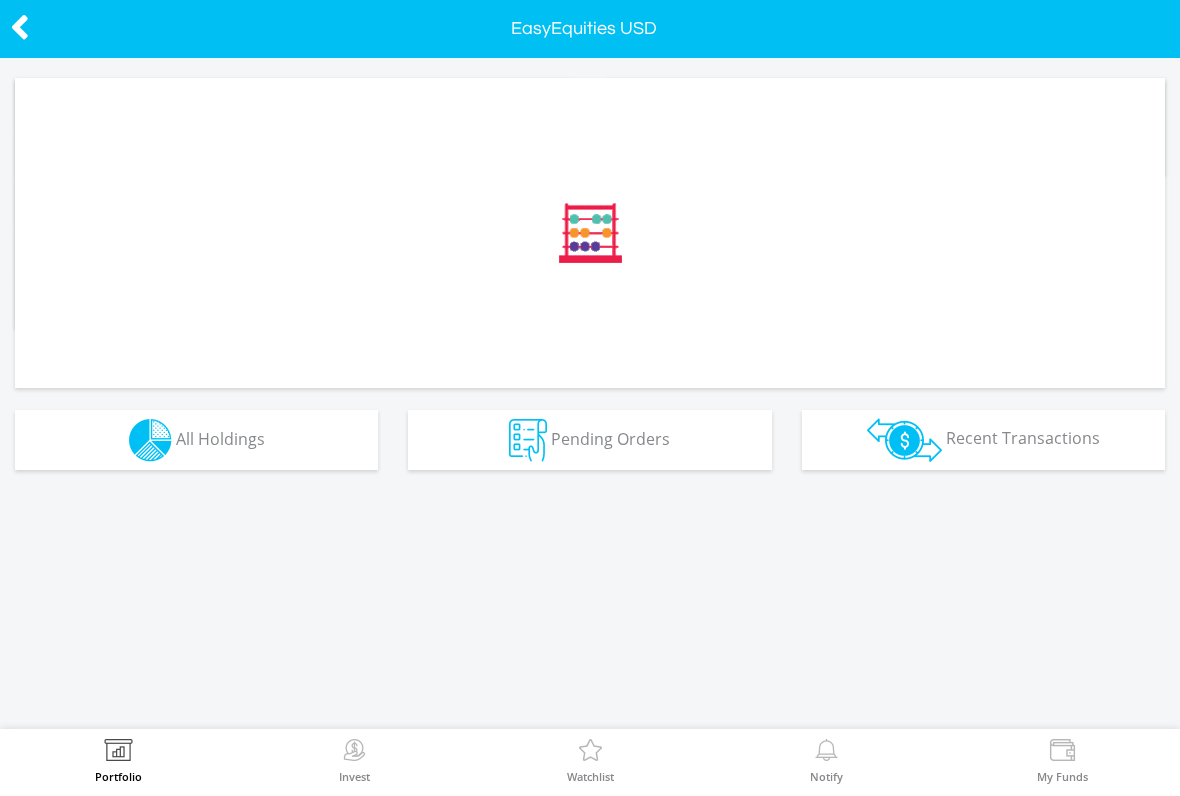 scroll, scrollTop: 0, scrollLeft: 0, axis: both 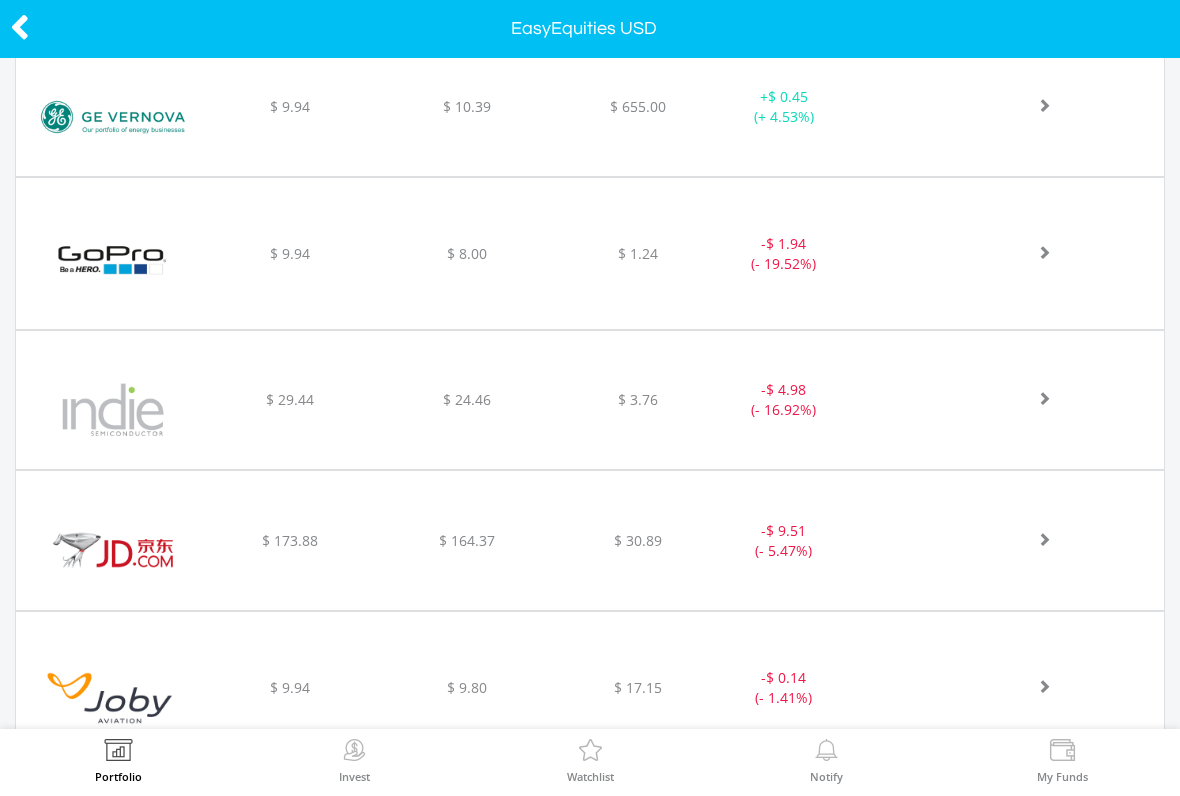 click at bounding box center [113, 264] 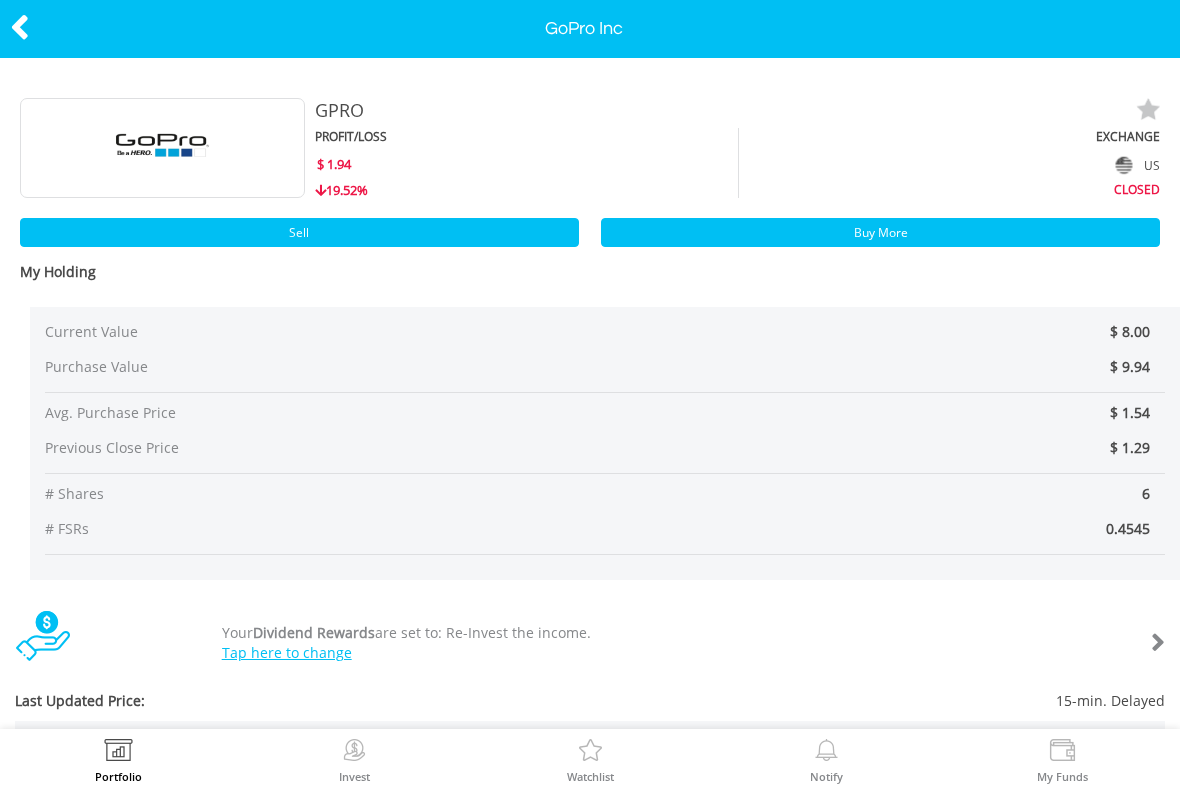 scroll, scrollTop: 0, scrollLeft: 0, axis: both 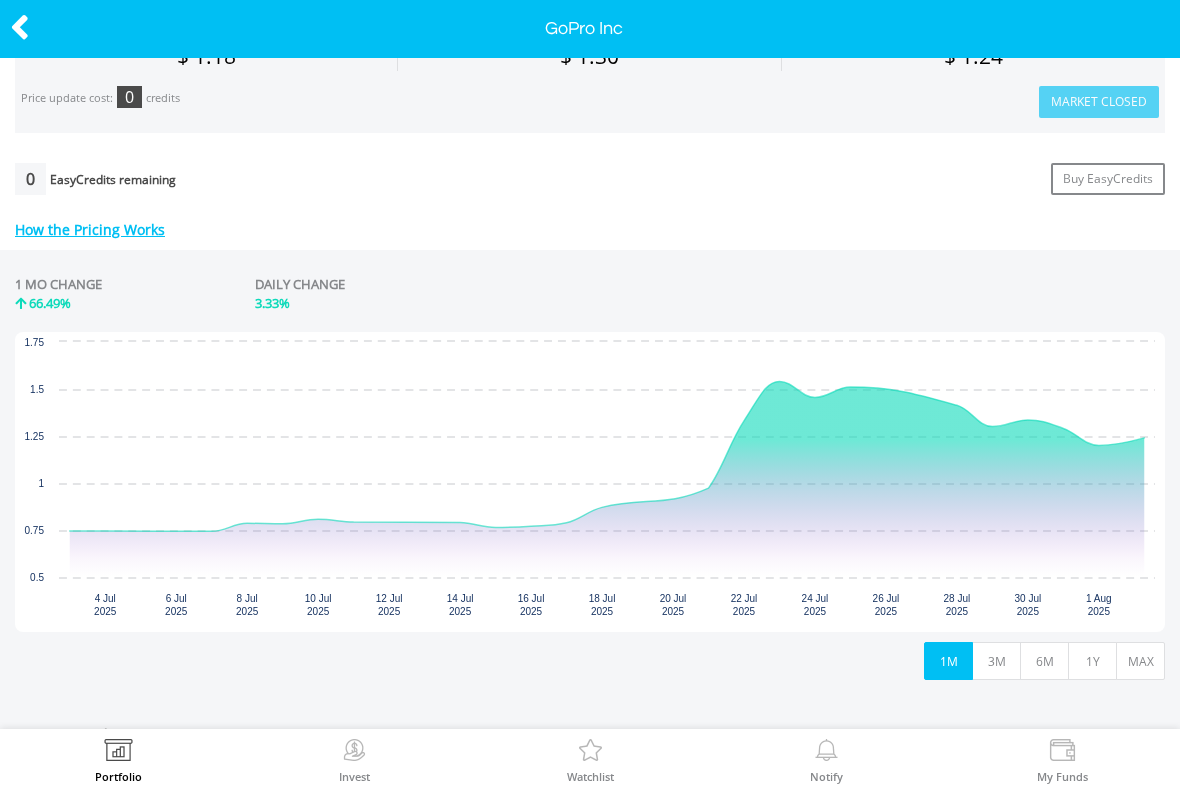 click at bounding box center [20, 27] 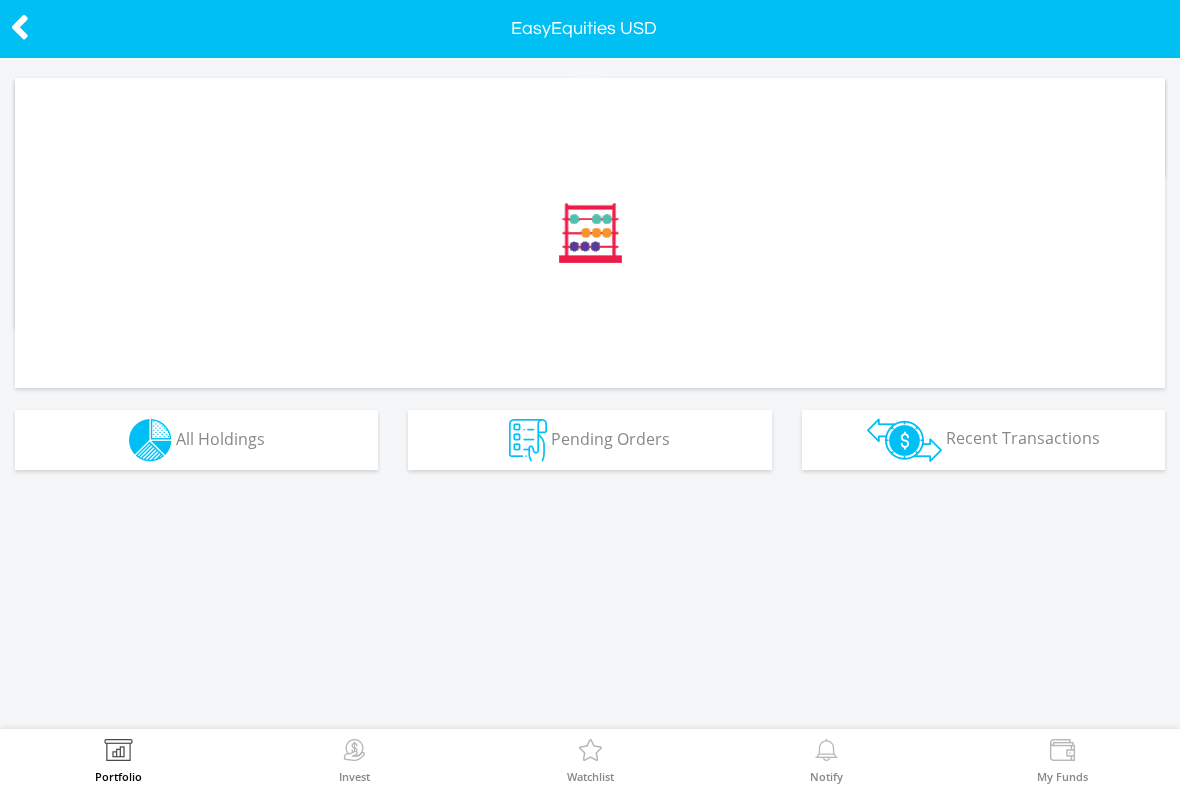 scroll, scrollTop: 0, scrollLeft: 0, axis: both 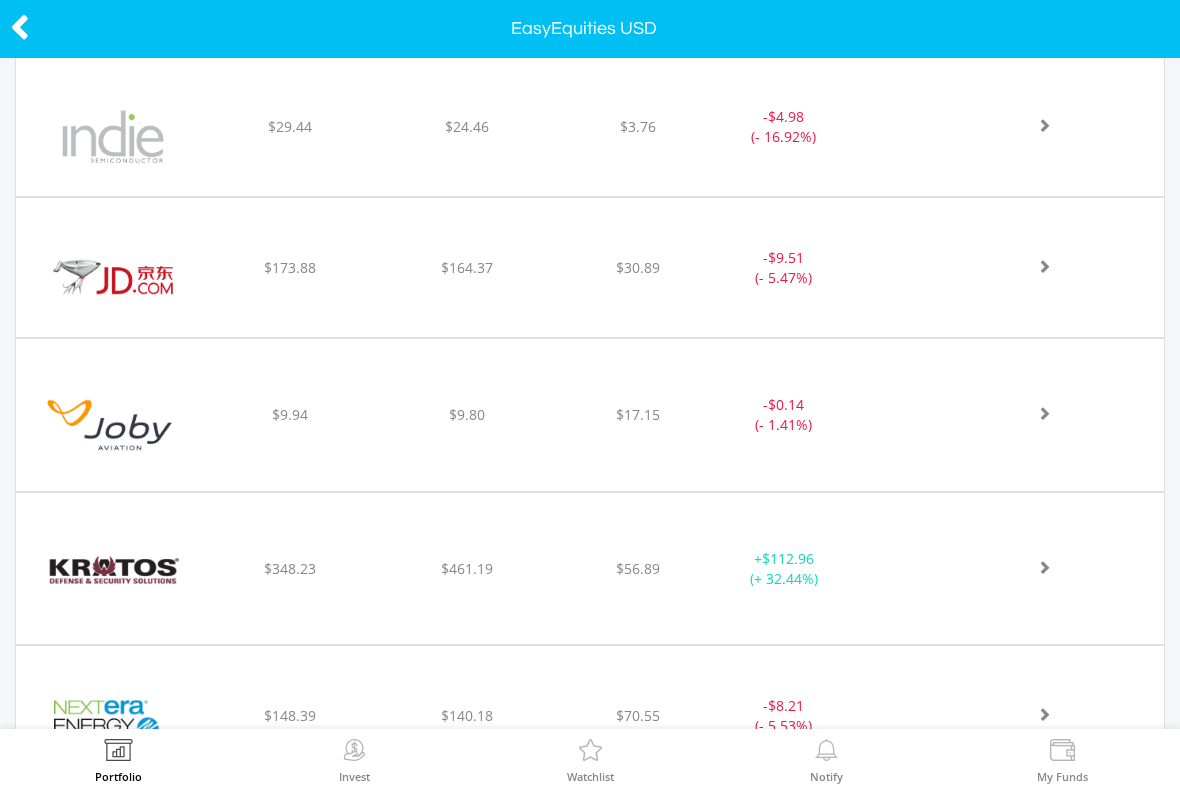 click on "﻿
Joby Aviation Inc
$9.94
$9.80
$17.15
-  $0.14 (- 1.41%)" at bounding box center (590, -1502) 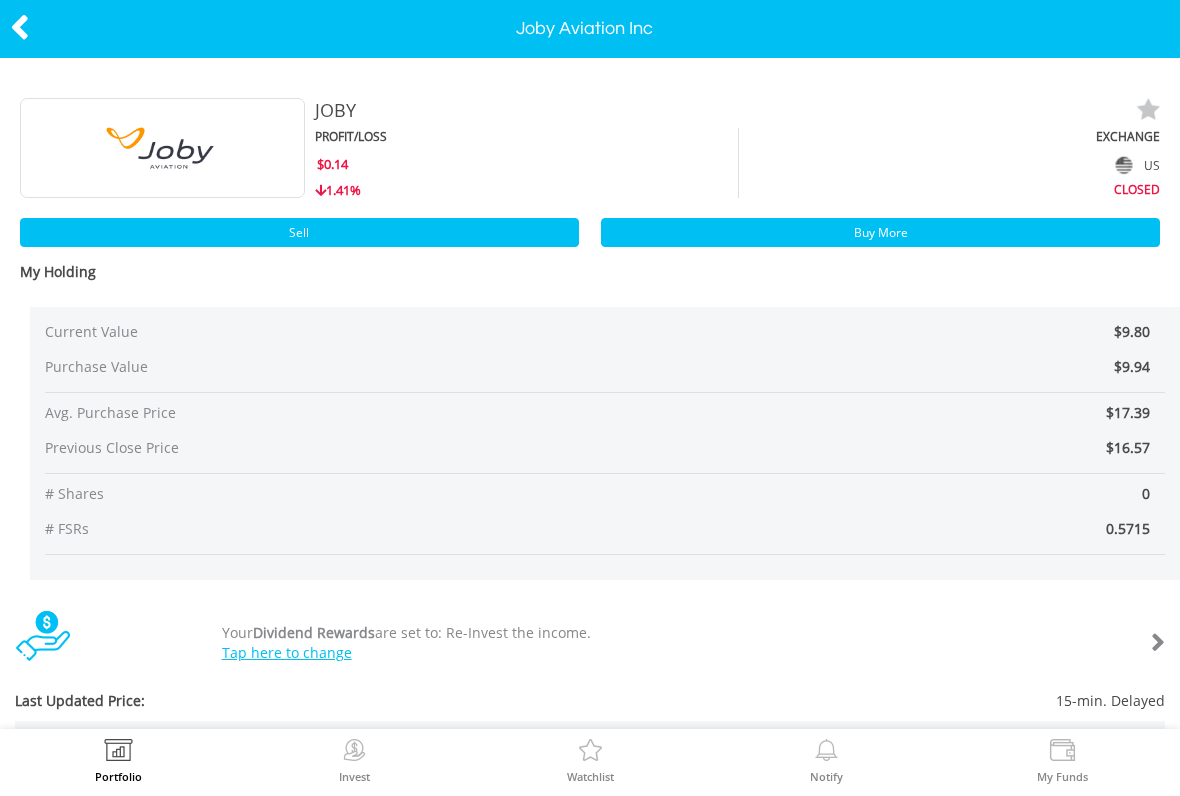 scroll, scrollTop: 0, scrollLeft: 0, axis: both 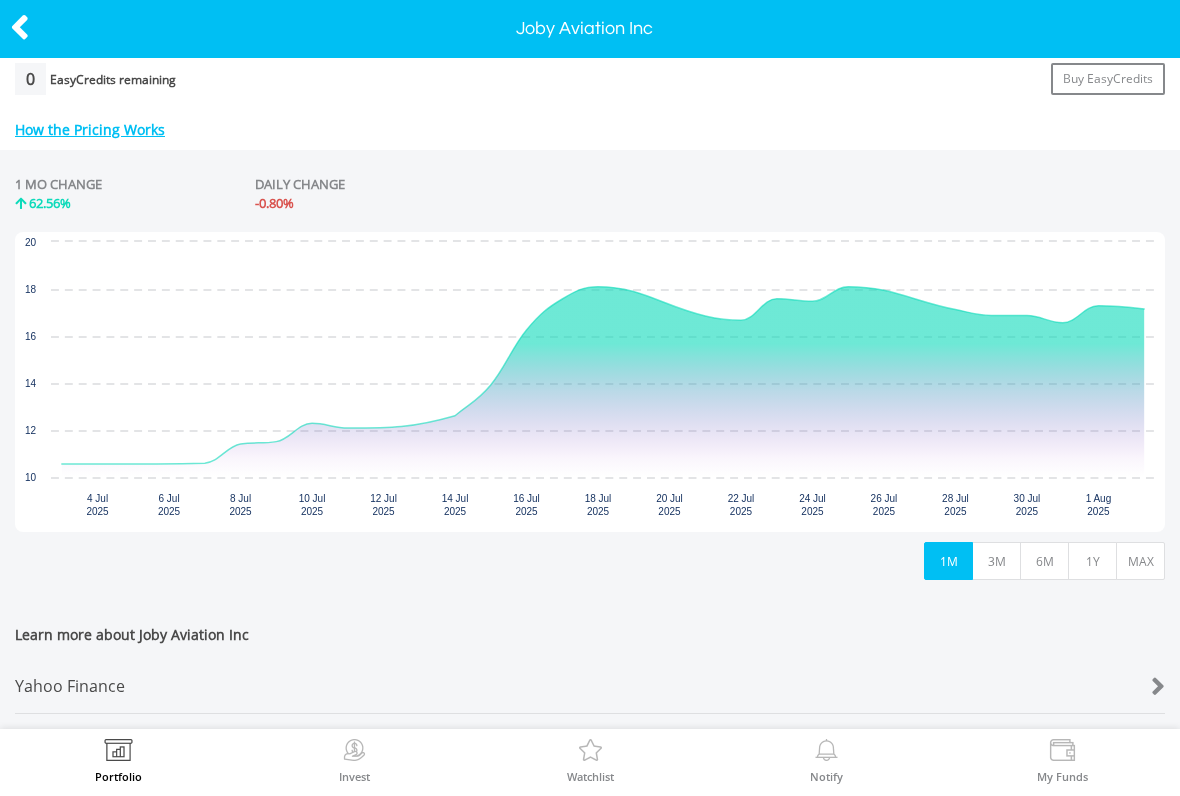 click on "1Y" at bounding box center (1092, 561) 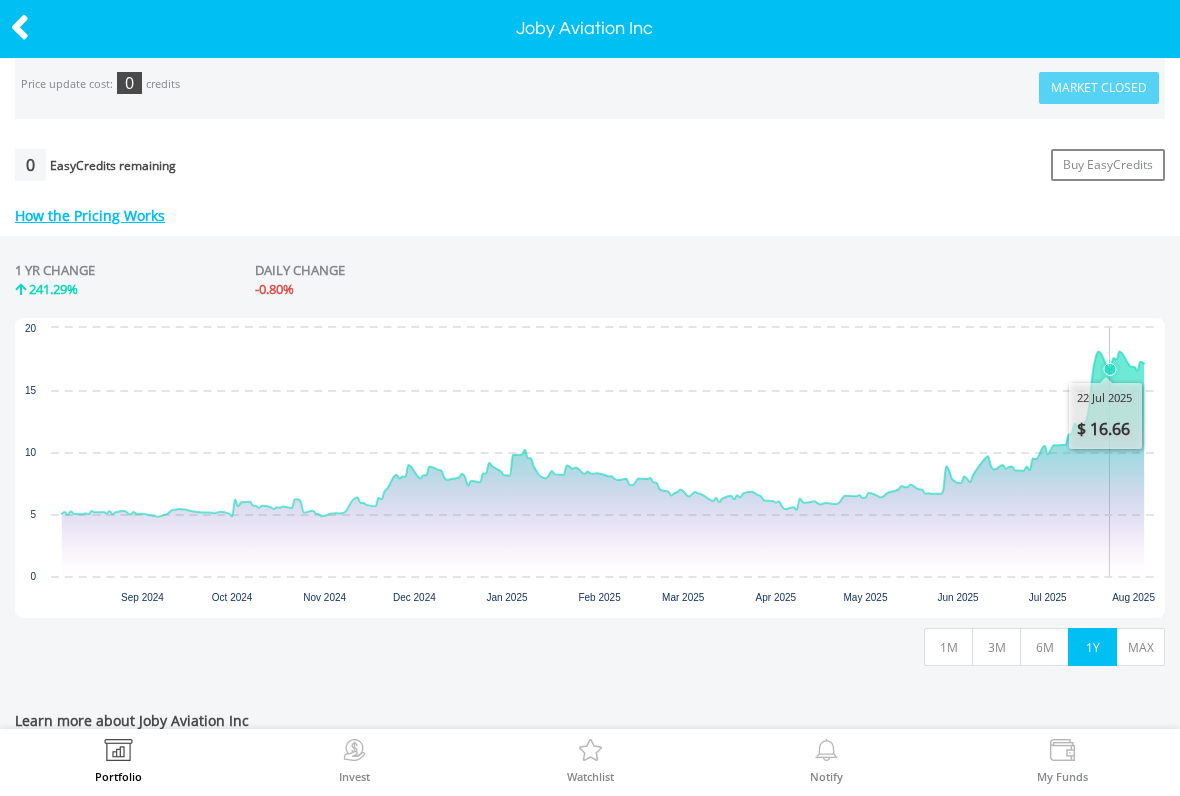 scroll, scrollTop: 756, scrollLeft: 0, axis: vertical 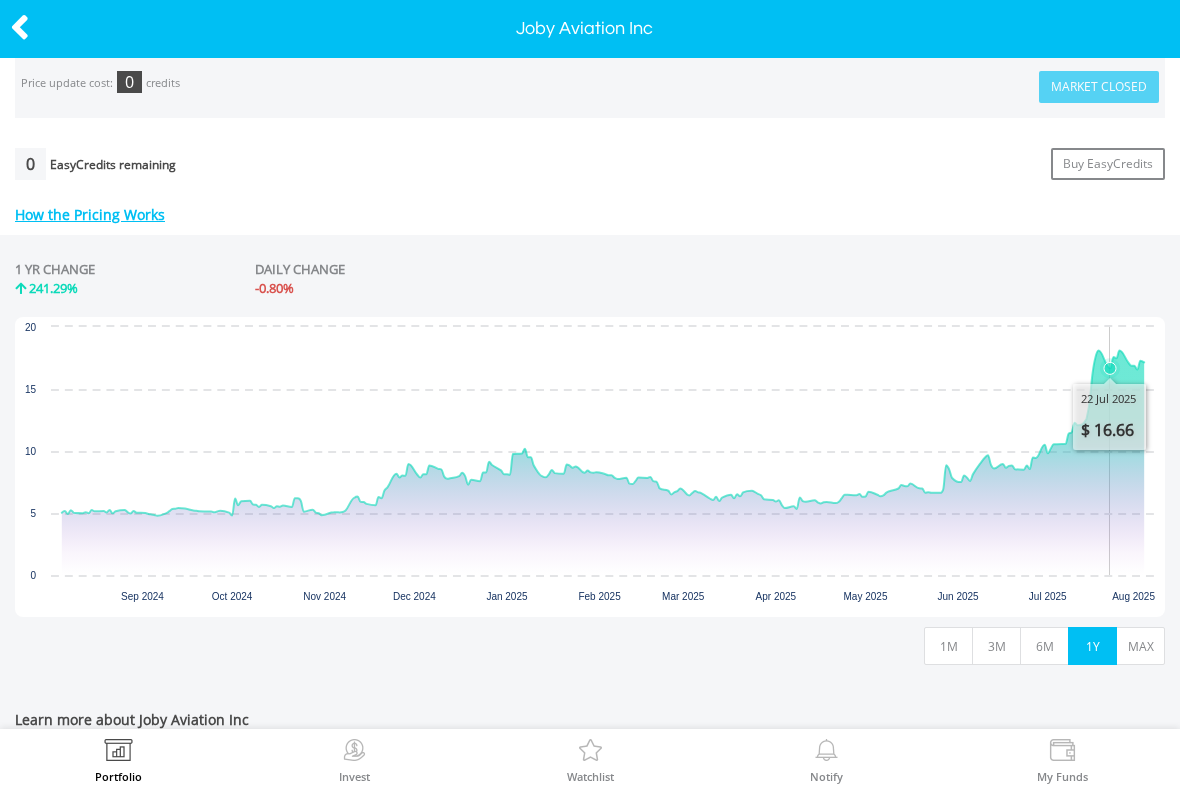 click on "3M" at bounding box center (996, 646) 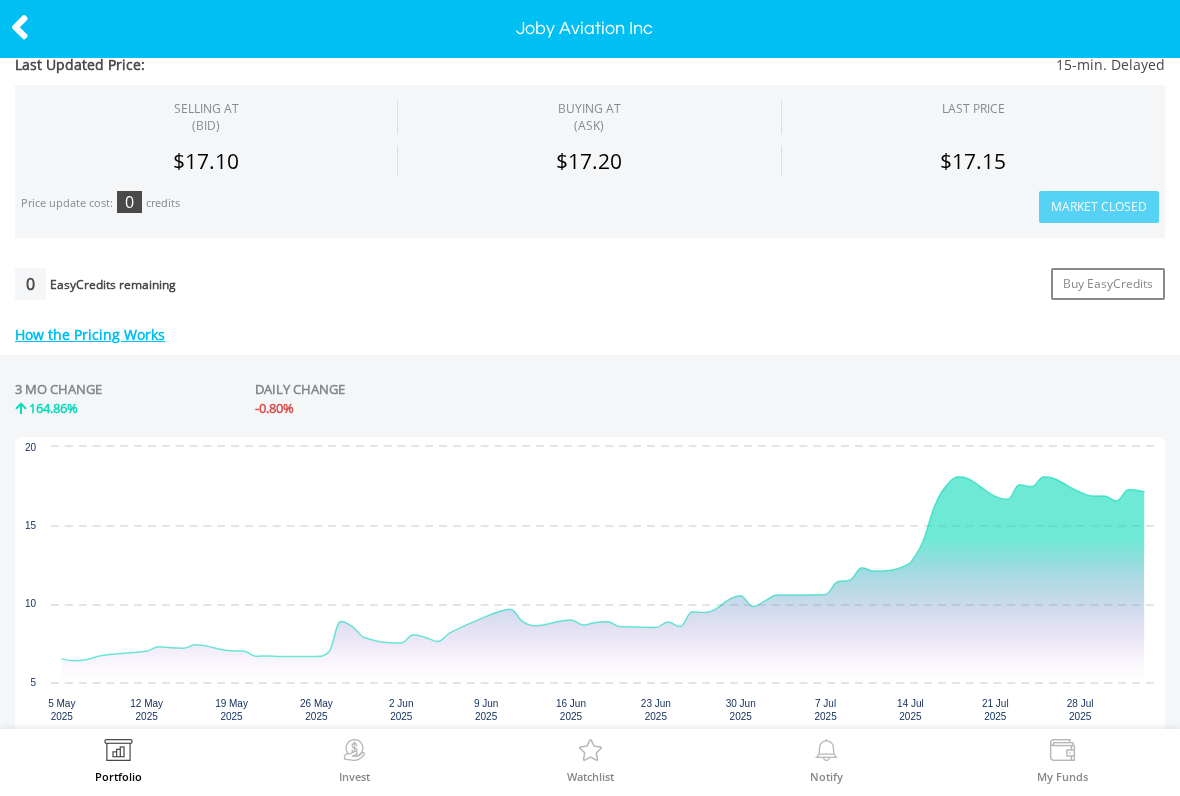 scroll, scrollTop: 634, scrollLeft: 0, axis: vertical 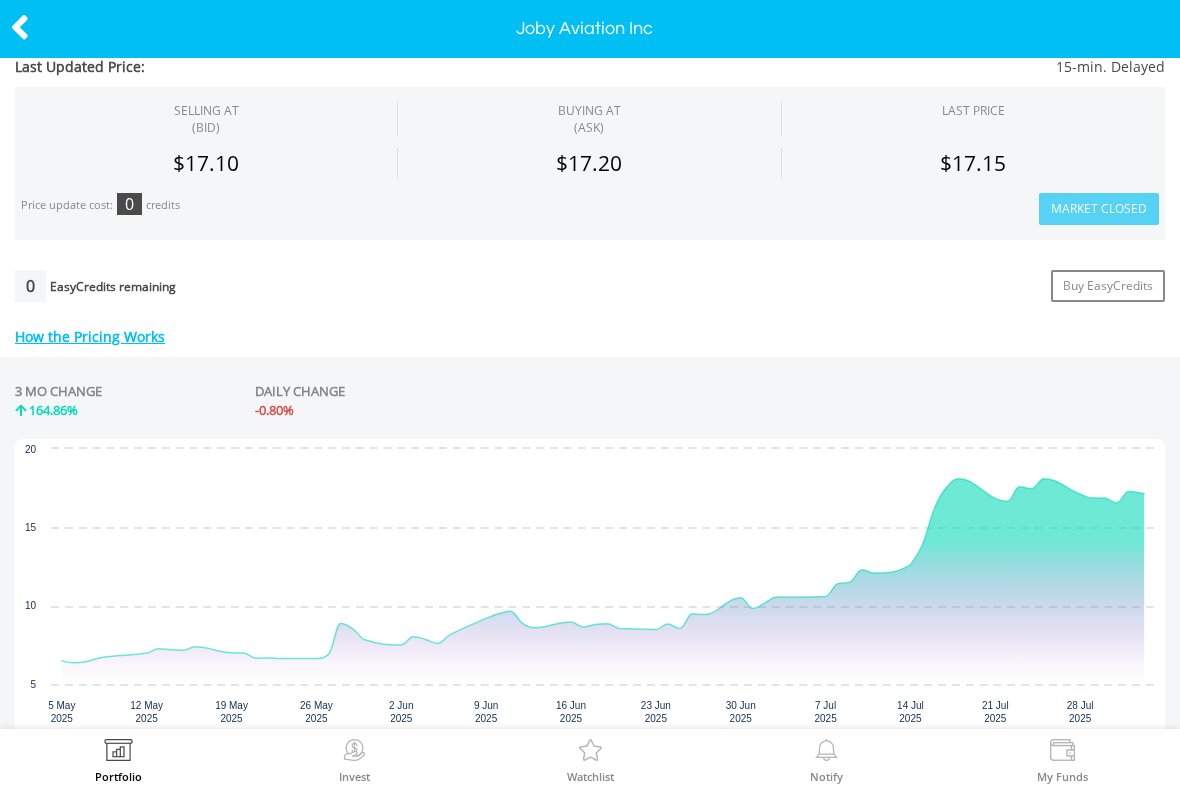 click at bounding box center (20, 27) 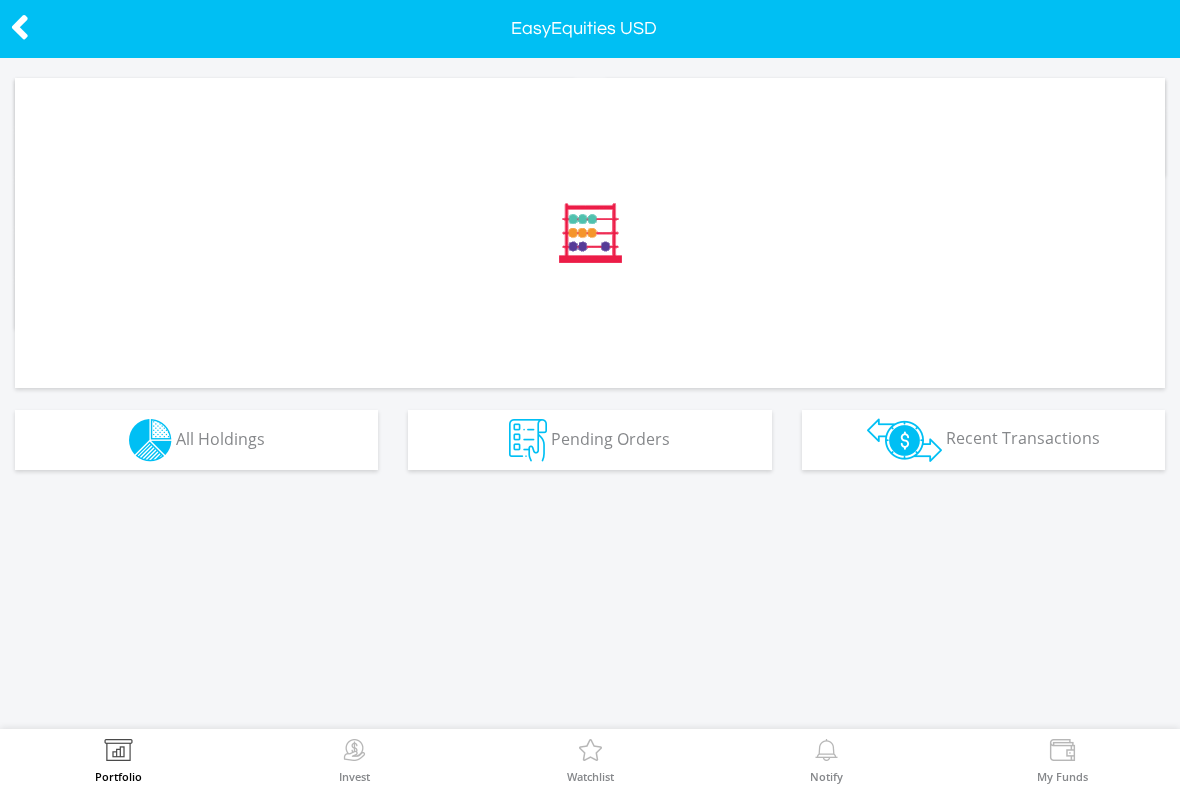 scroll, scrollTop: 0, scrollLeft: 0, axis: both 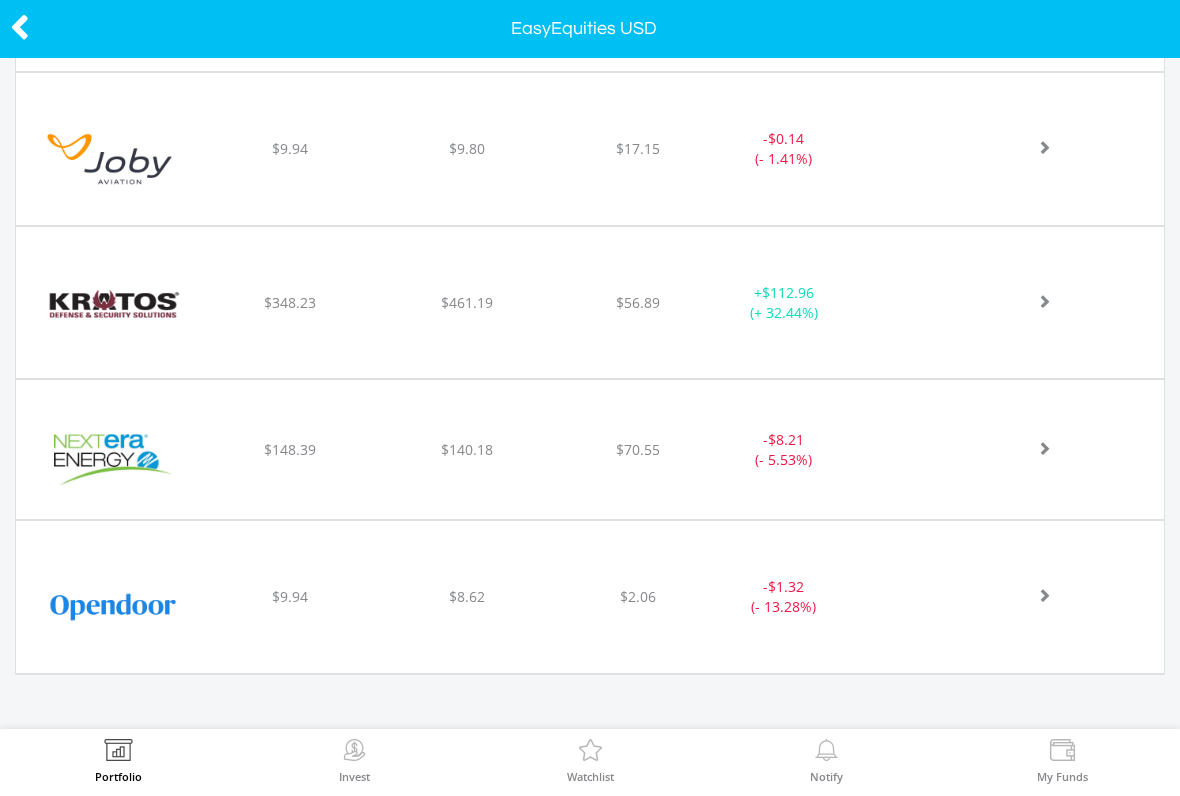 click at bounding box center [20, 27] 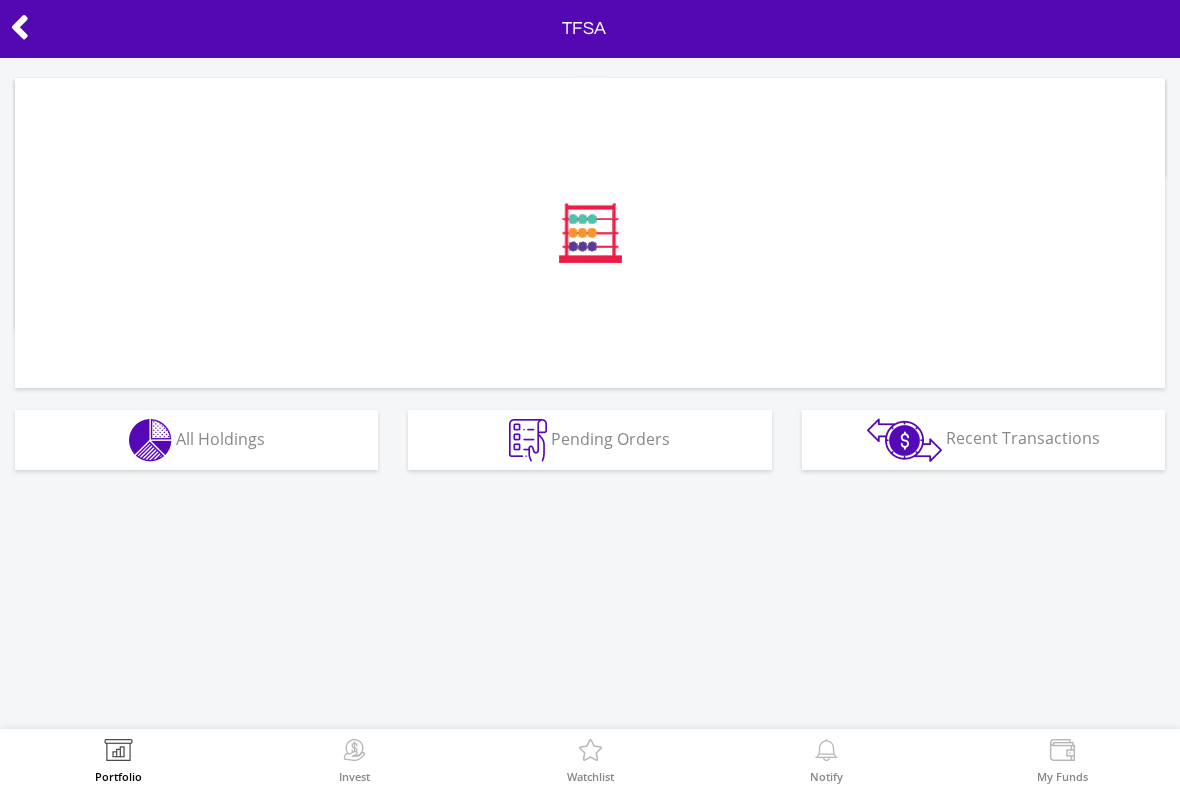scroll, scrollTop: 0, scrollLeft: 0, axis: both 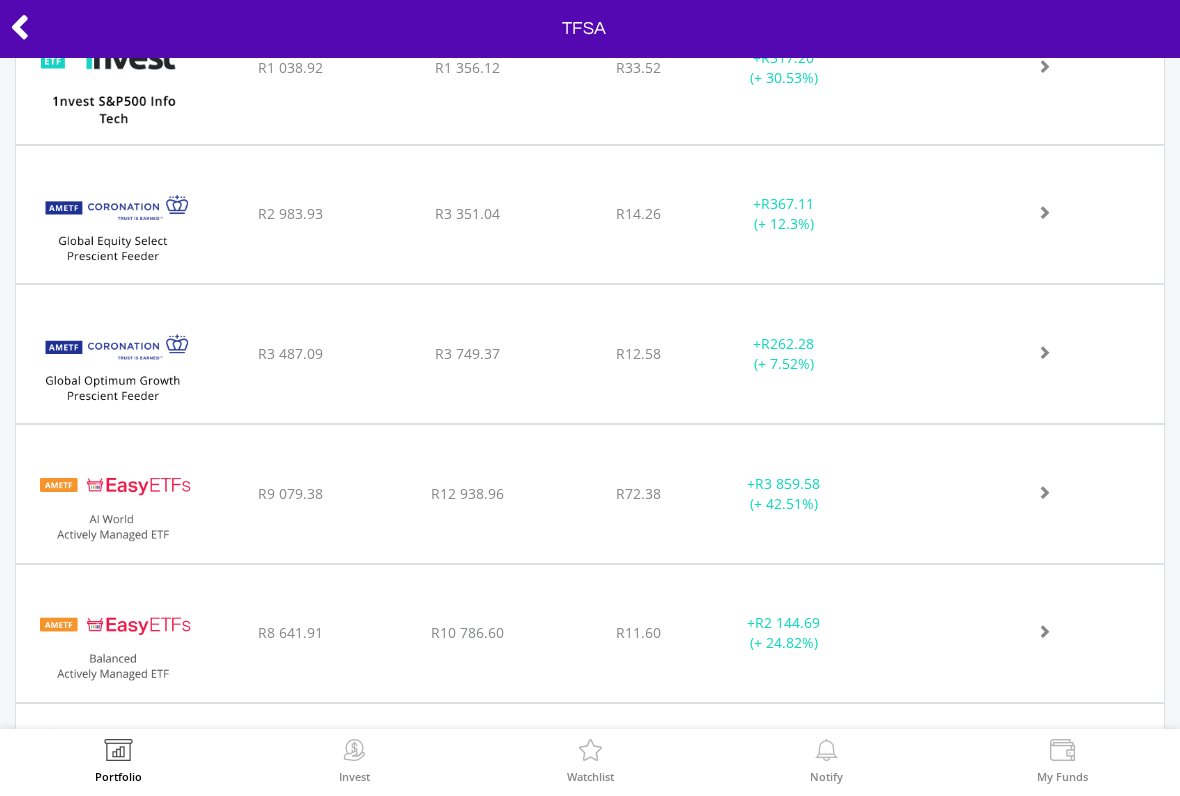 click at bounding box center [1032, -358] 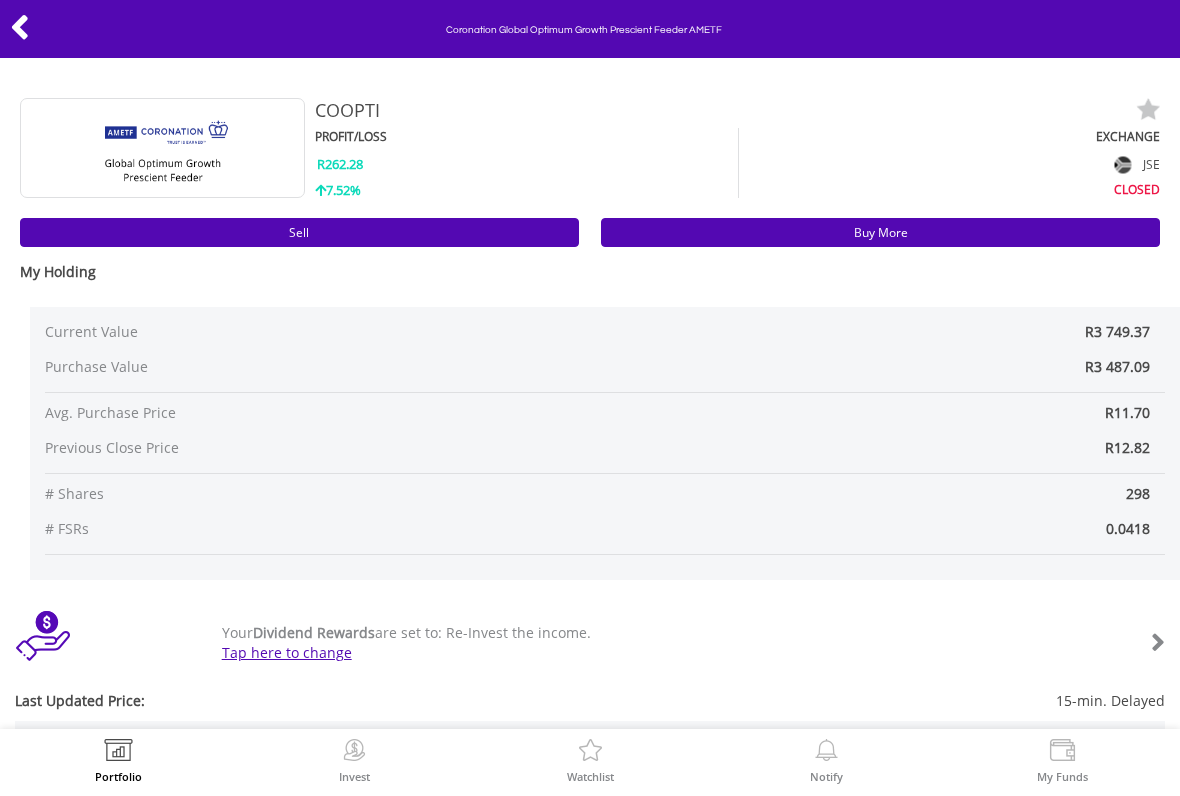 scroll, scrollTop: 0, scrollLeft: 0, axis: both 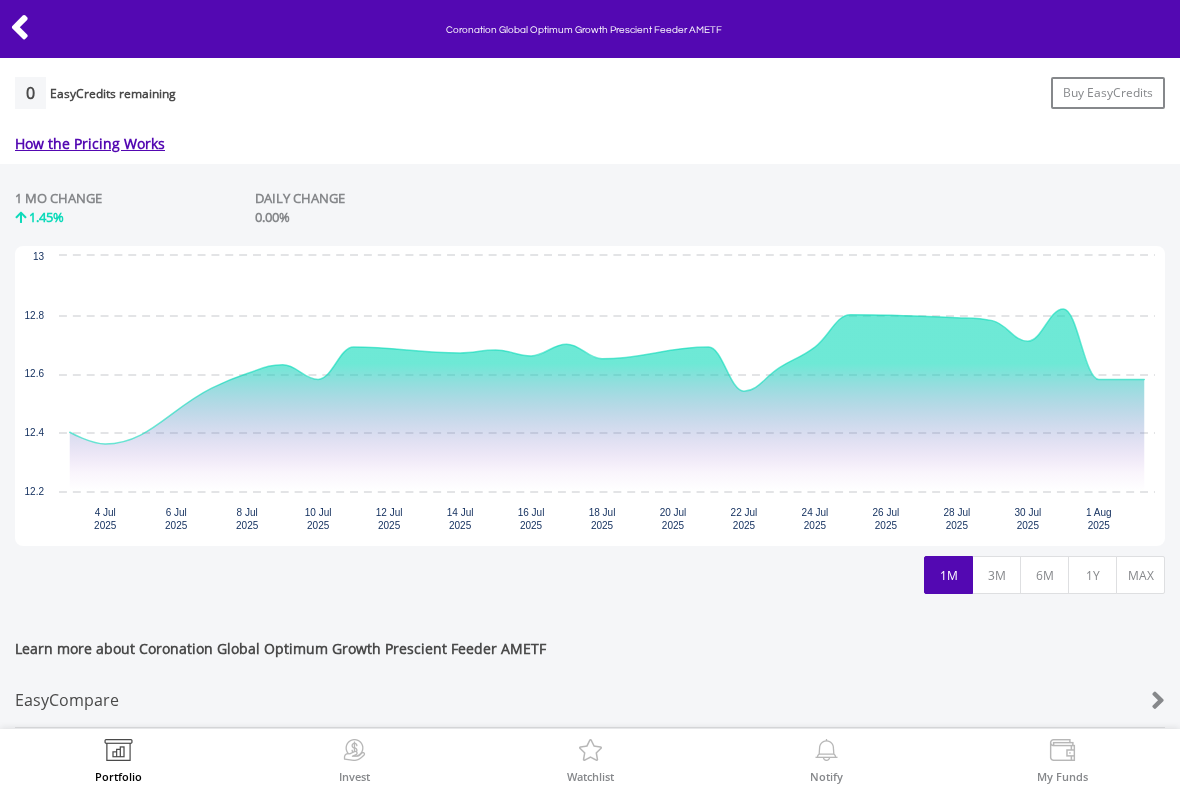 click on "1Y" at bounding box center [1092, 575] 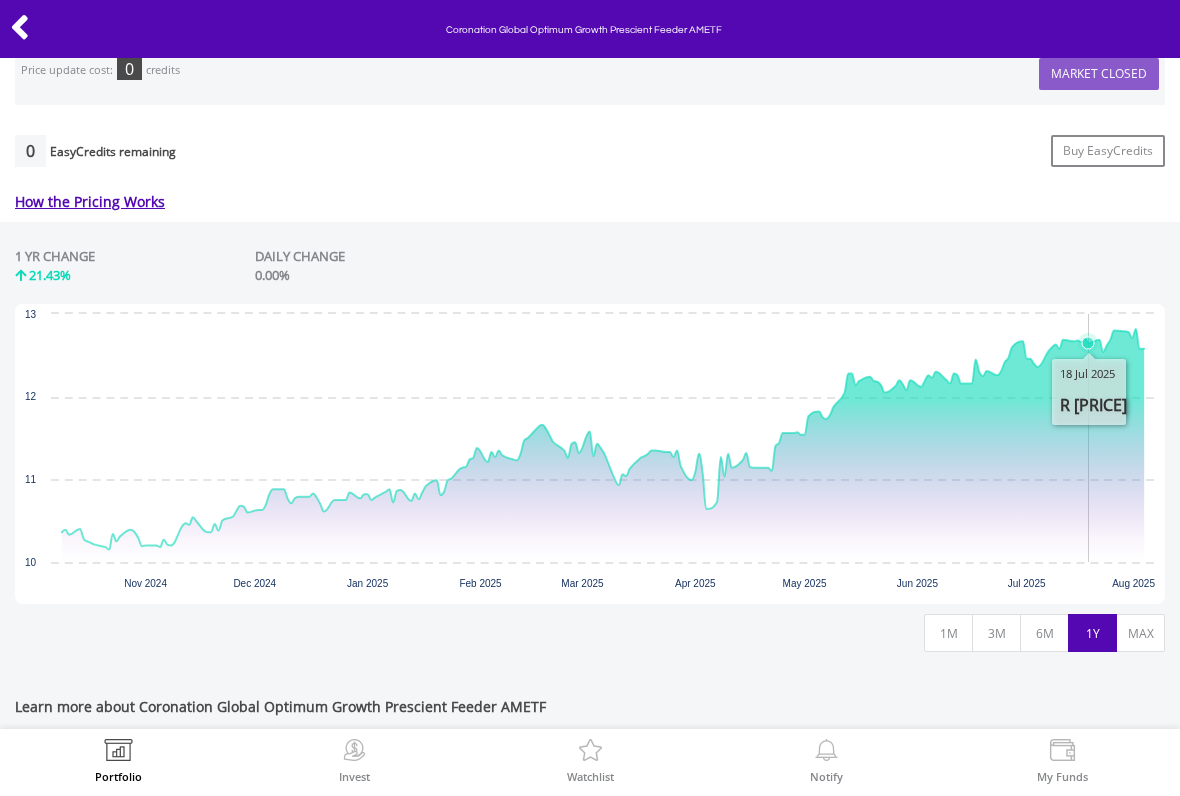 scroll, scrollTop: 769, scrollLeft: 0, axis: vertical 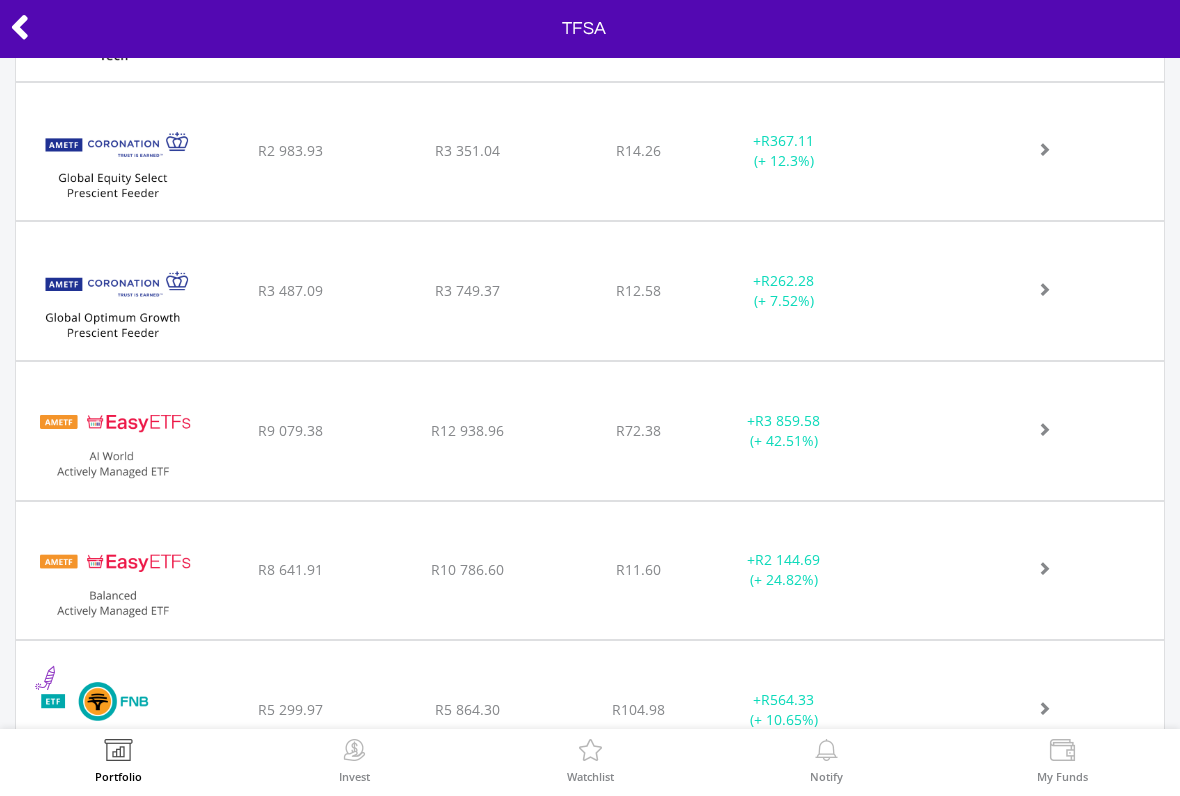 click at bounding box center (113, 162) 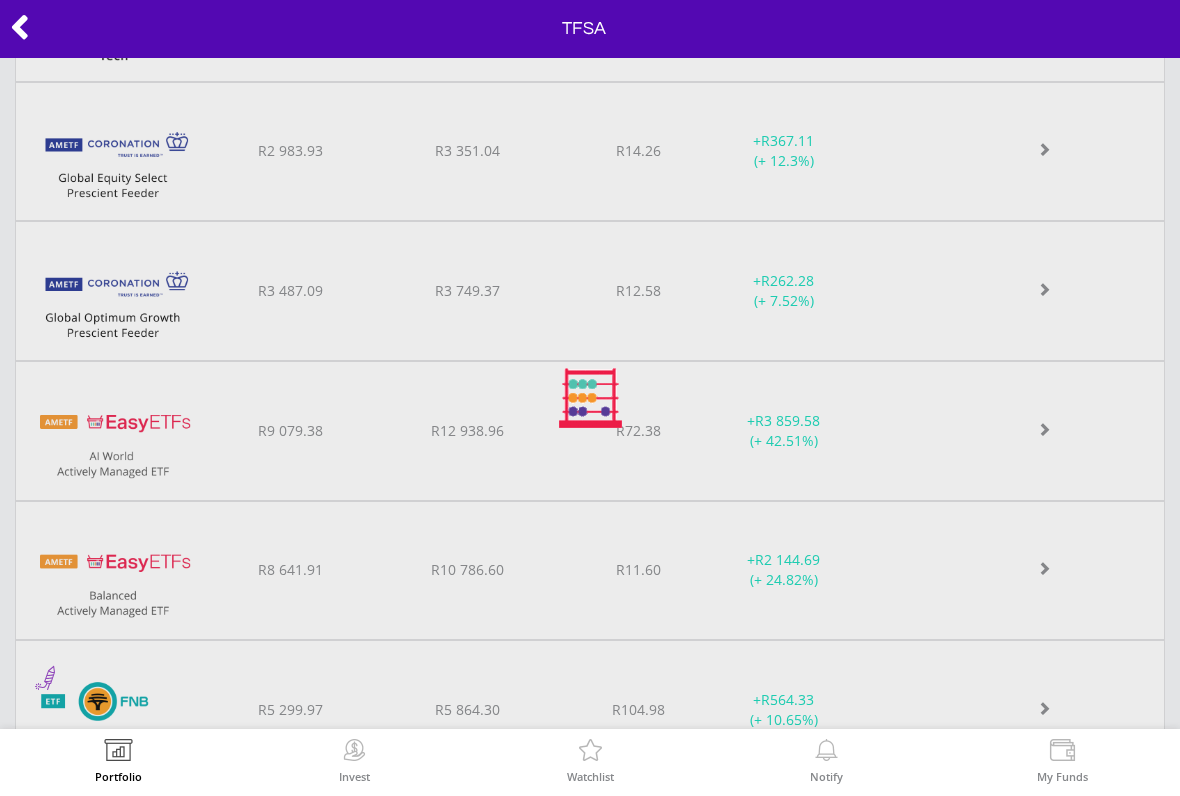 click at bounding box center (590, 398) 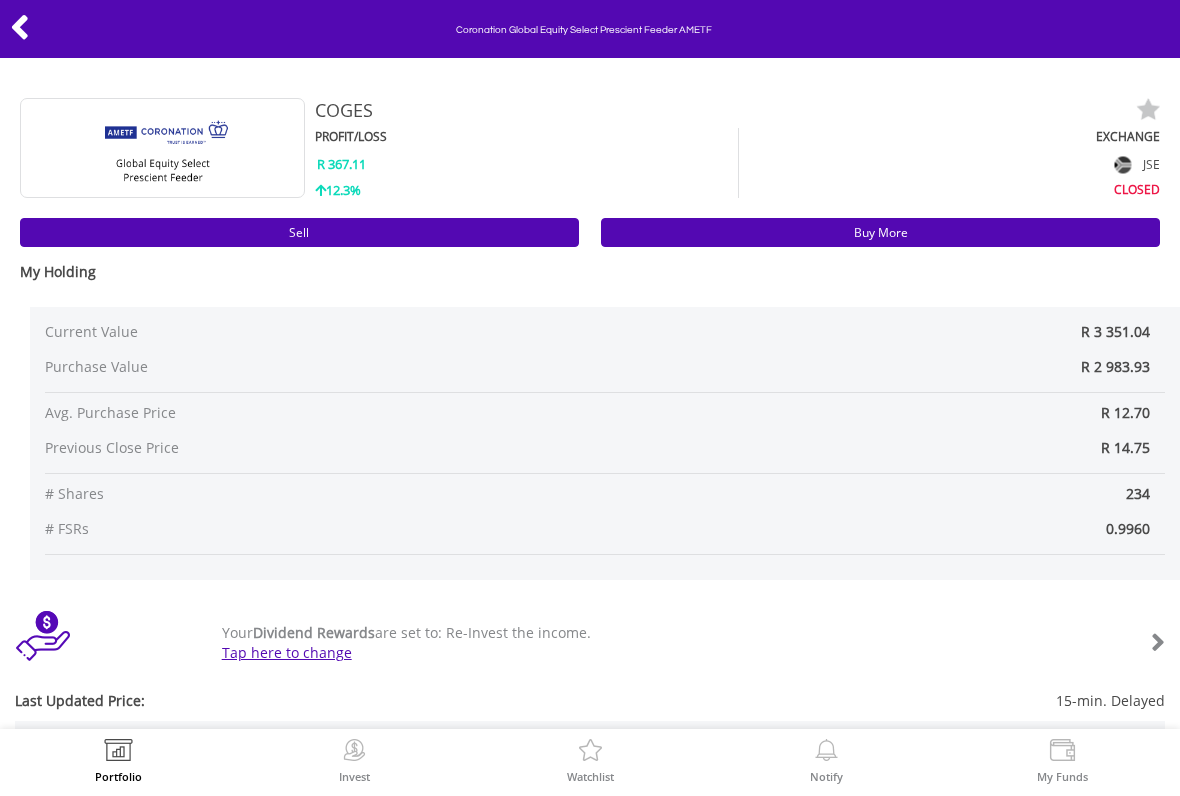 scroll, scrollTop: 0, scrollLeft: 0, axis: both 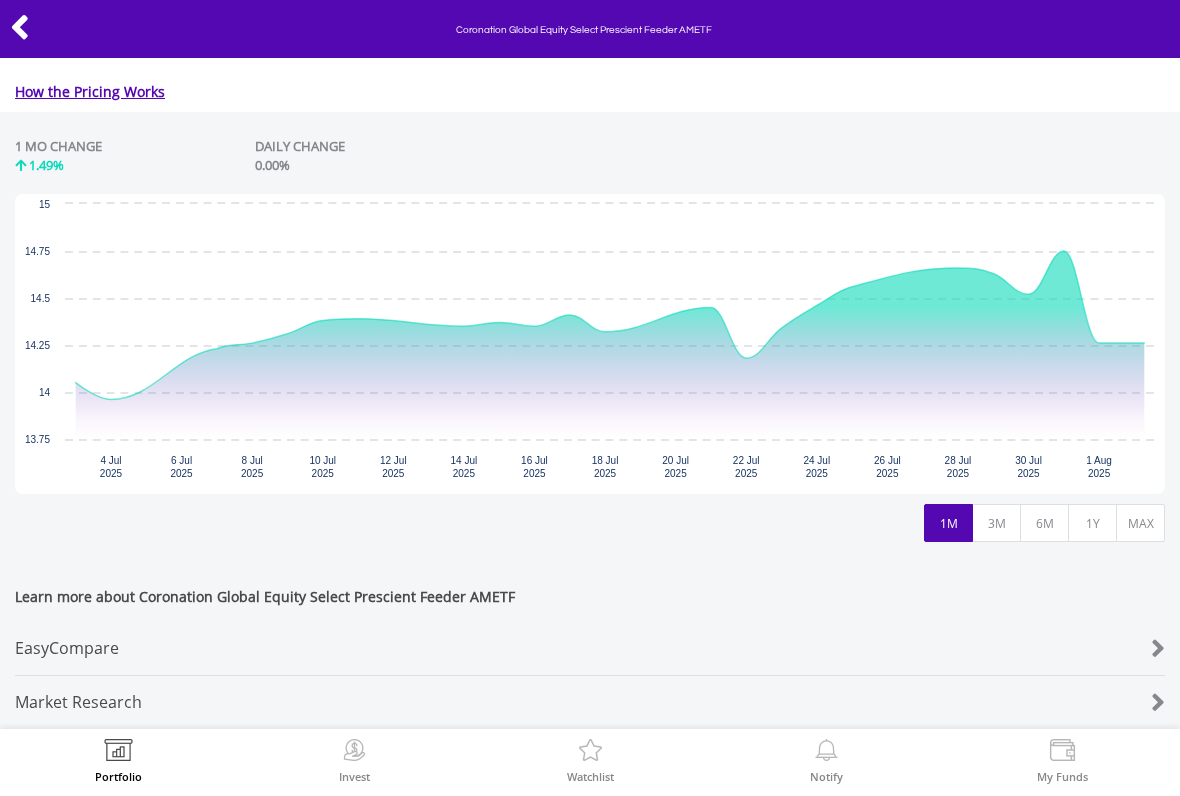 click on "1Y" at bounding box center (1092, 523) 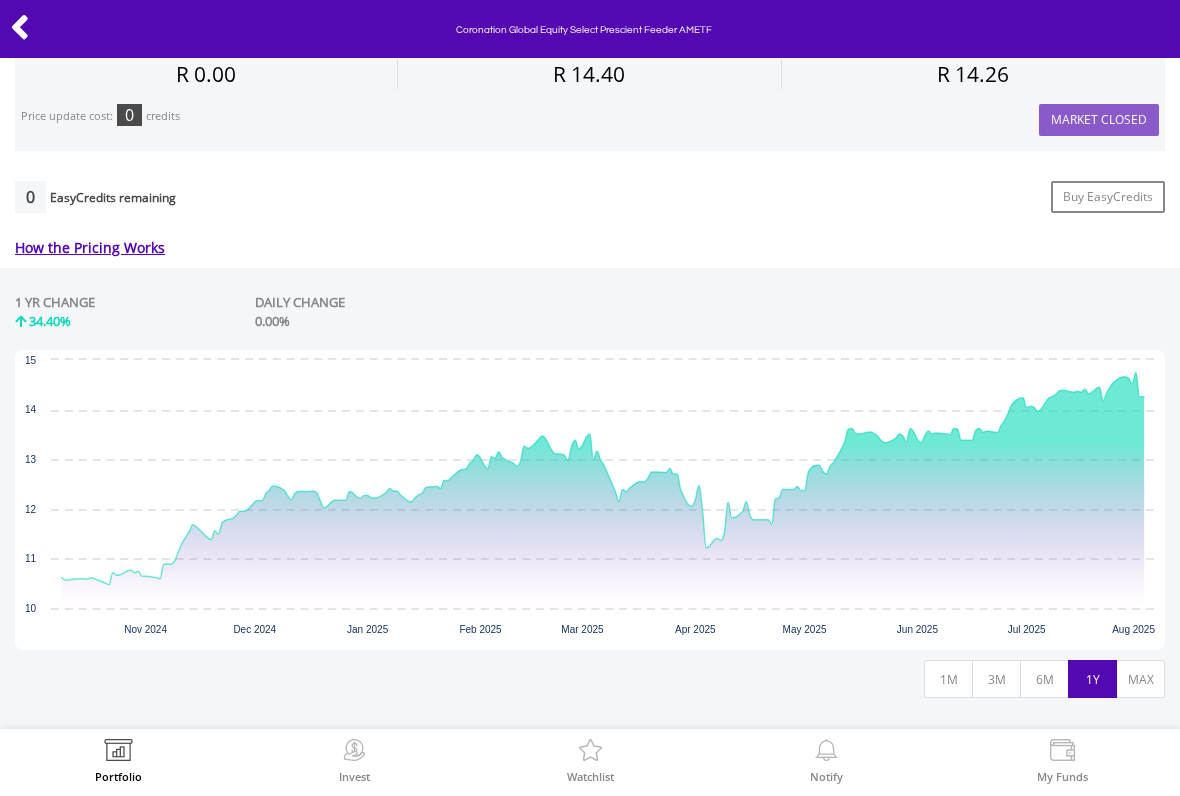 scroll, scrollTop: 725, scrollLeft: 0, axis: vertical 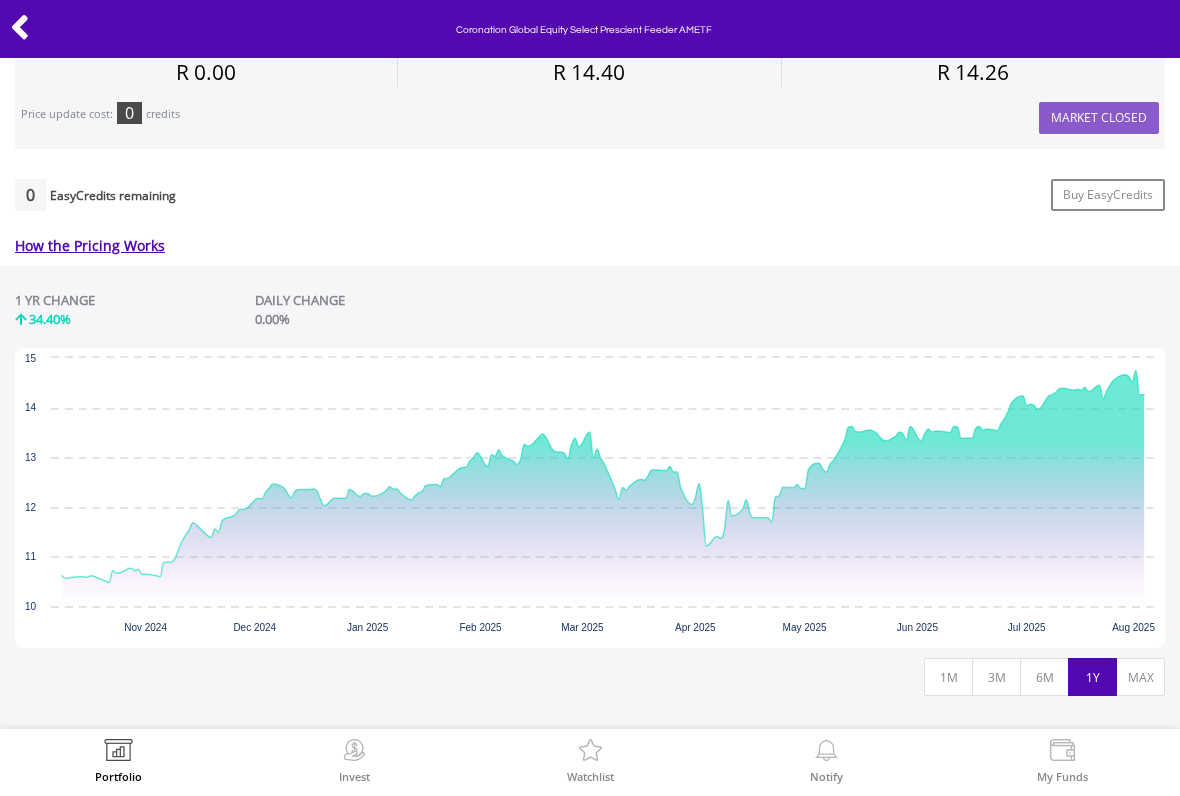click on "MAX" at bounding box center (1140, 677) 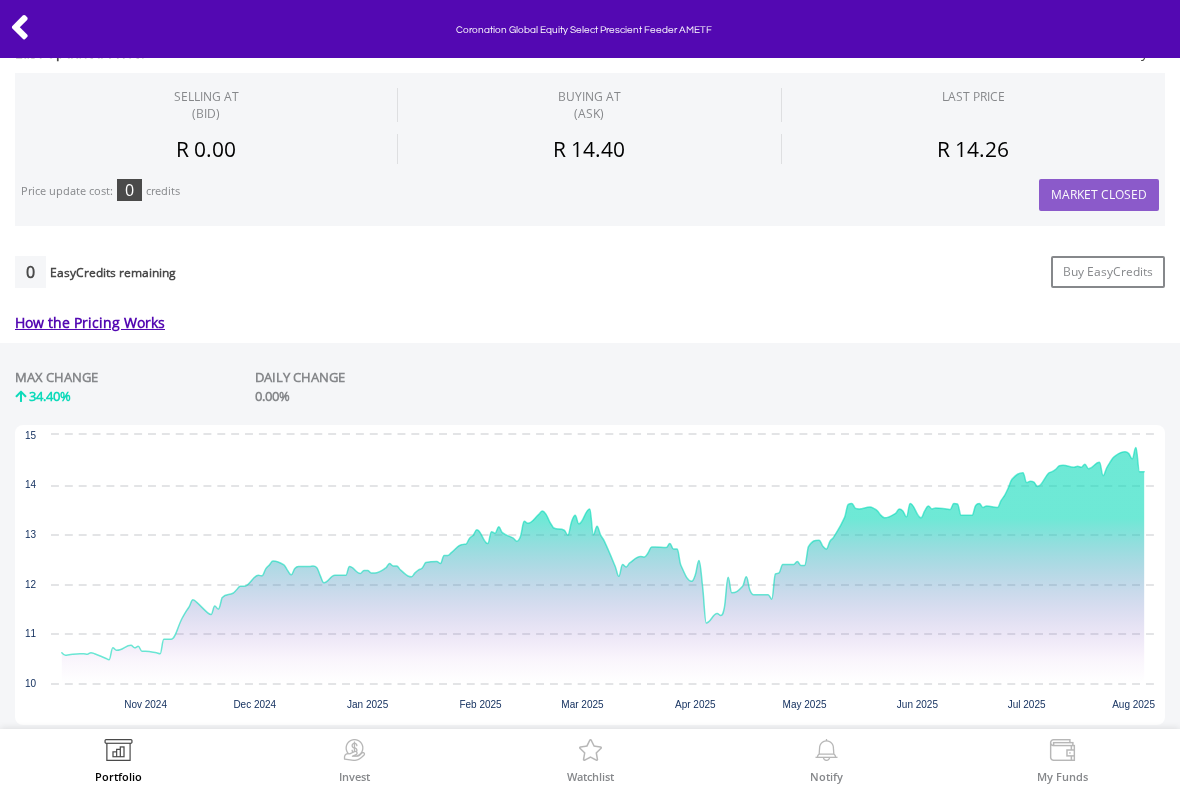 scroll, scrollTop: 647, scrollLeft: 0, axis: vertical 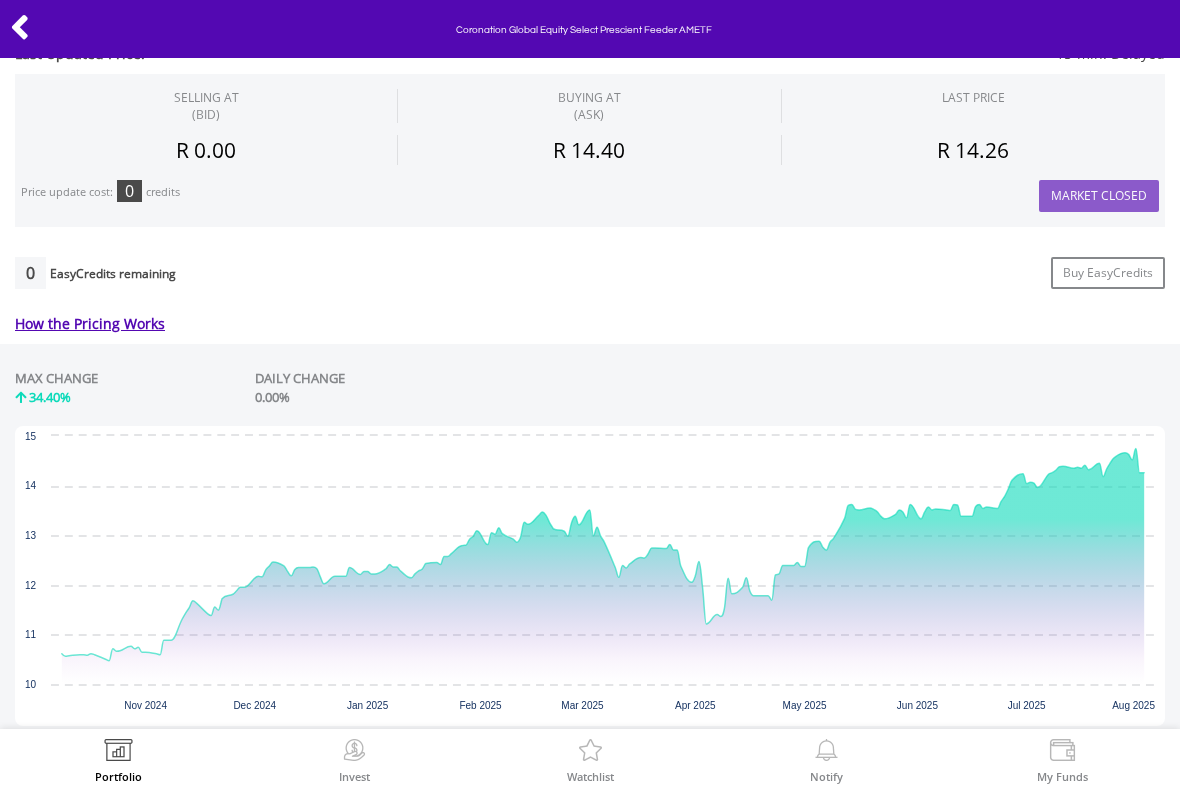 click at bounding box center (20, 27) 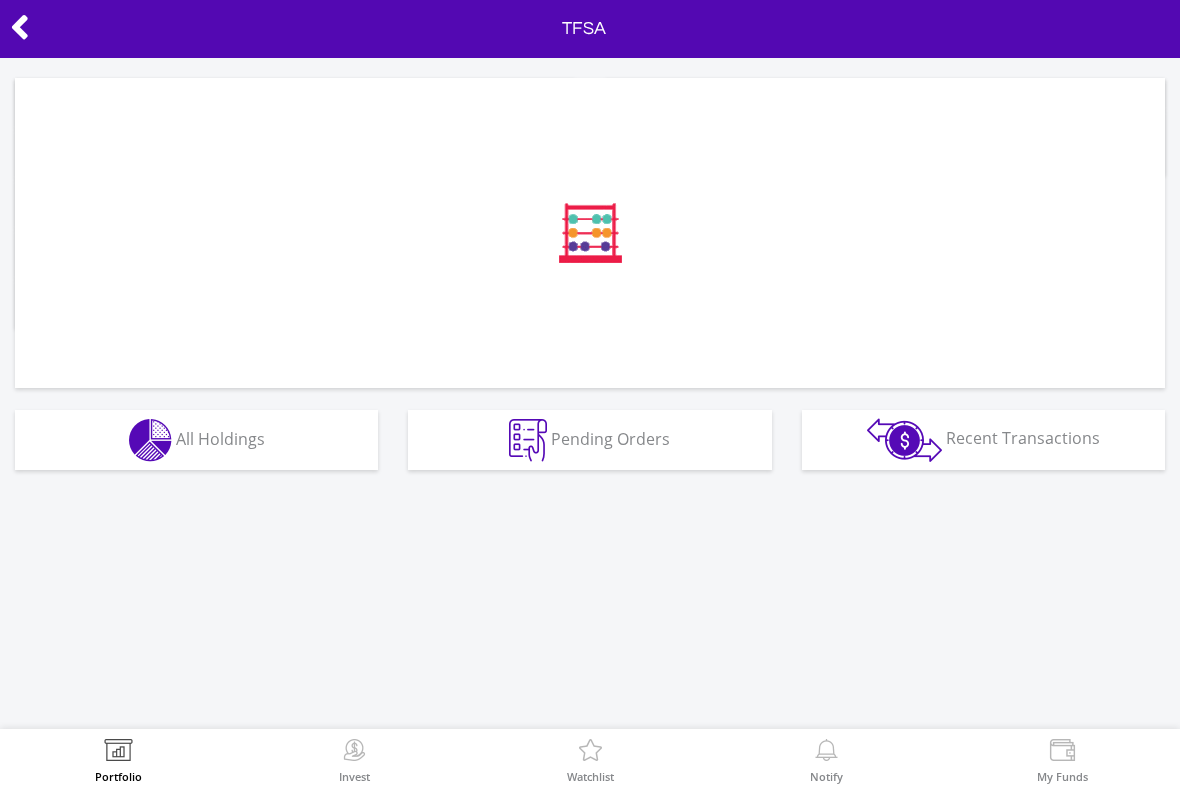 scroll, scrollTop: 0, scrollLeft: 0, axis: both 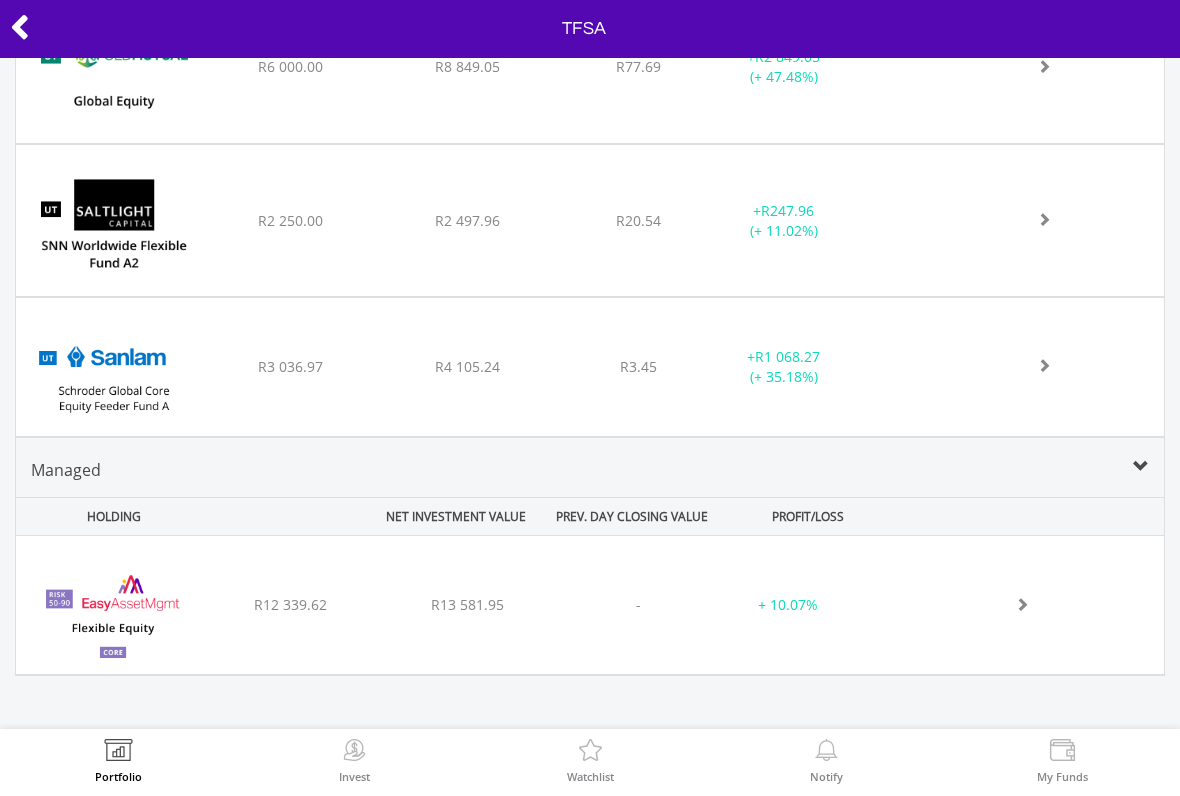 click on "﻿
EasyAssetManagement Core Flexible Equity Bundle
R12 339.62
R13 581.95
-
+ 10.07%" at bounding box center [590, 605] 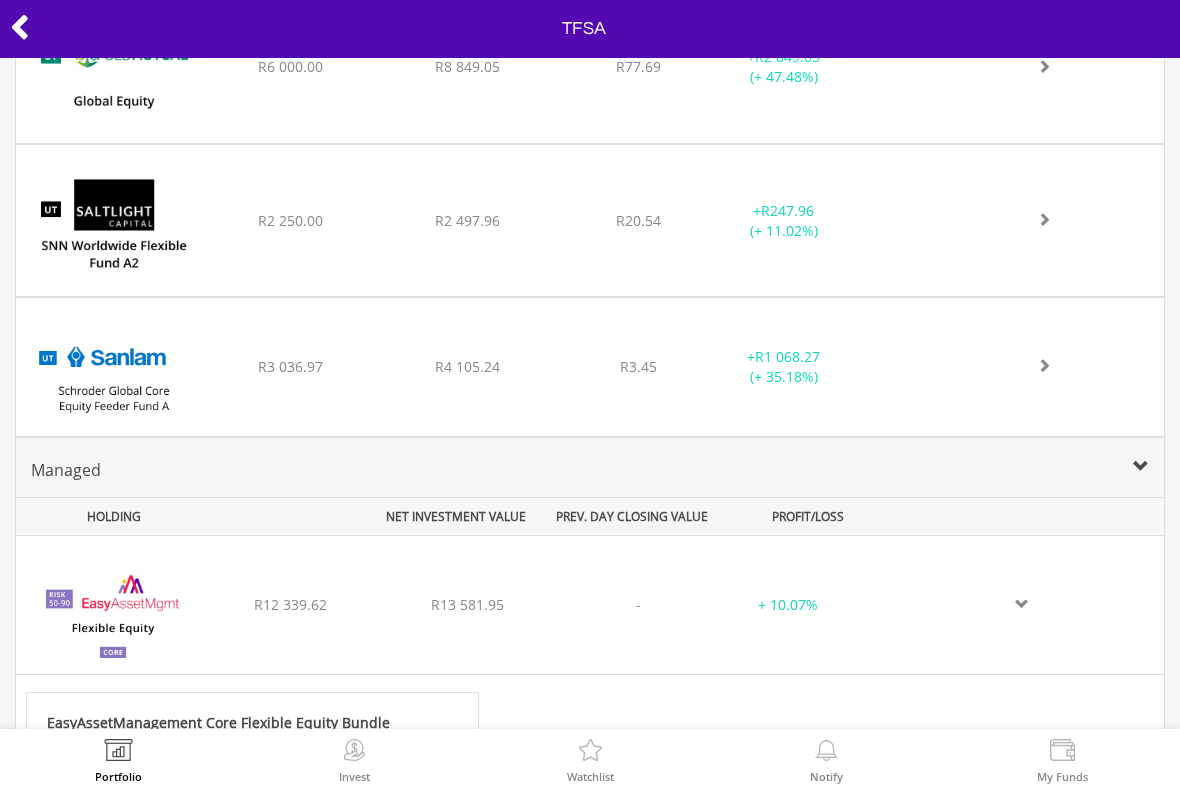 scroll, scrollTop: 999590, scrollLeft: 999326, axis: both 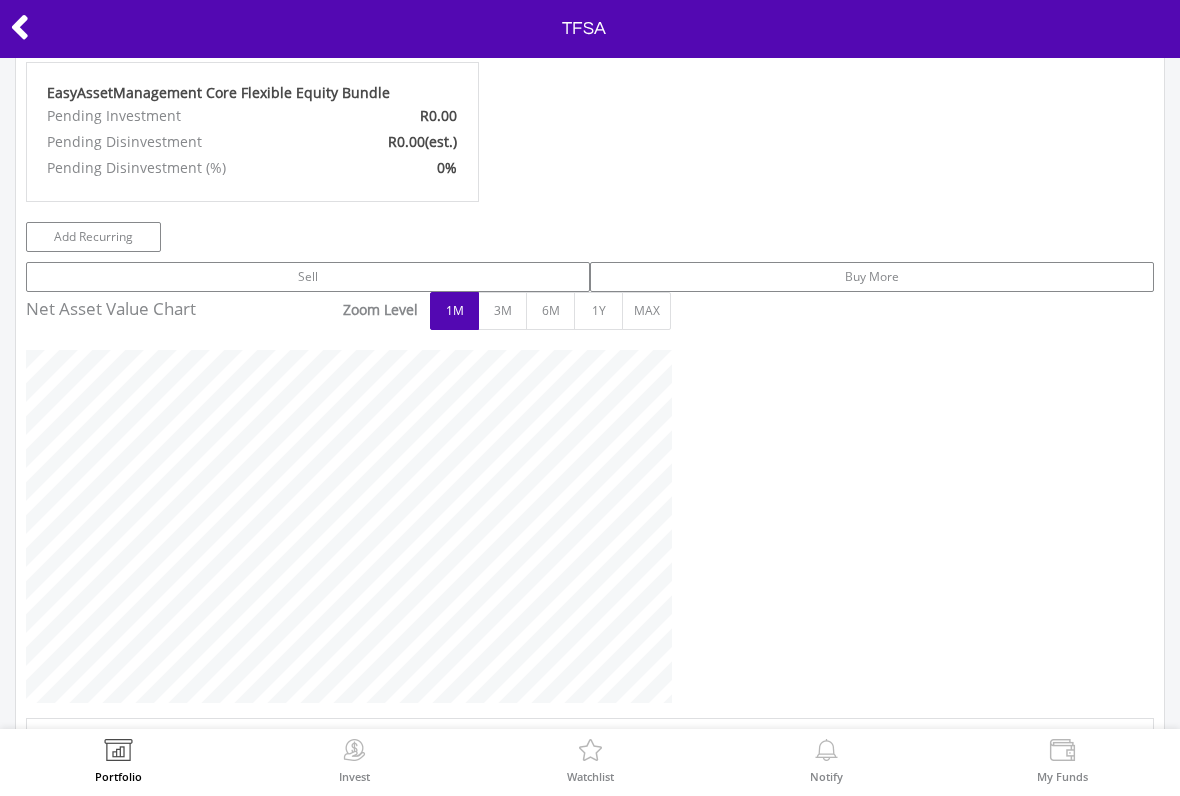 click at bounding box center [20, 27] 